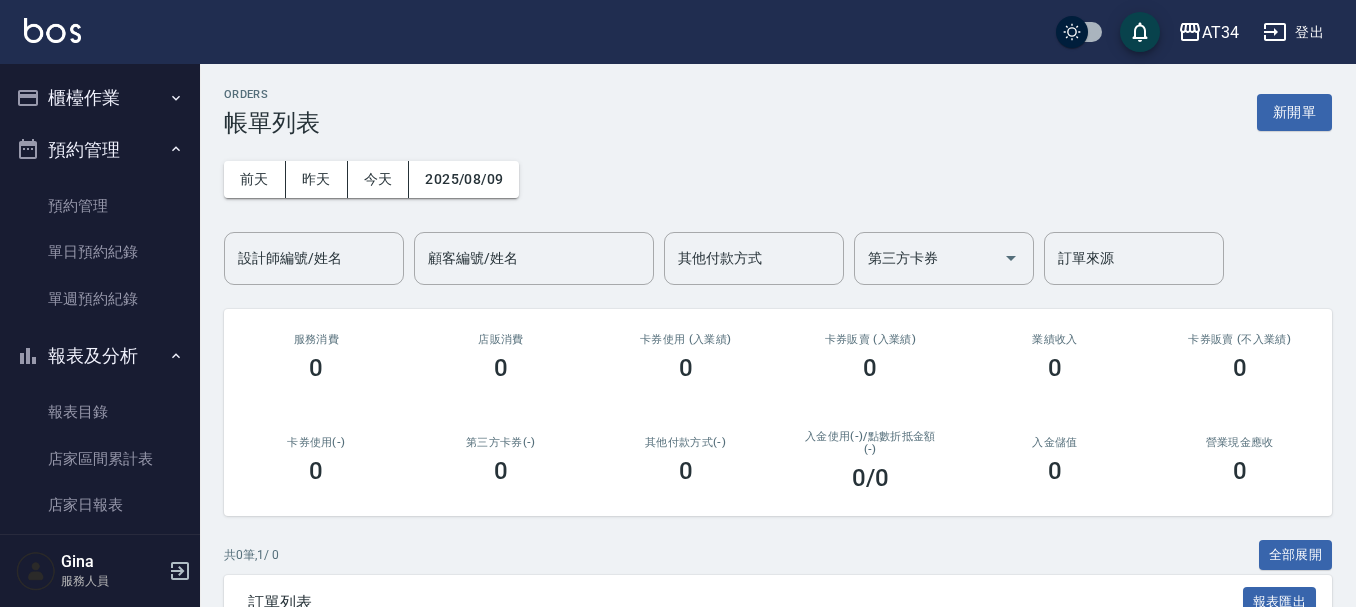 scroll, scrollTop: 0, scrollLeft: 0, axis: both 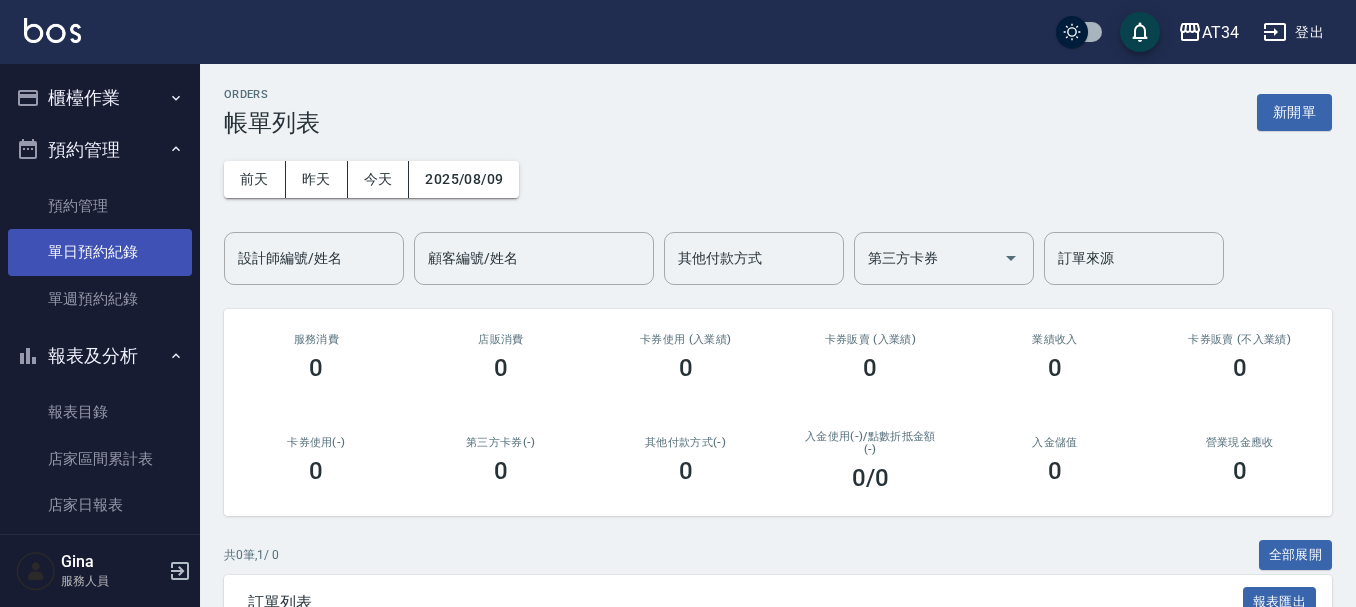 click on "單日預約紀錄" at bounding box center (100, 252) 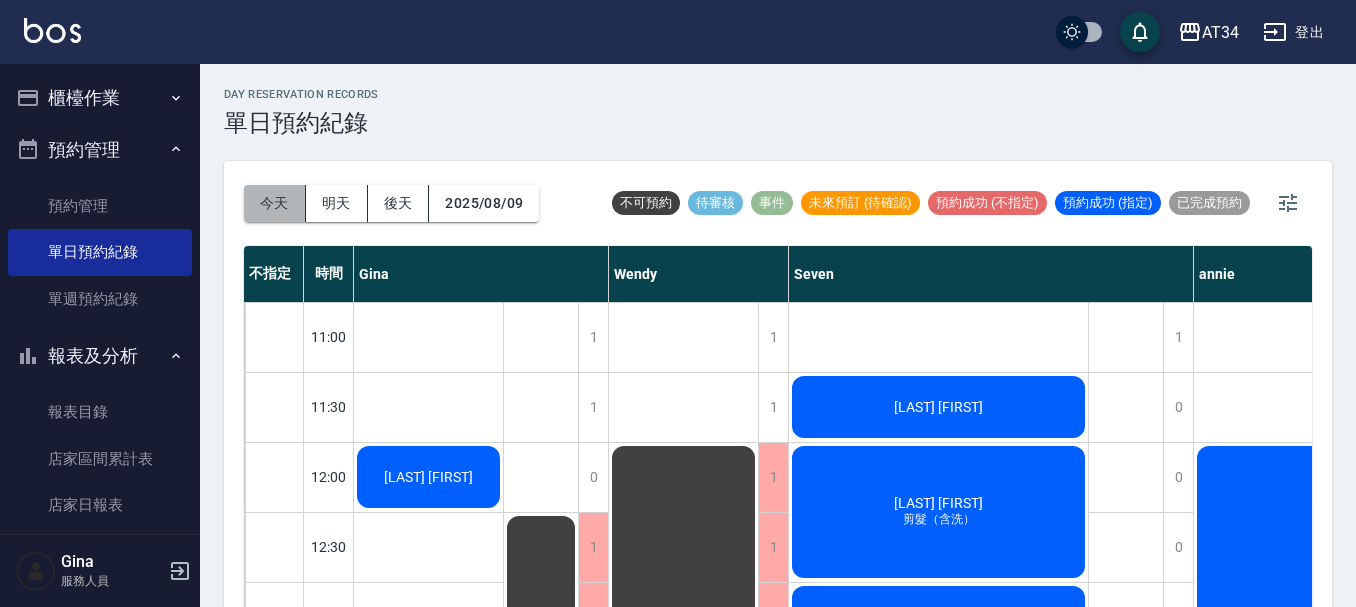 click on "今天" at bounding box center (275, 203) 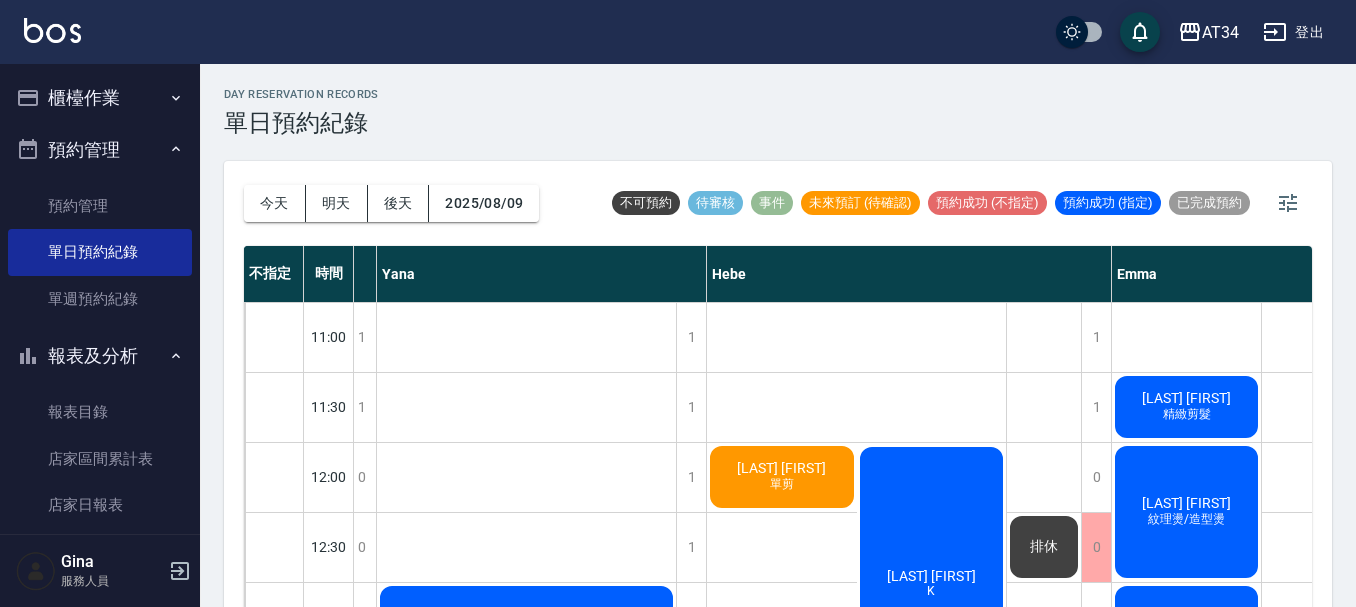 scroll, scrollTop: 0, scrollLeft: 1770, axis: horizontal 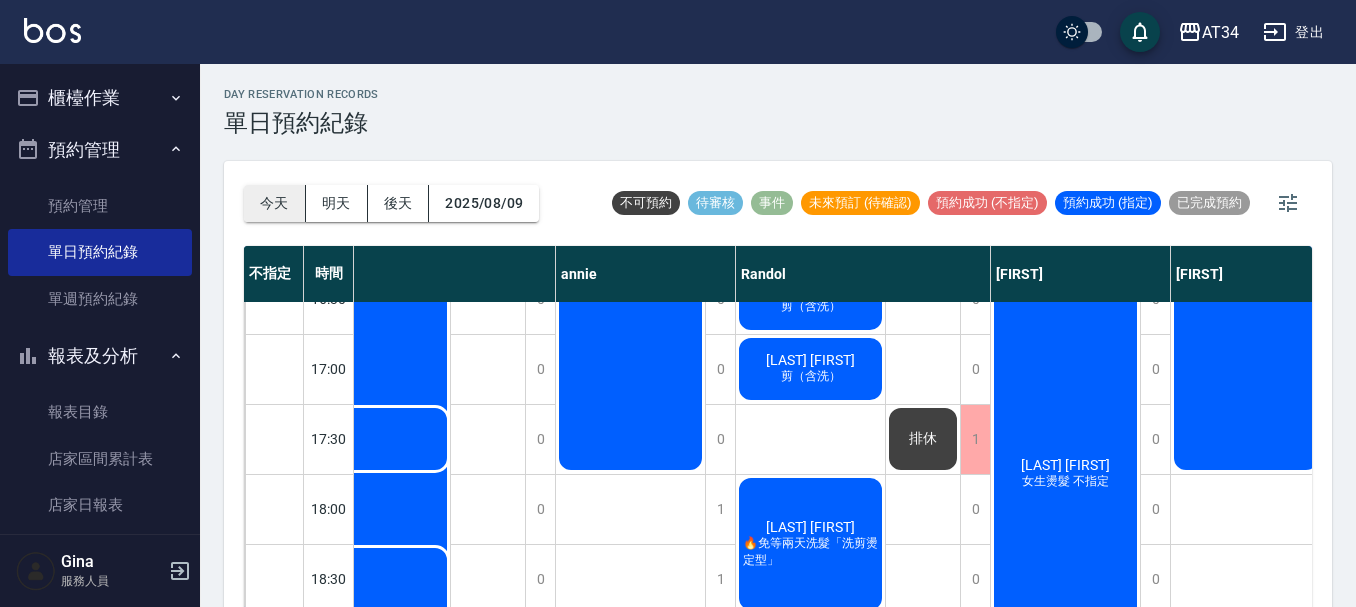 click on "今天" at bounding box center (275, 203) 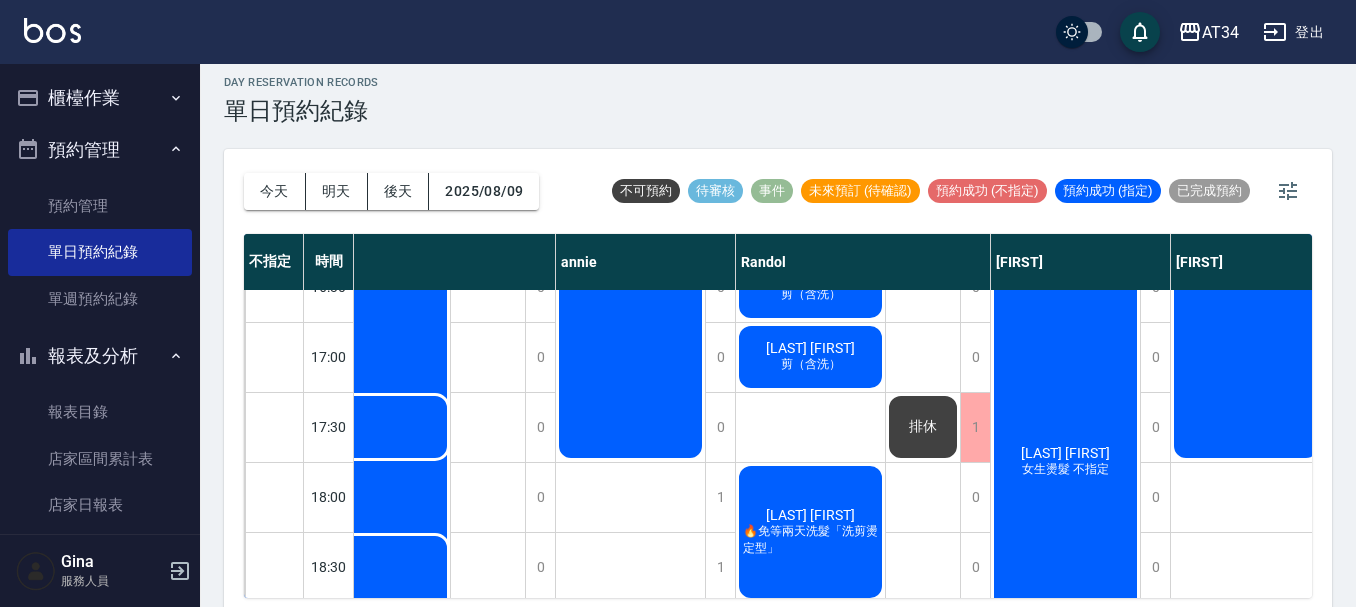 scroll, scrollTop: 23, scrollLeft: 0, axis: vertical 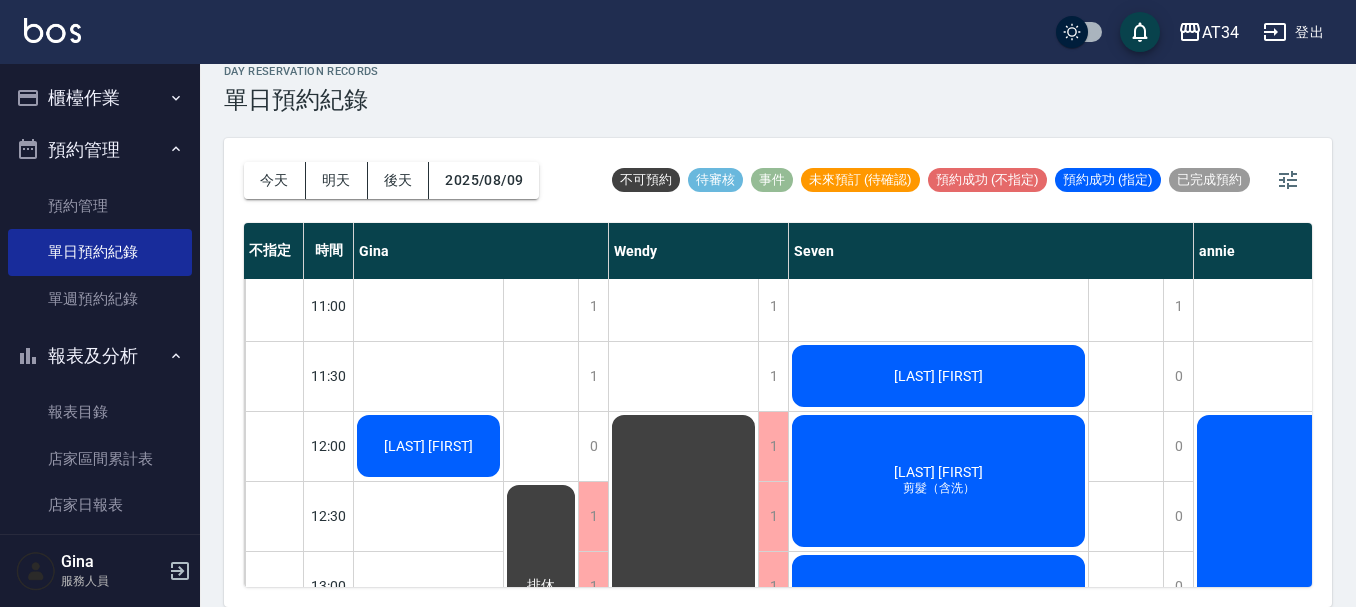 click on "day Reservation records 單日預約紀錄" at bounding box center [778, 89] 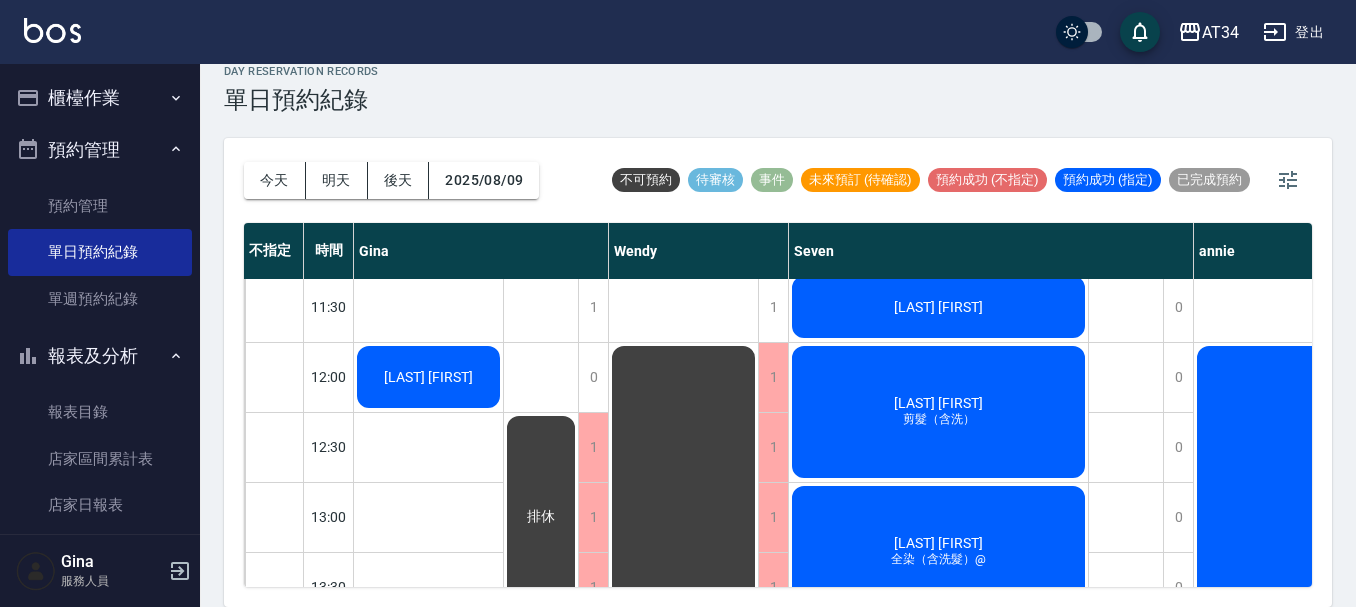 scroll, scrollTop: 8, scrollLeft: 0, axis: vertical 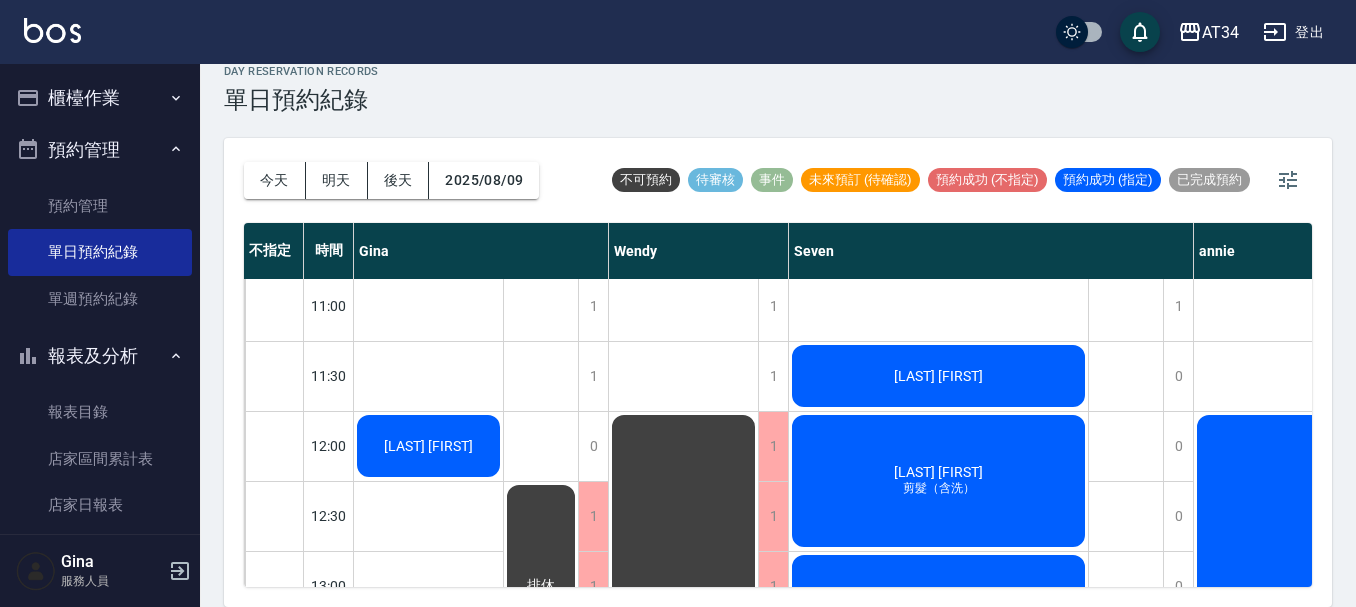 click on "張芷羚" at bounding box center (428, 446) 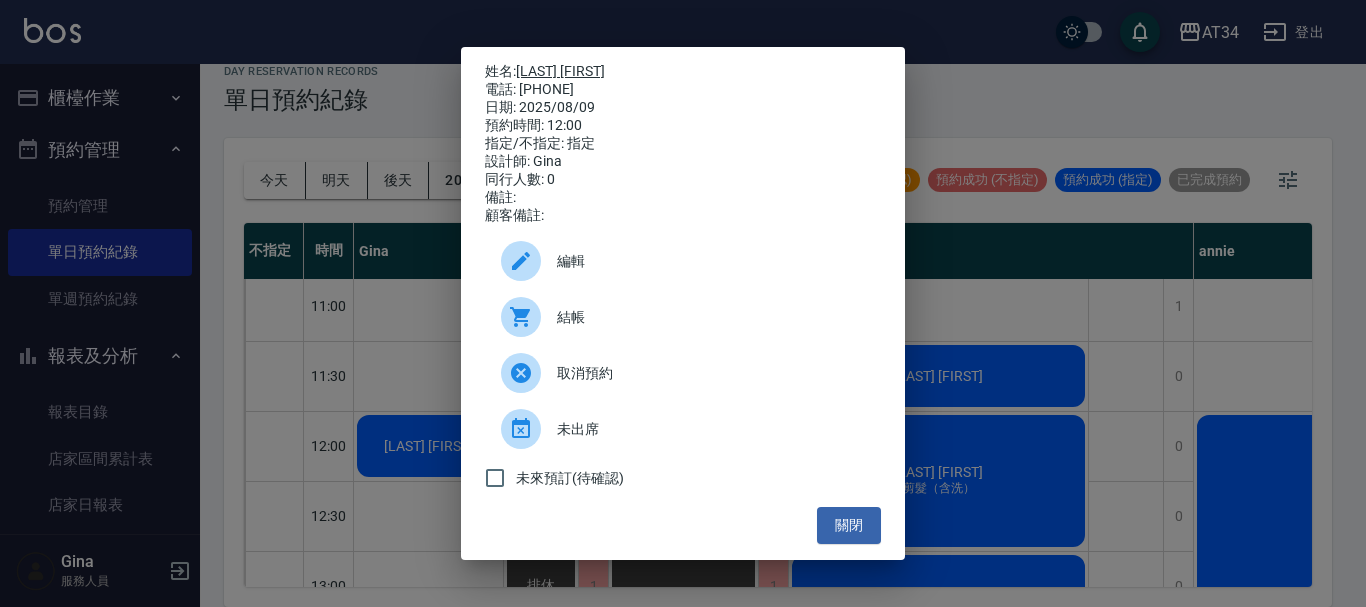click on "張芷羚" at bounding box center [560, 71] 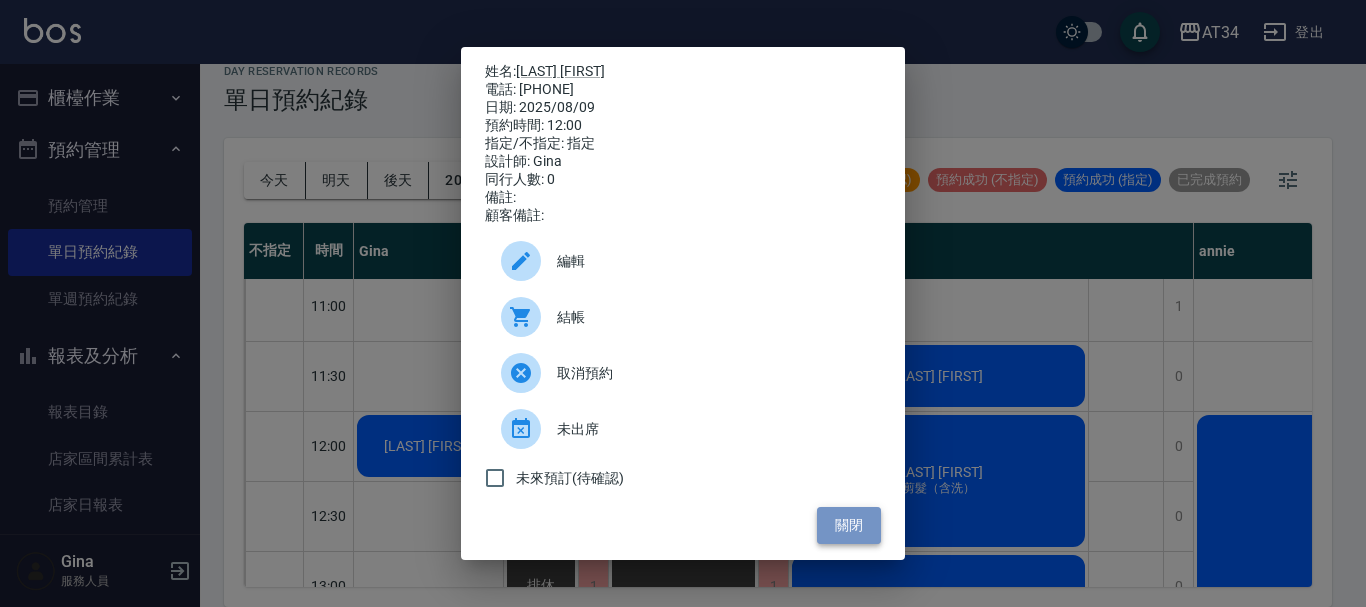 click on "關閉" at bounding box center [849, 525] 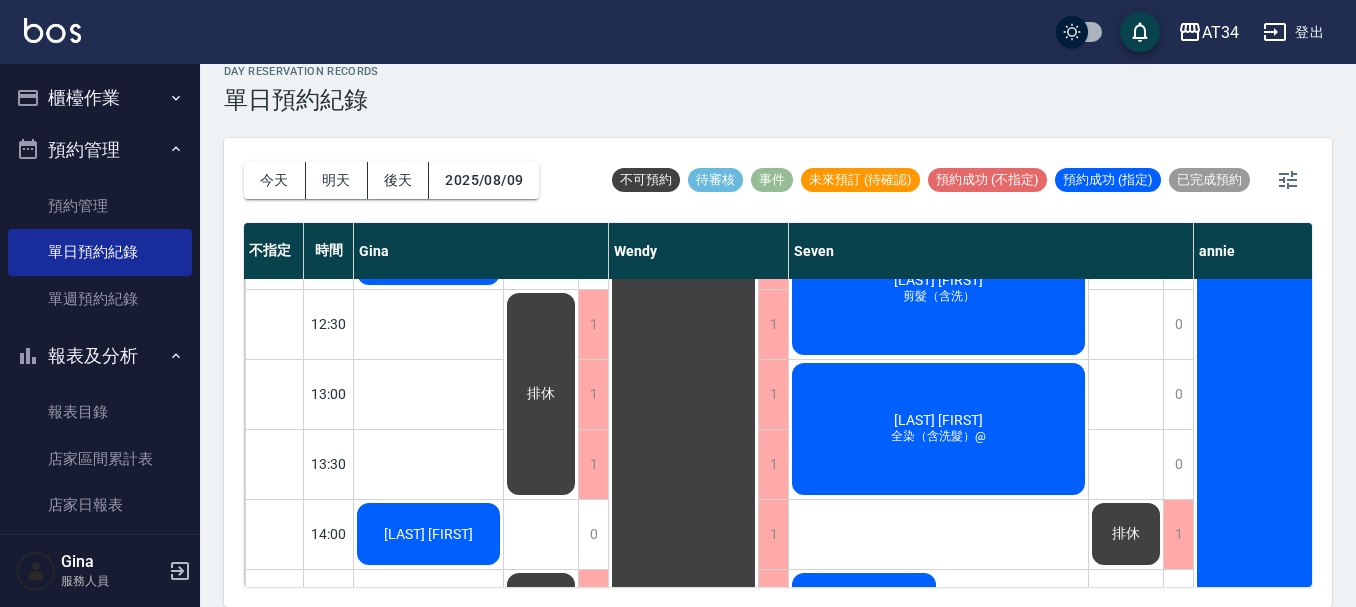 scroll, scrollTop: 208, scrollLeft: 0, axis: vertical 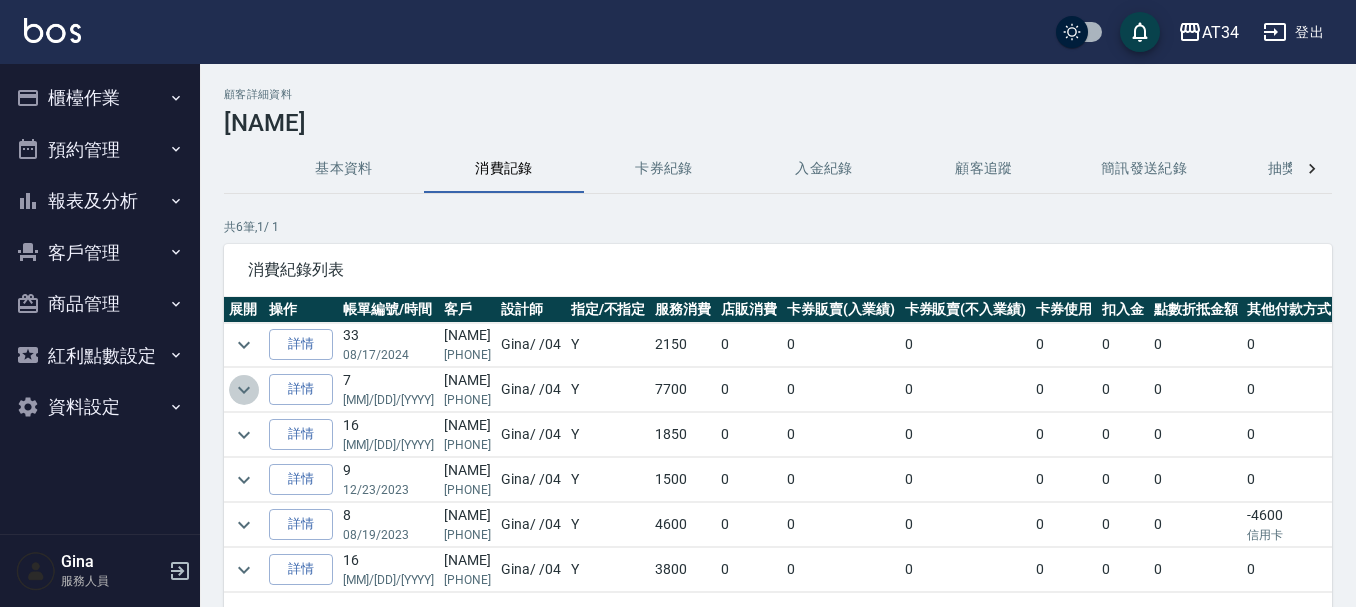 click 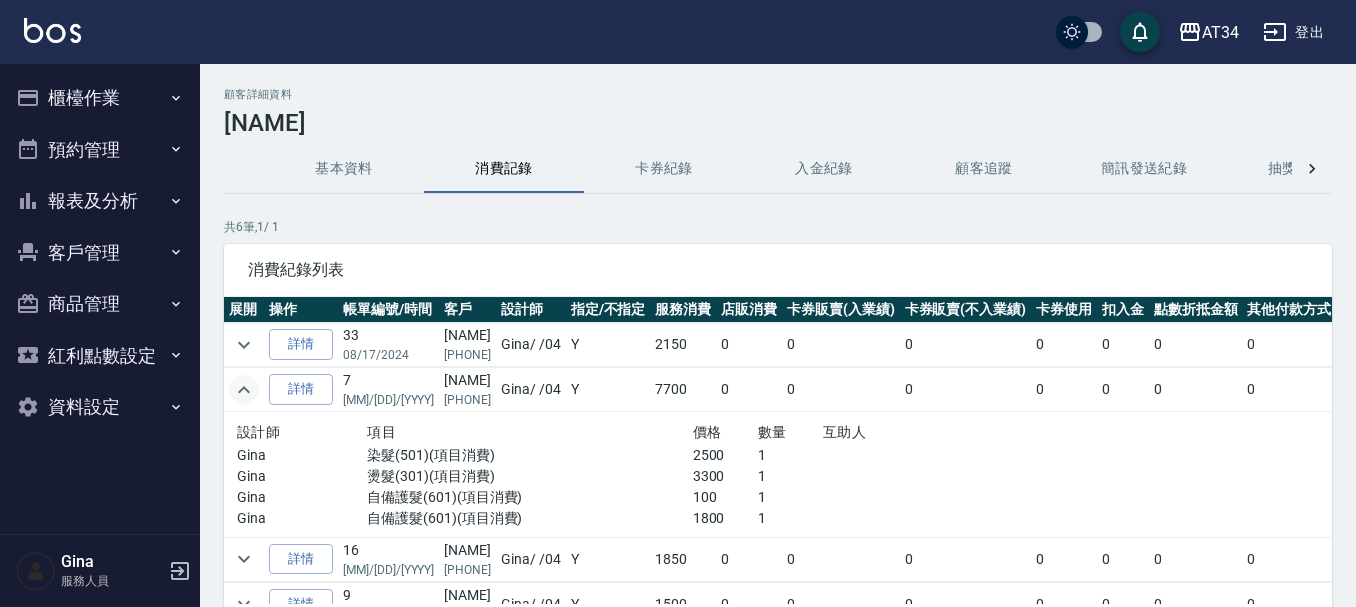 click on "預約管理" at bounding box center [100, 150] 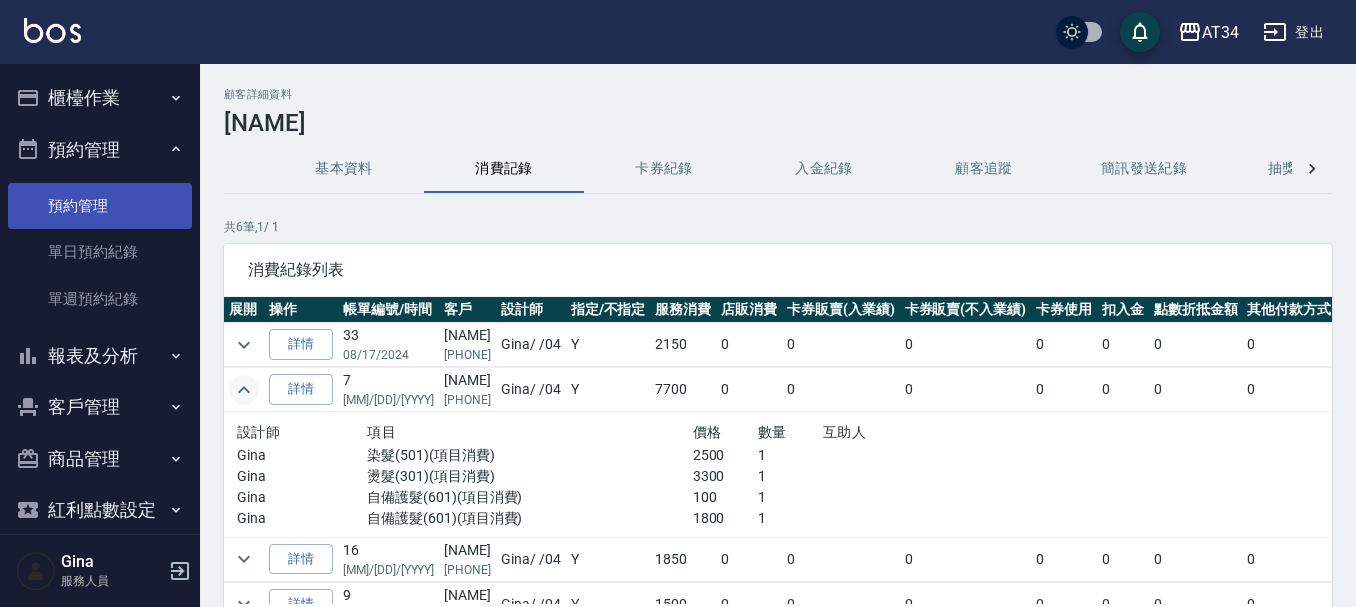 click on "預約管理" at bounding box center [100, 206] 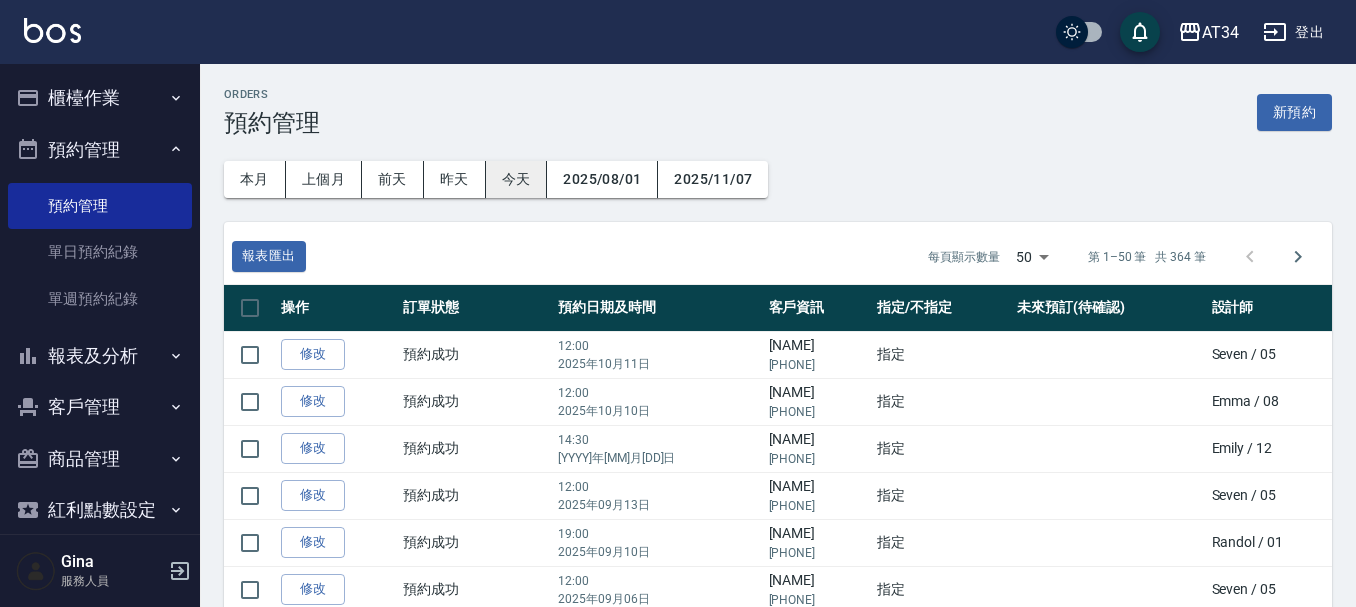 click on "今天" at bounding box center (517, 179) 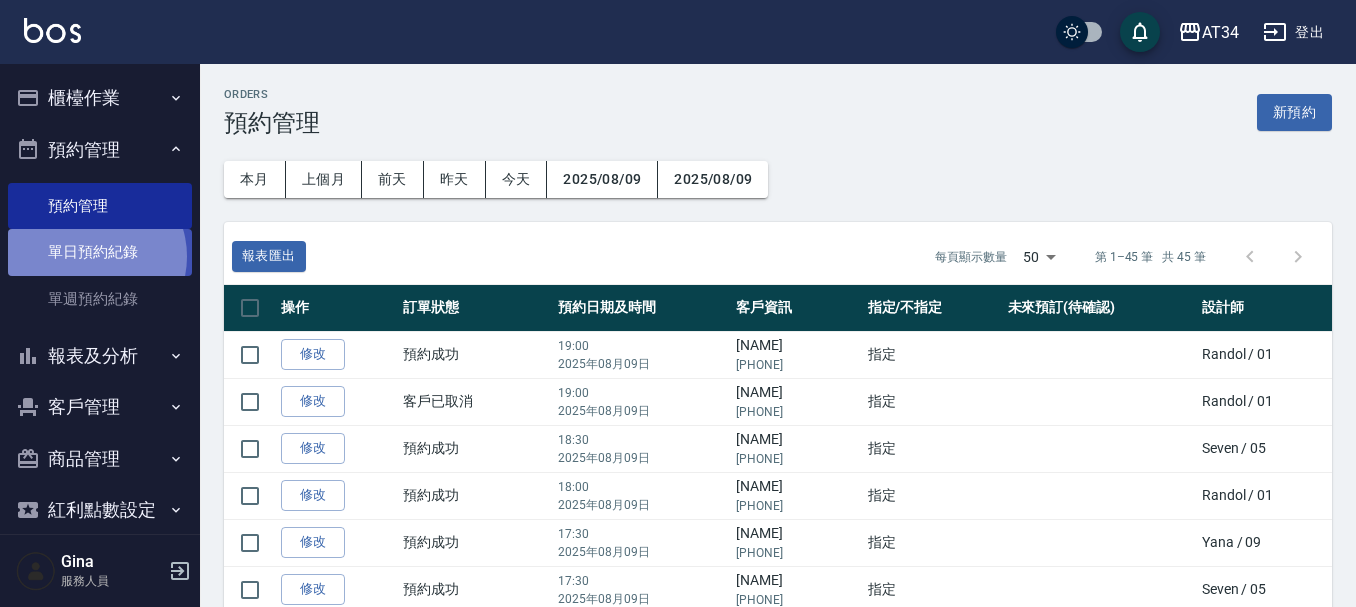 click on "單日預約紀錄" at bounding box center (100, 252) 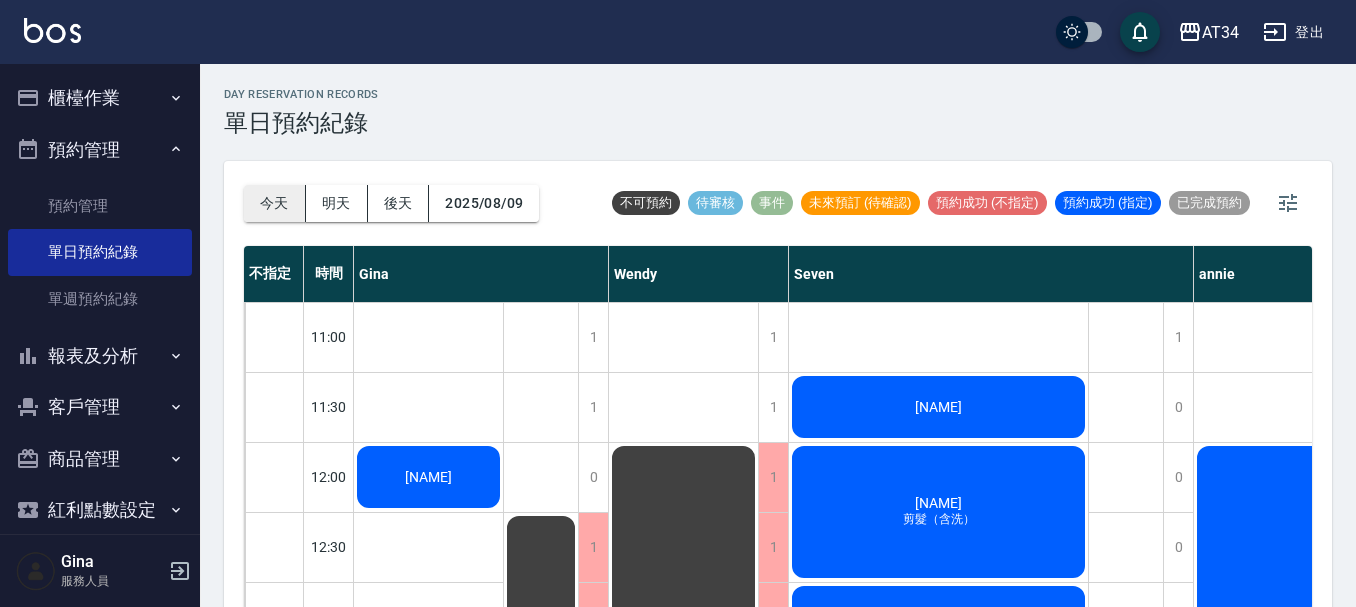 click on "今天" at bounding box center [275, 203] 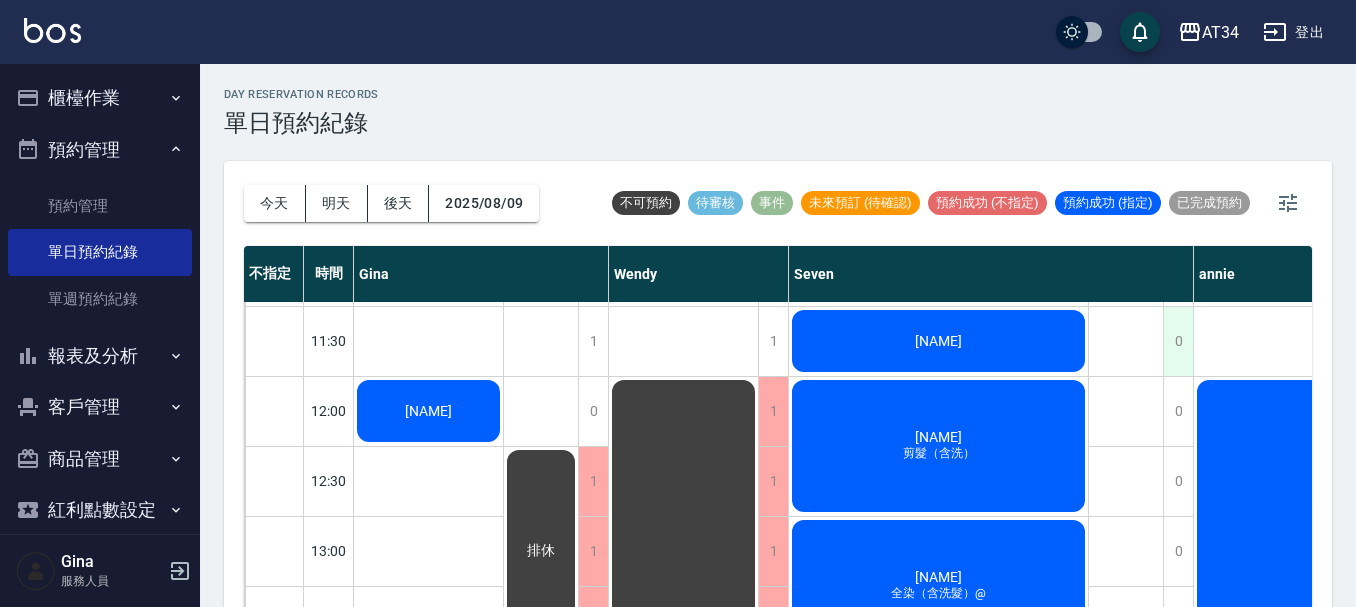 scroll, scrollTop: 0, scrollLeft: 0, axis: both 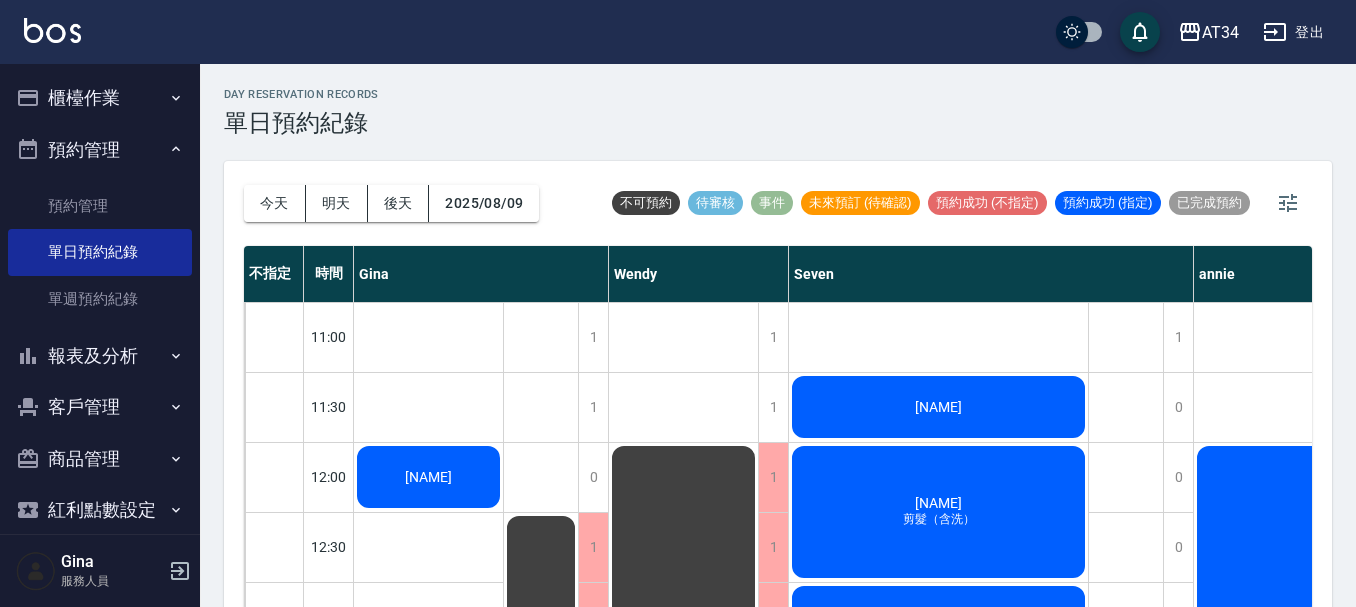 click on "[LAST] [FIRST]" at bounding box center [428, 477] 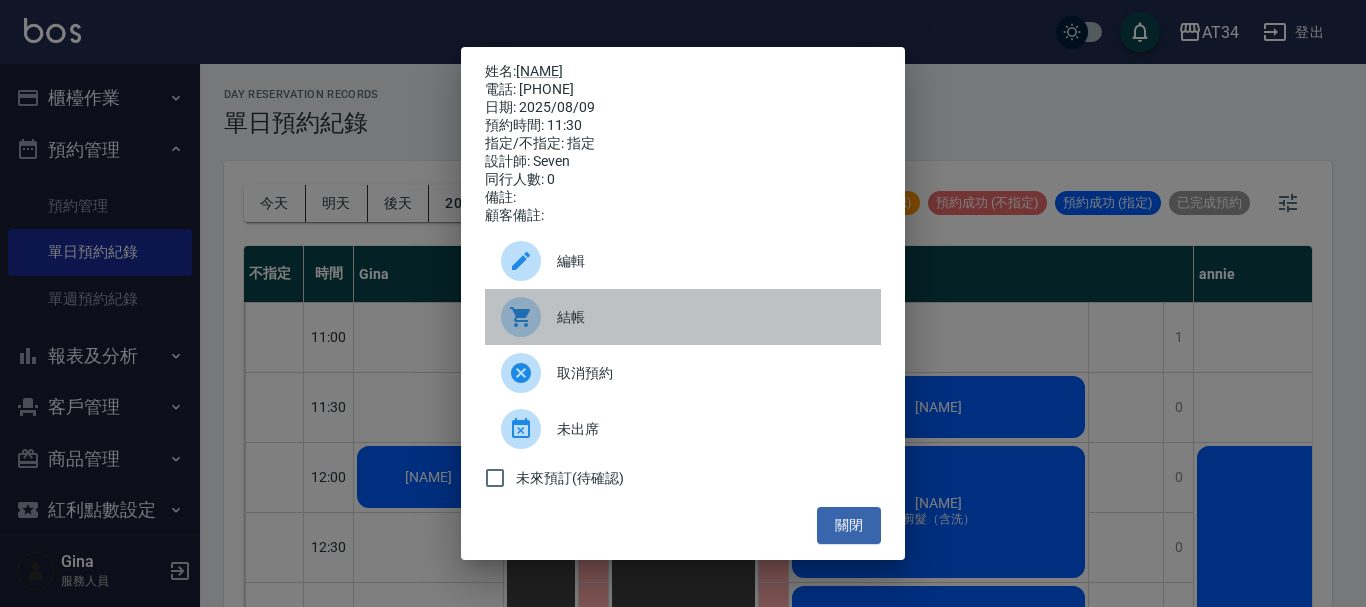 click on "結帳" at bounding box center (711, 317) 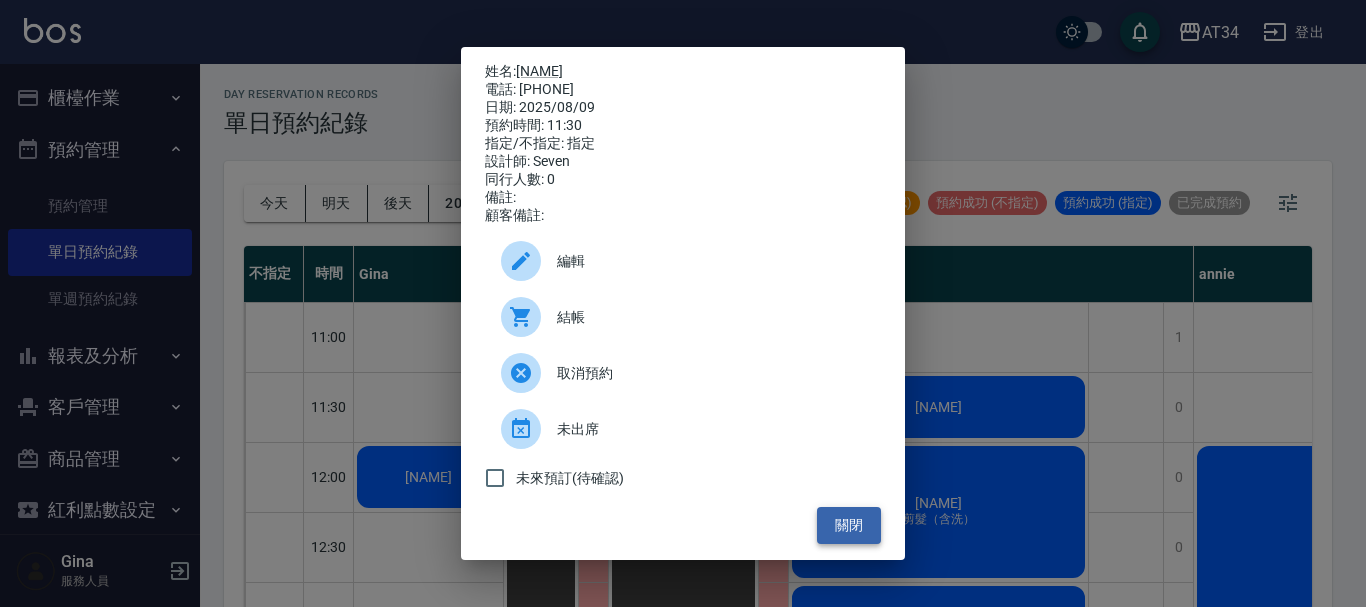 click on "關閉" at bounding box center [849, 525] 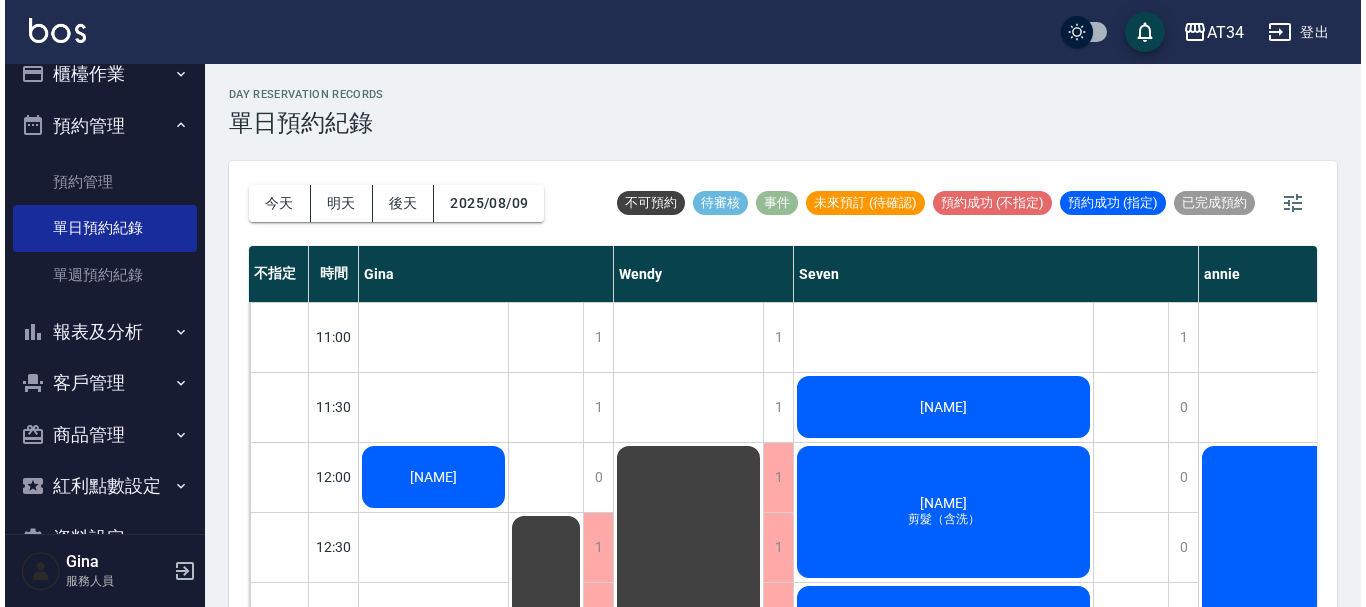 scroll, scrollTop: 0, scrollLeft: 0, axis: both 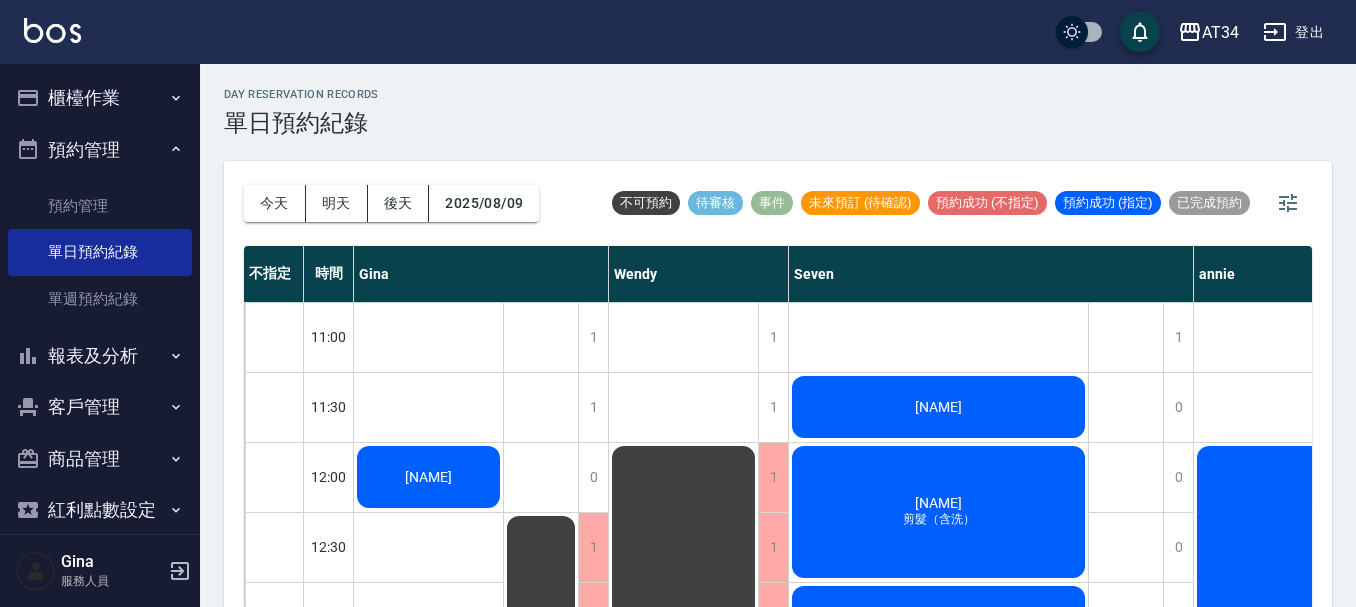 click on "櫃檯作業" at bounding box center (100, 98) 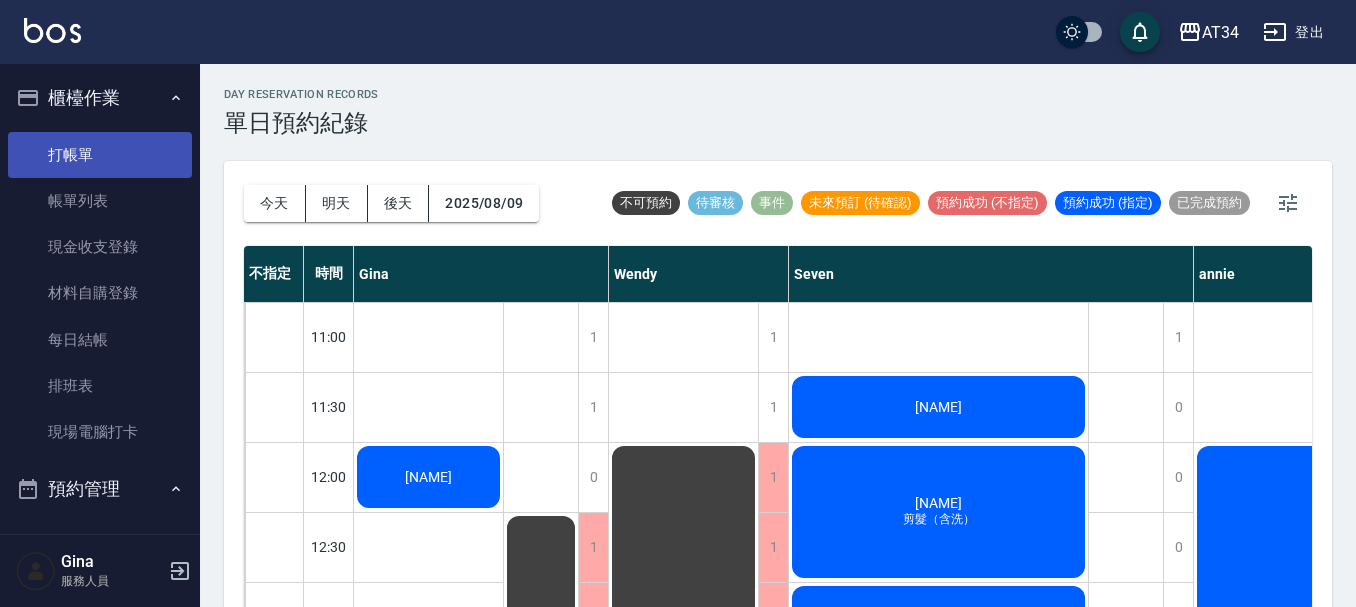 click on "打帳單" at bounding box center [100, 155] 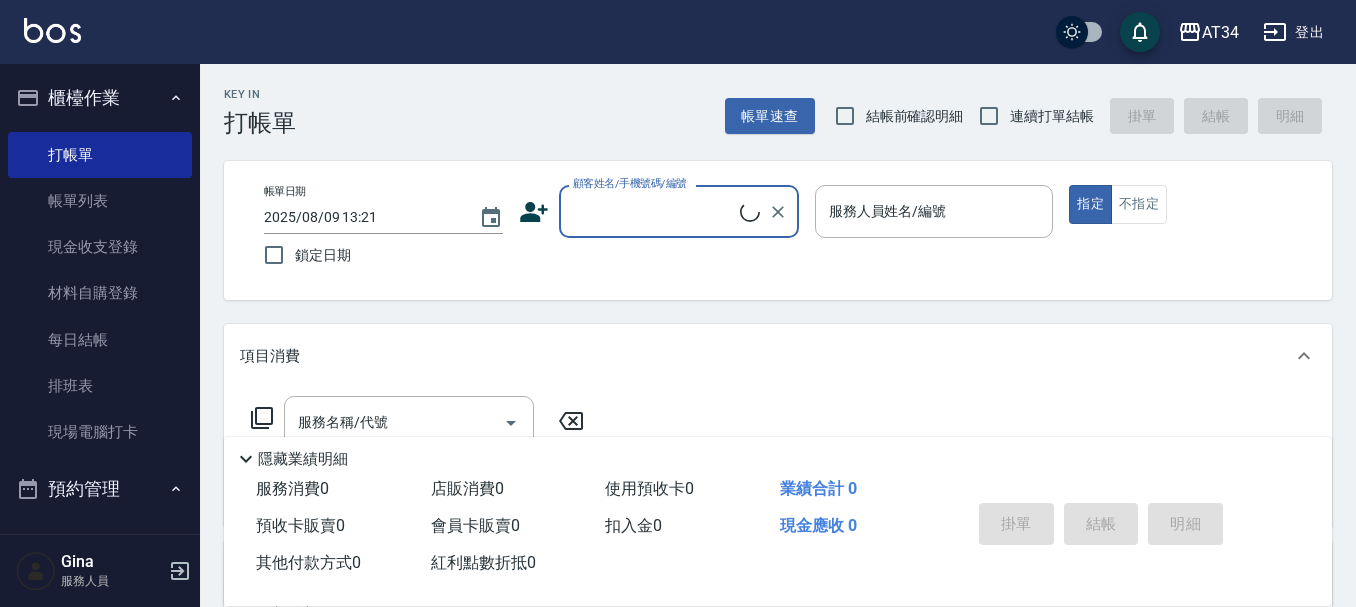 click on "顧客姓名/手機號碼/編號" at bounding box center [654, 211] 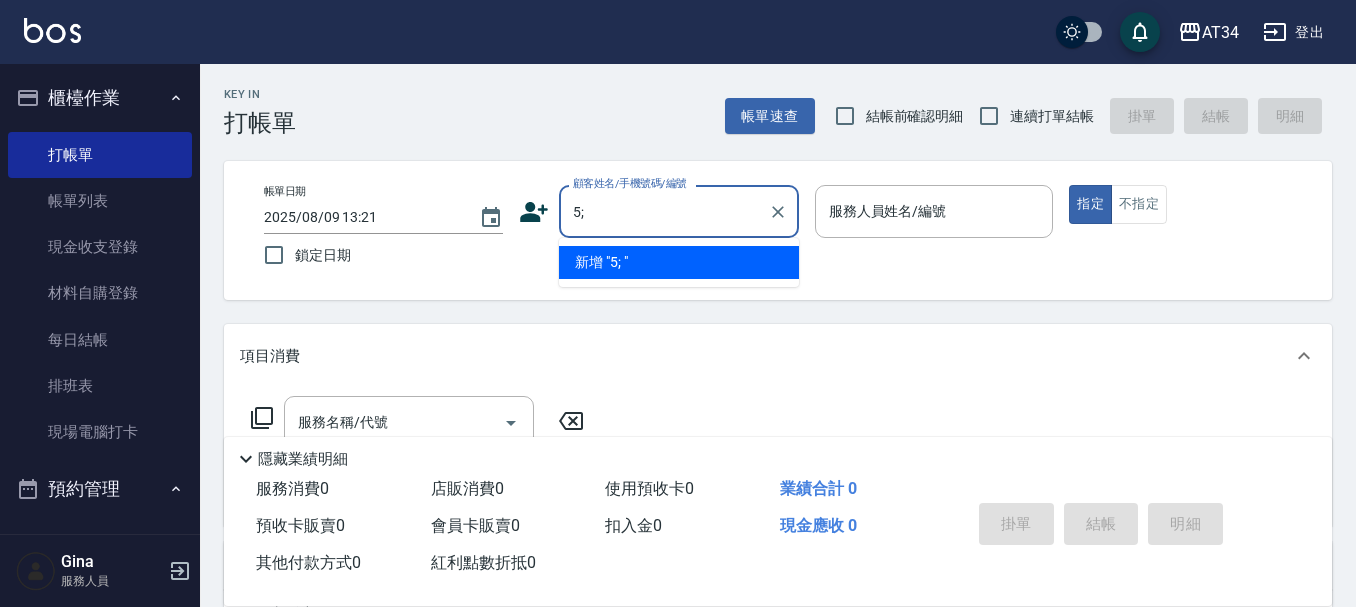 type on "5" 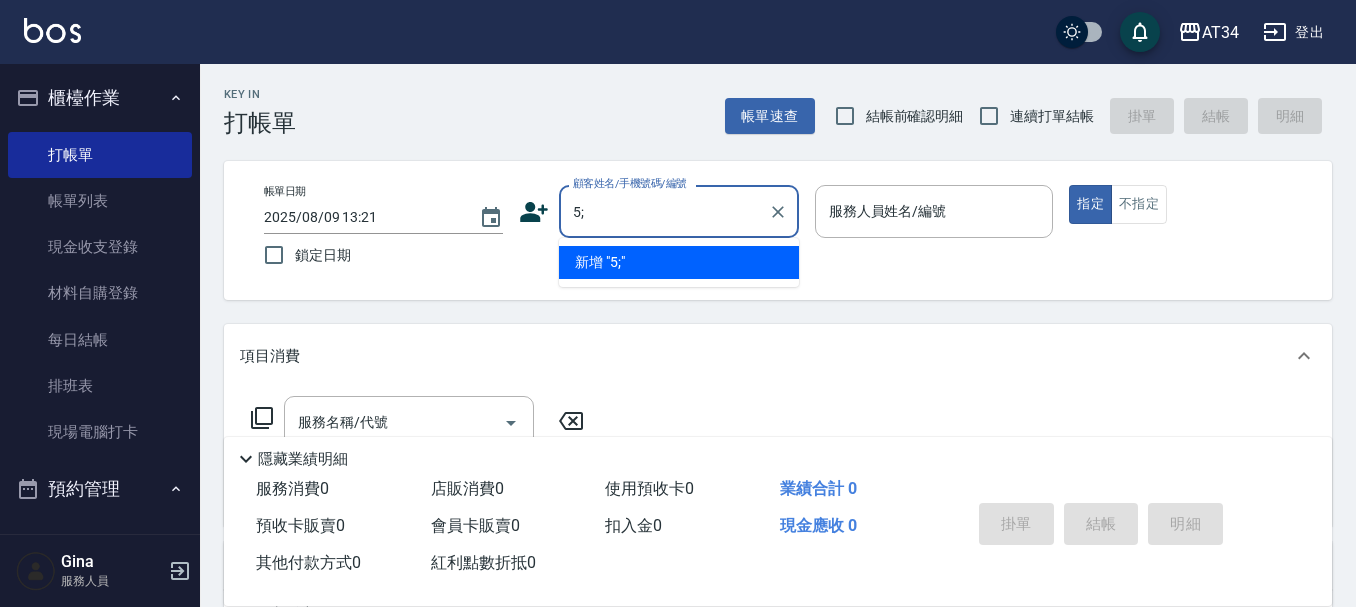 type on "5" 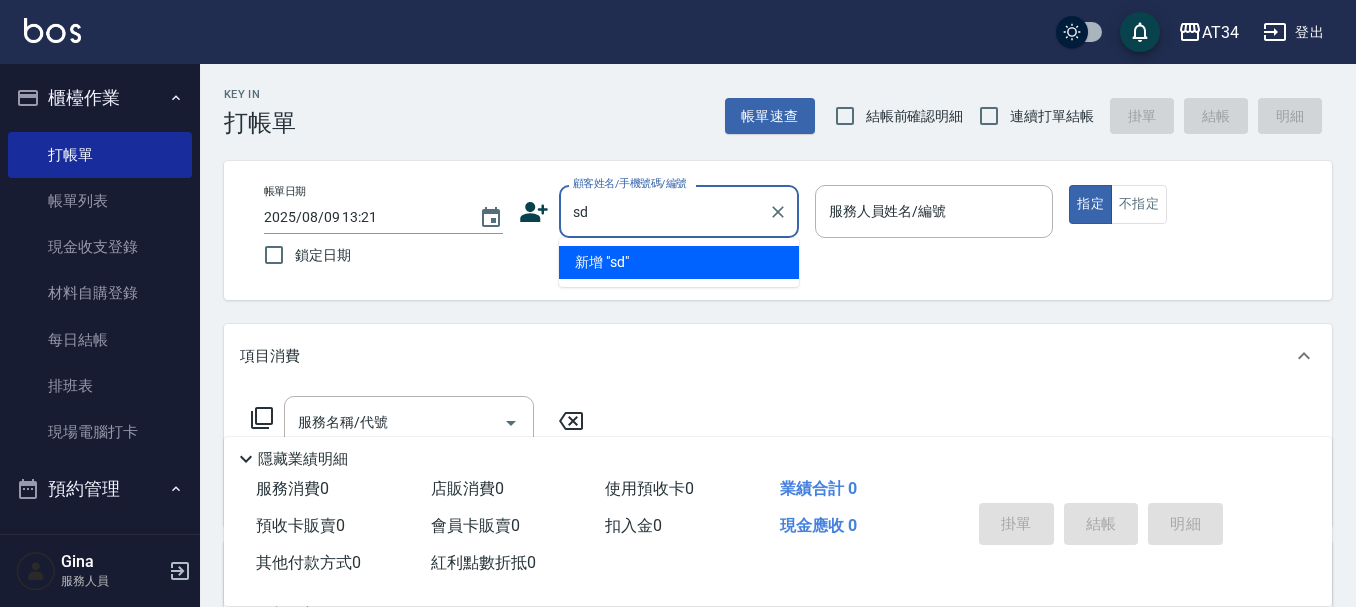 type on "s" 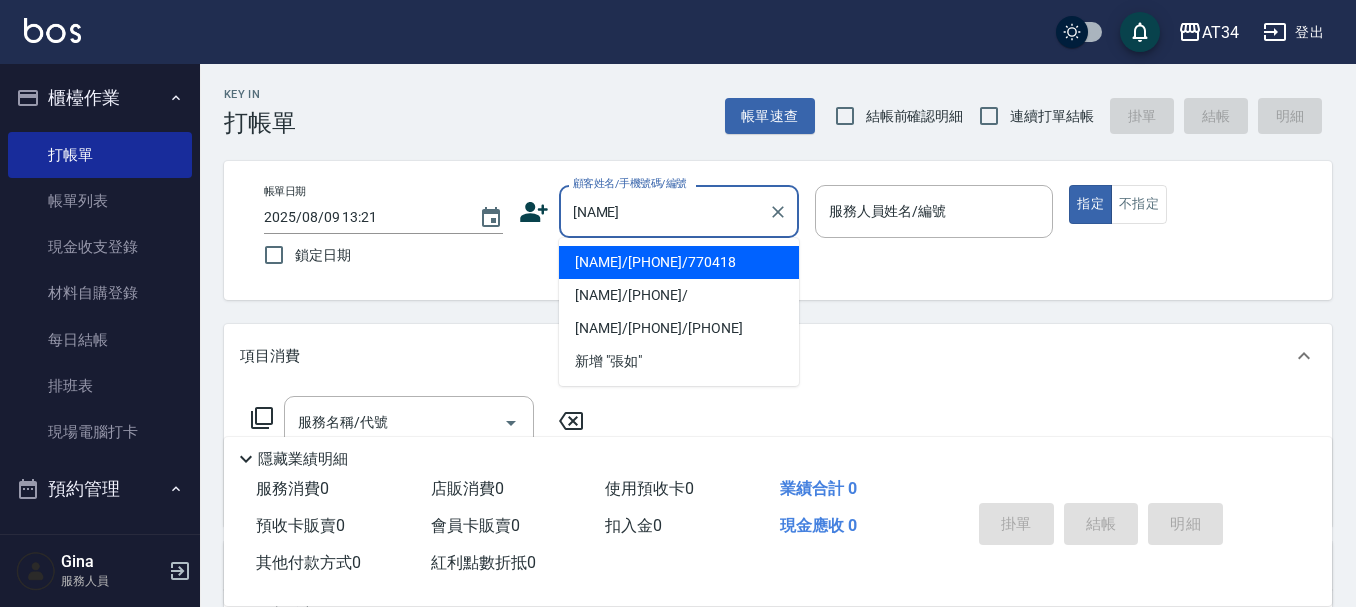 click on "張如瑜/0953870418/770418" at bounding box center [679, 262] 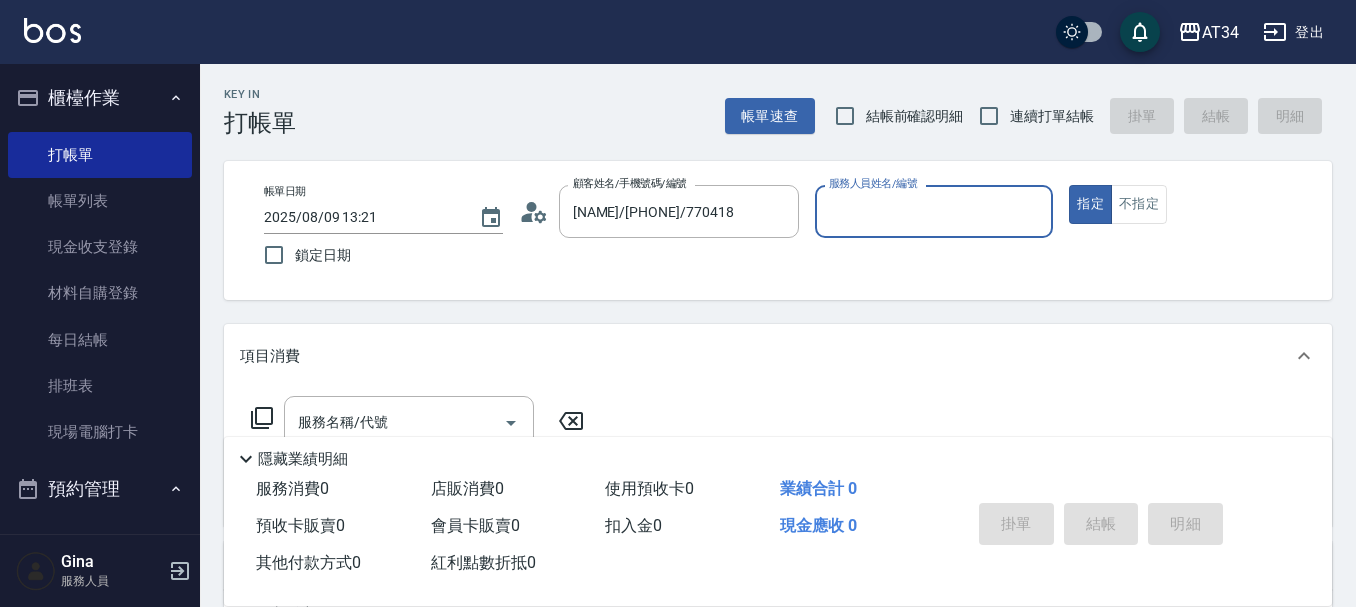 type on "Wendy-02" 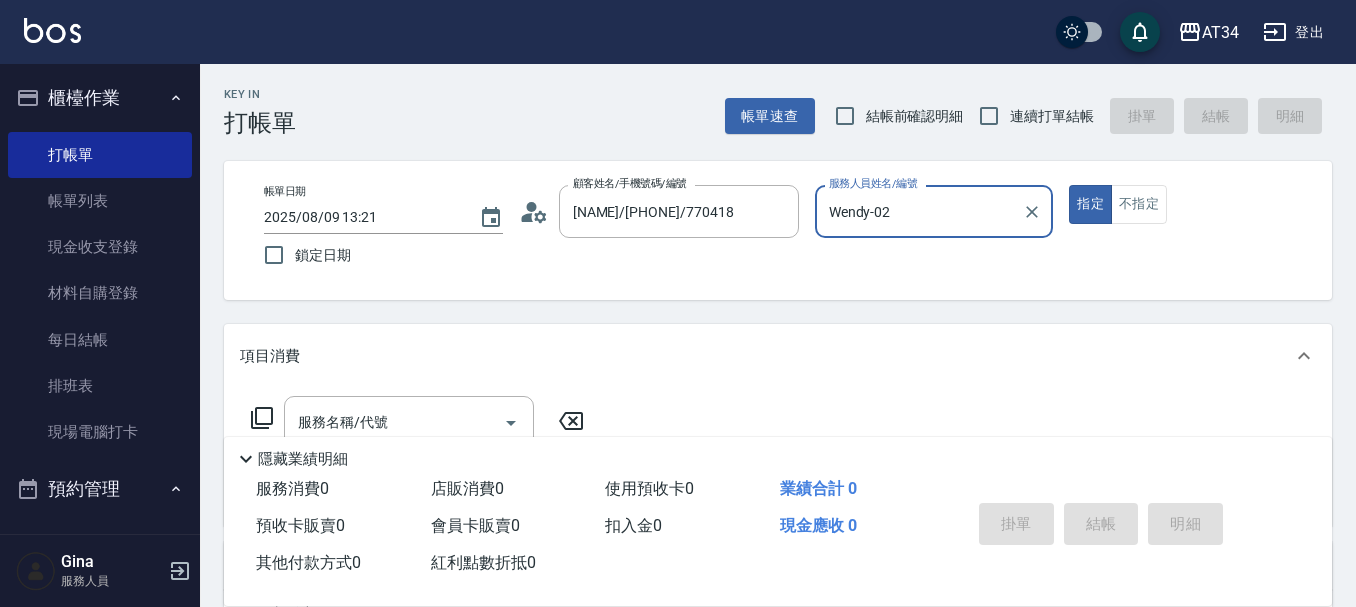click 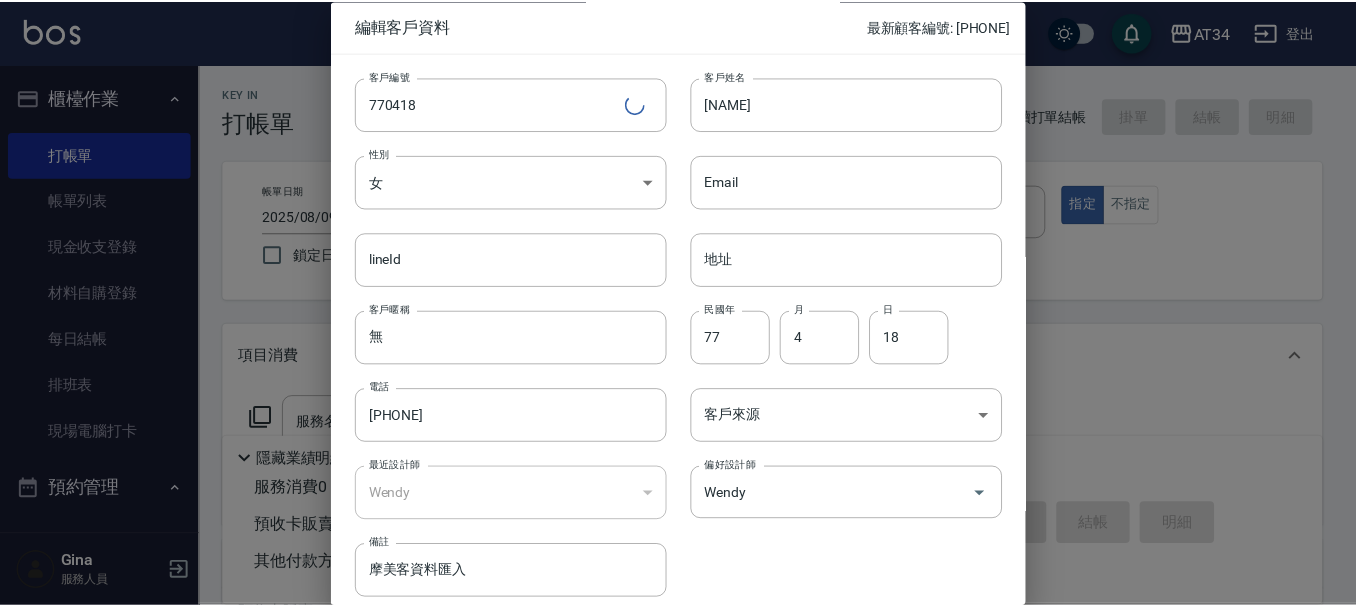 scroll, scrollTop: 86, scrollLeft: 0, axis: vertical 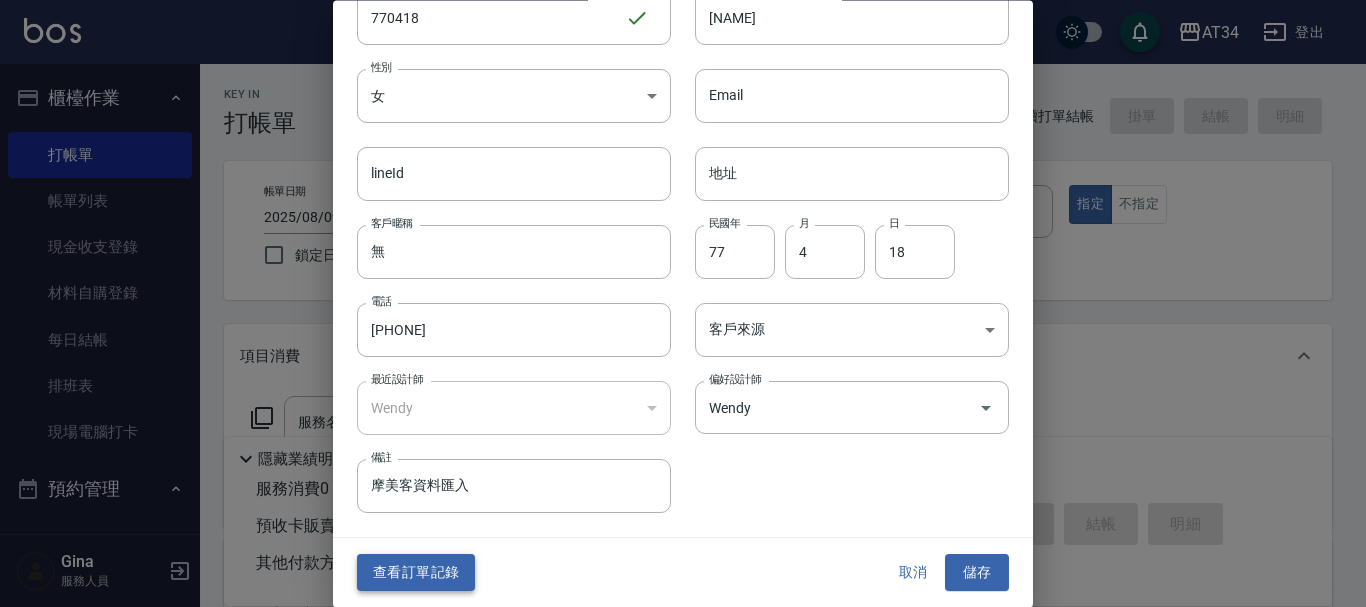 click on "查看訂單記錄" at bounding box center (416, 573) 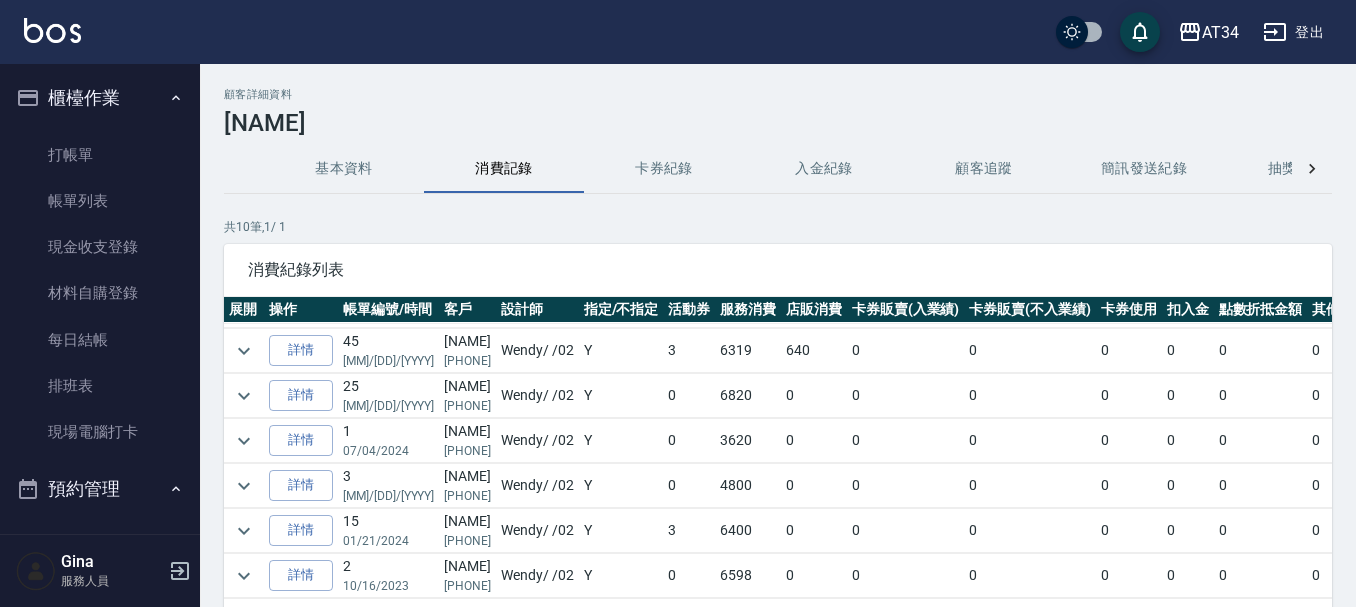 scroll, scrollTop: 0, scrollLeft: 0, axis: both 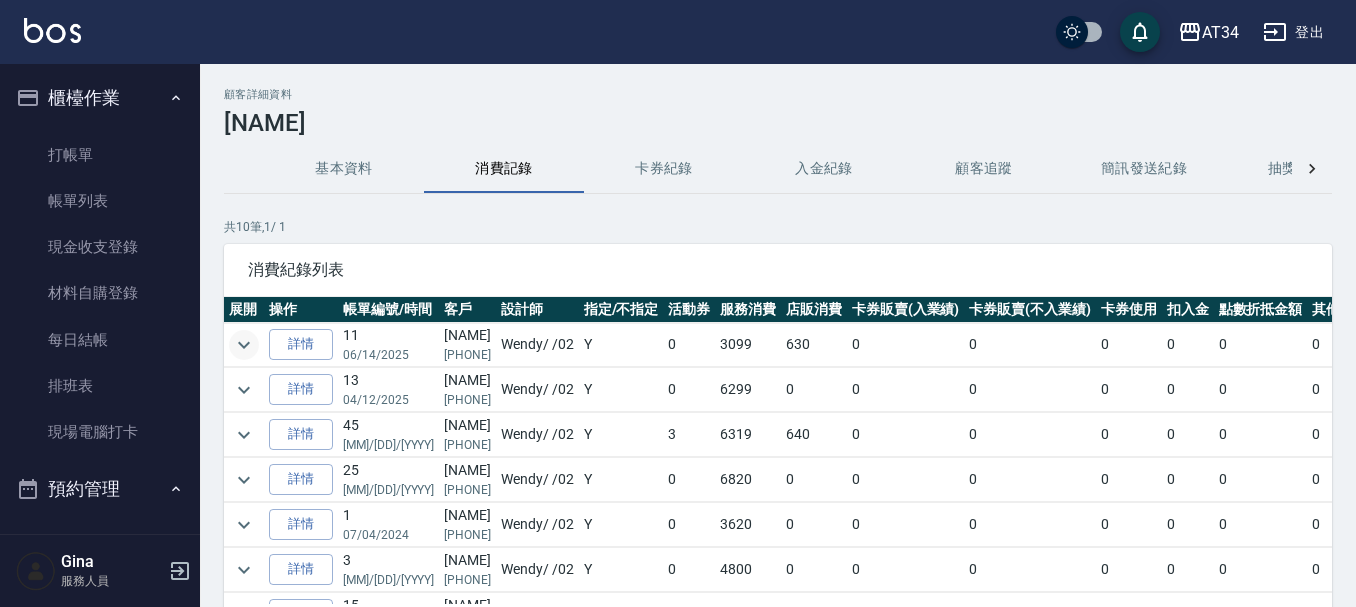 click 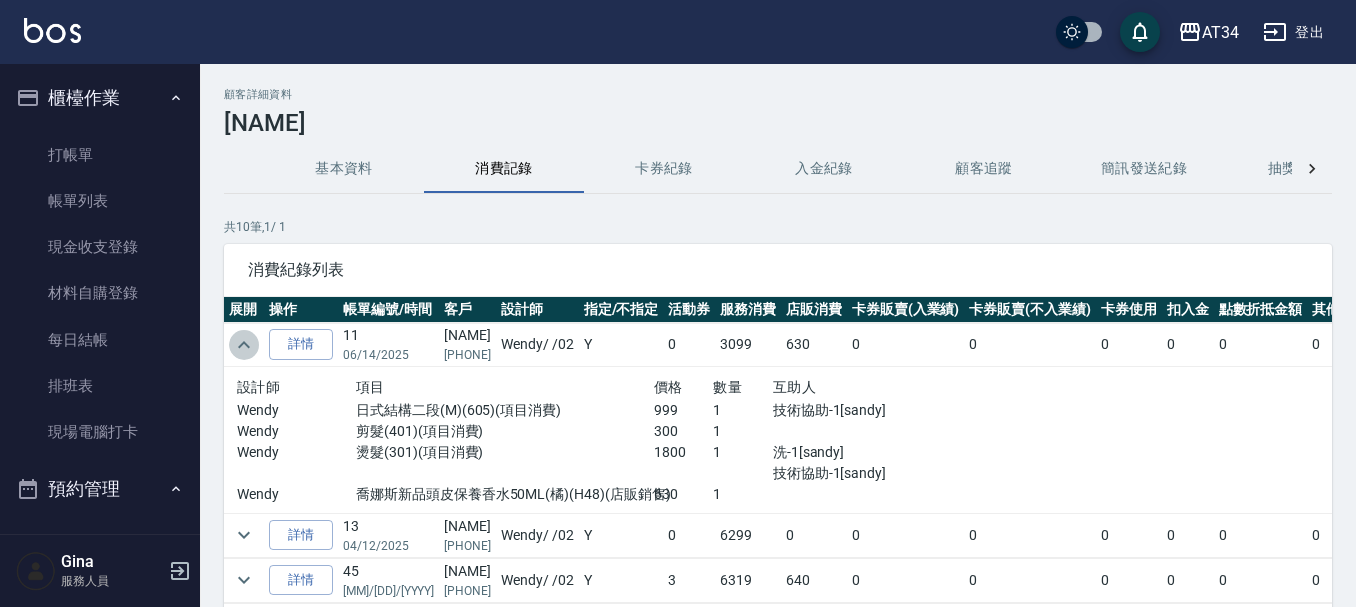 click 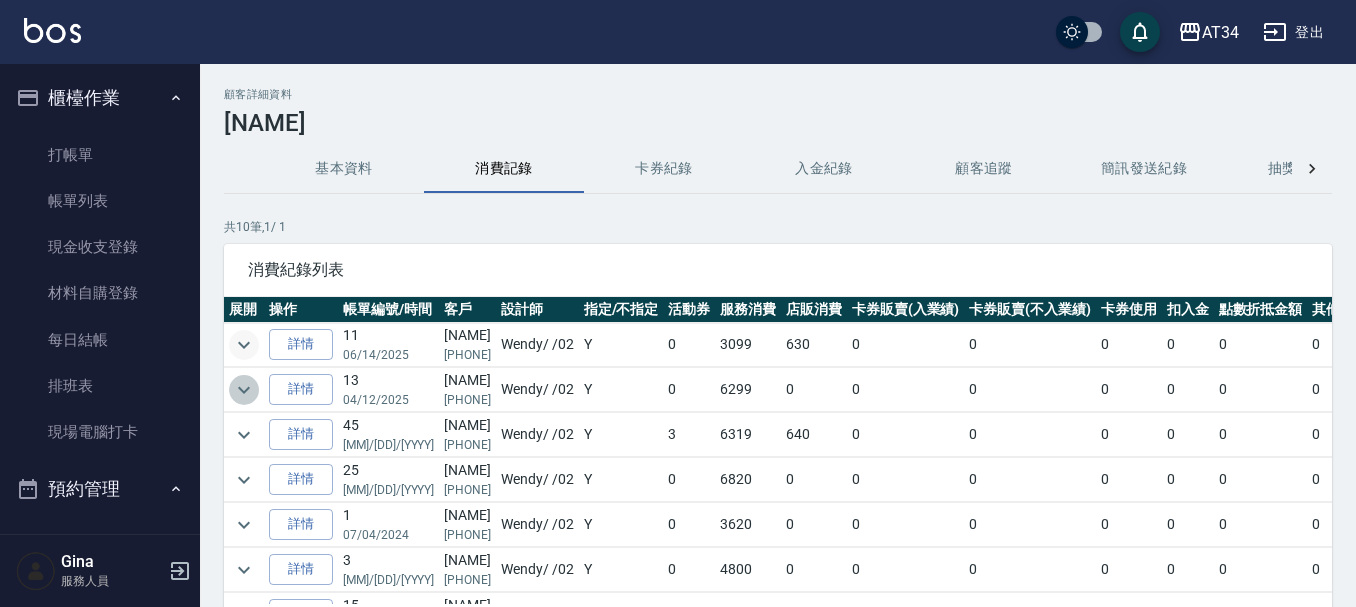click 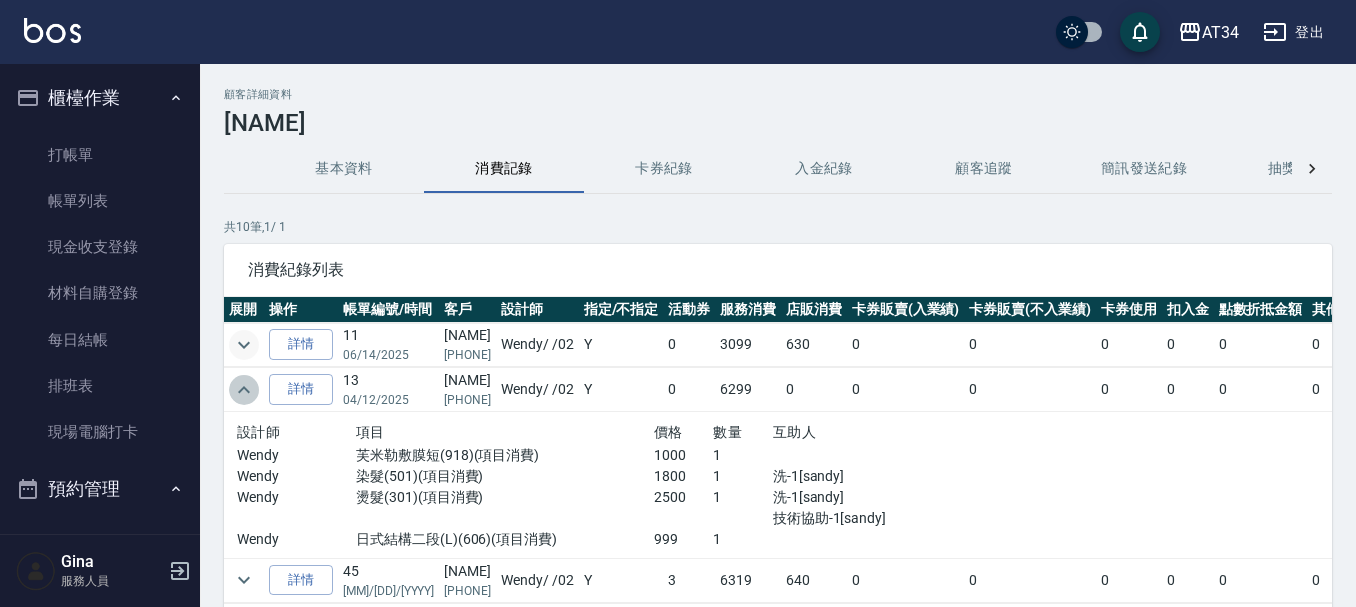 click 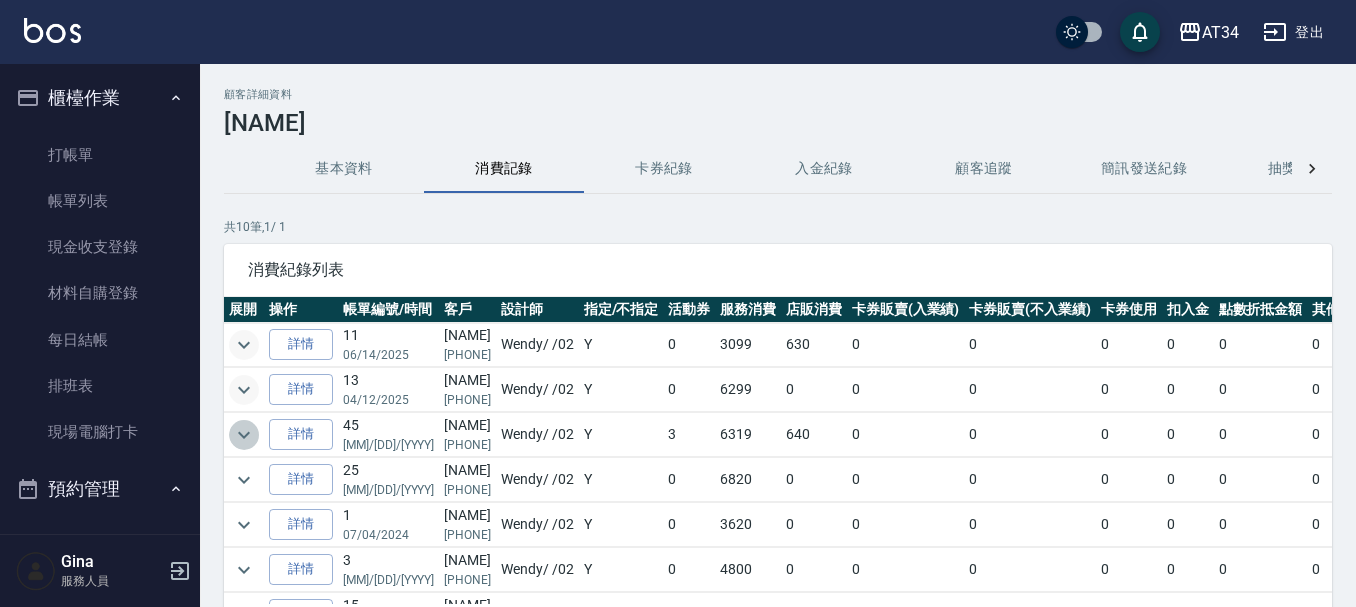 click 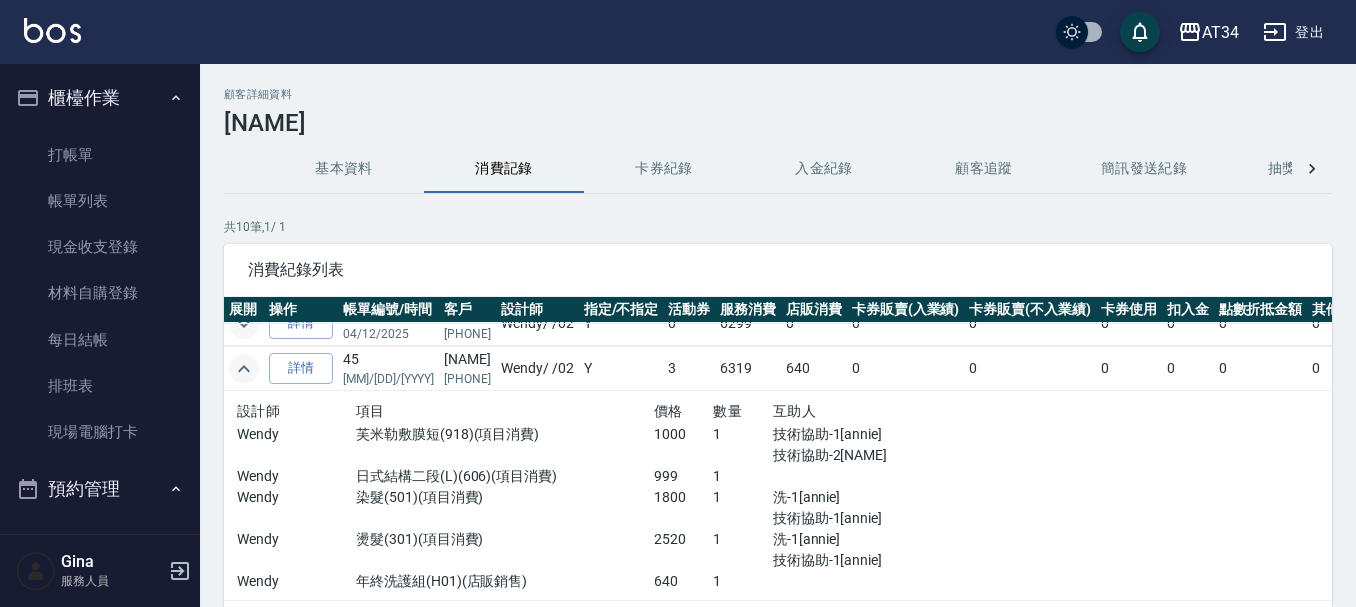 scroll, scrollTop: 100, scrollLeft: 0, axis: vertical 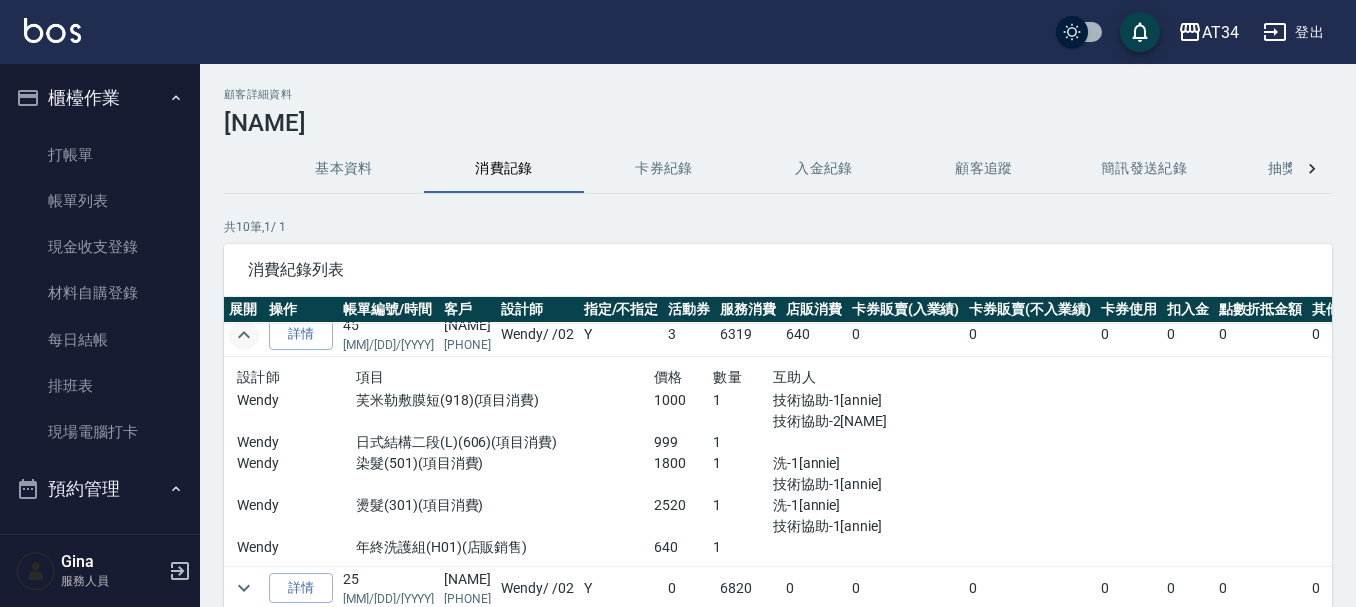 click at bounding box center [244, 335] 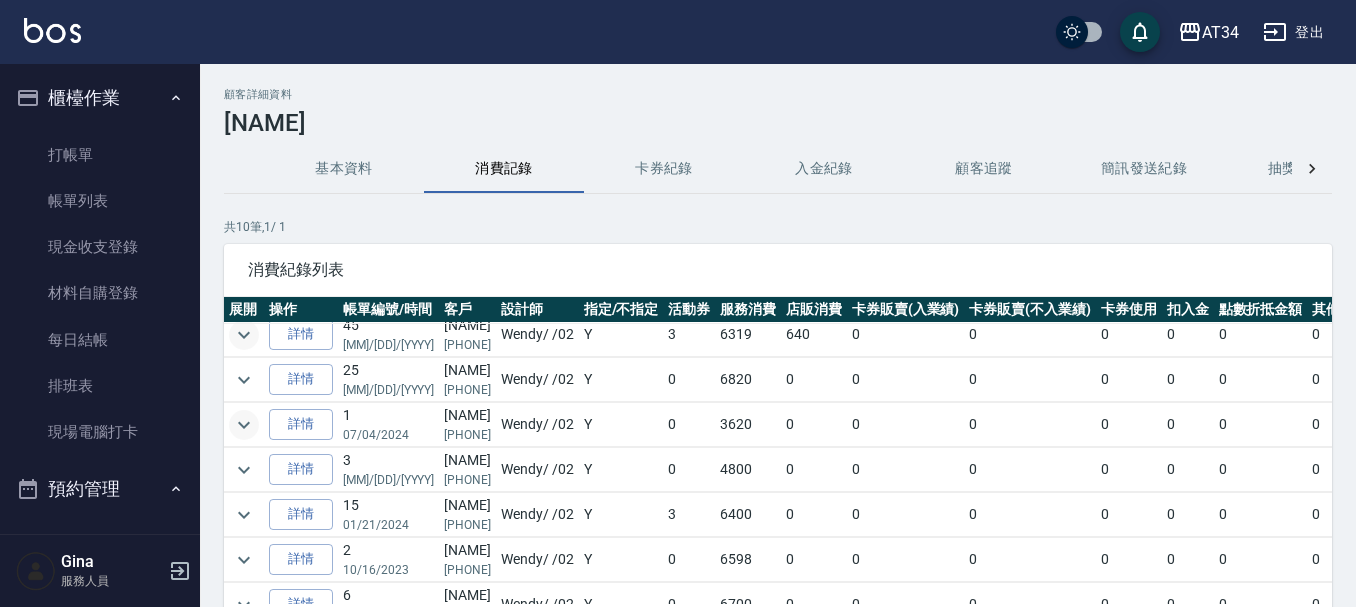 click 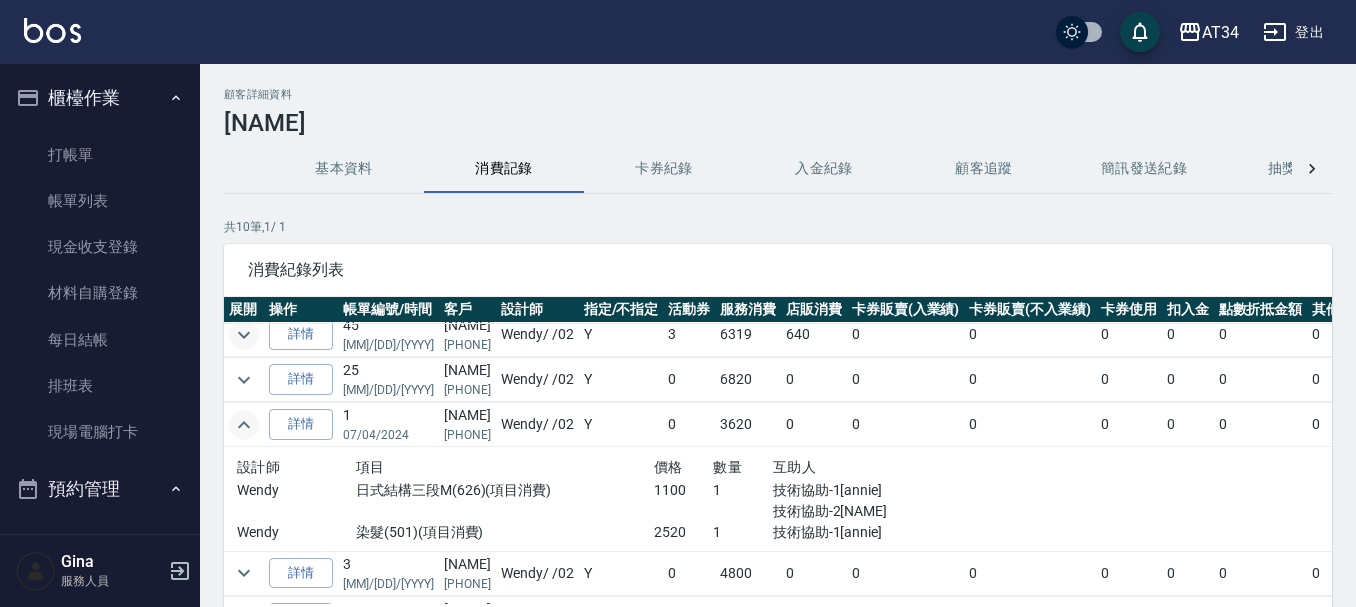 click 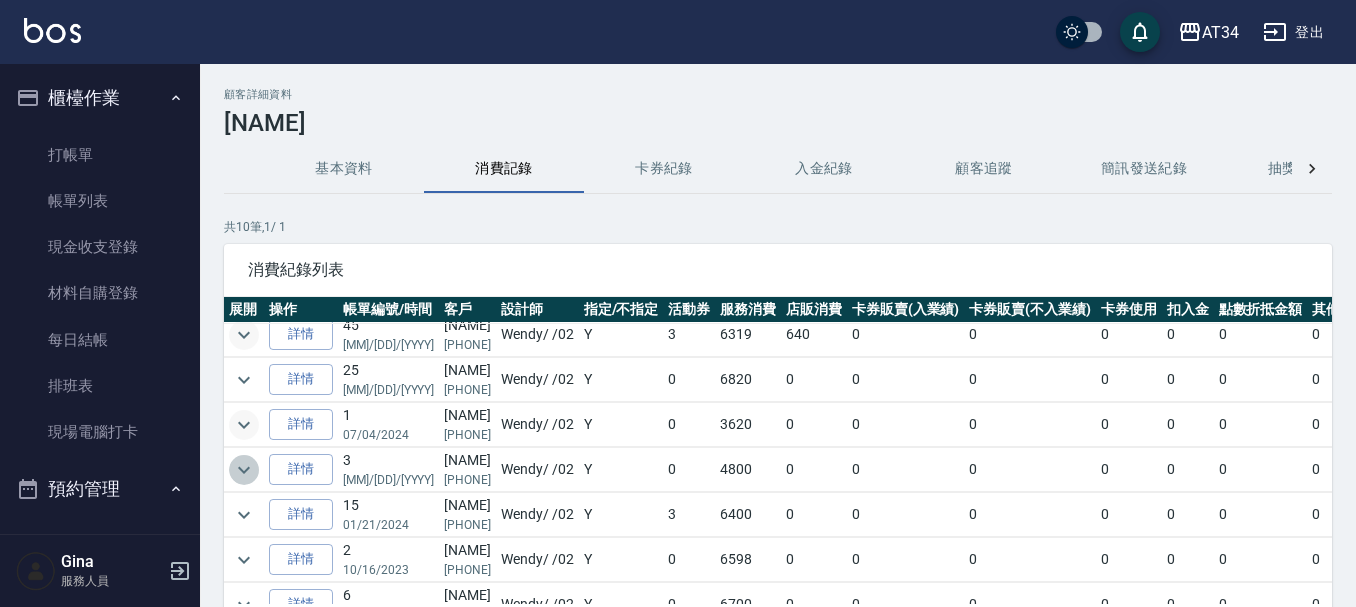 click 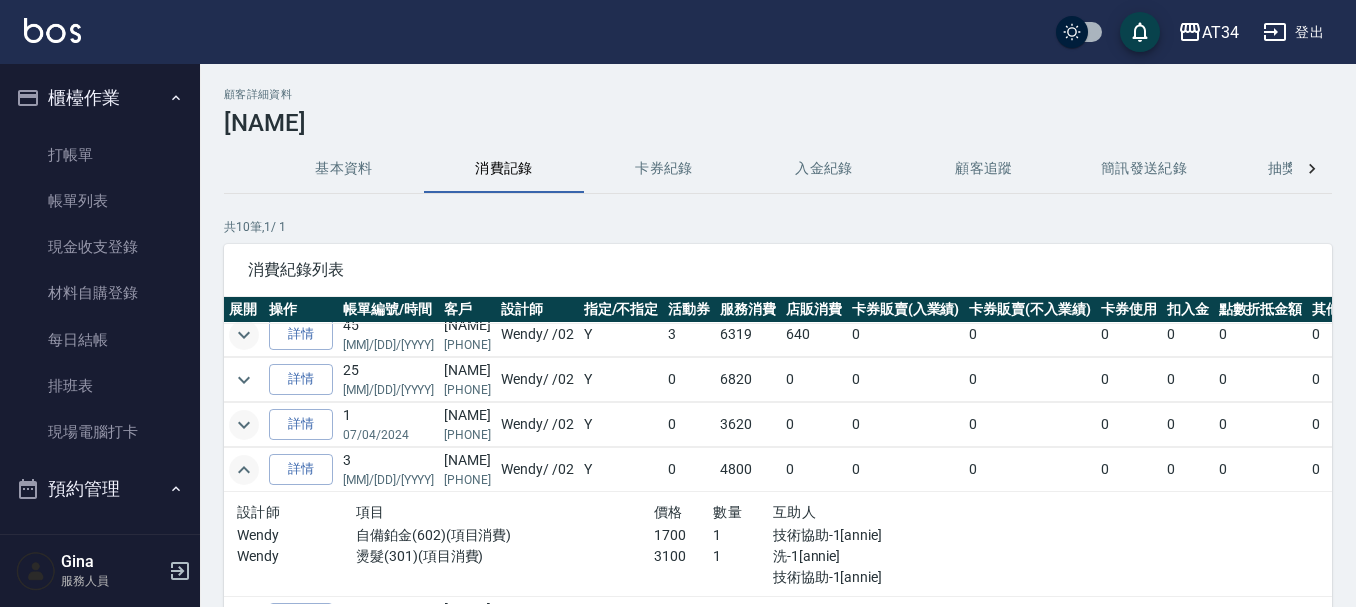 click 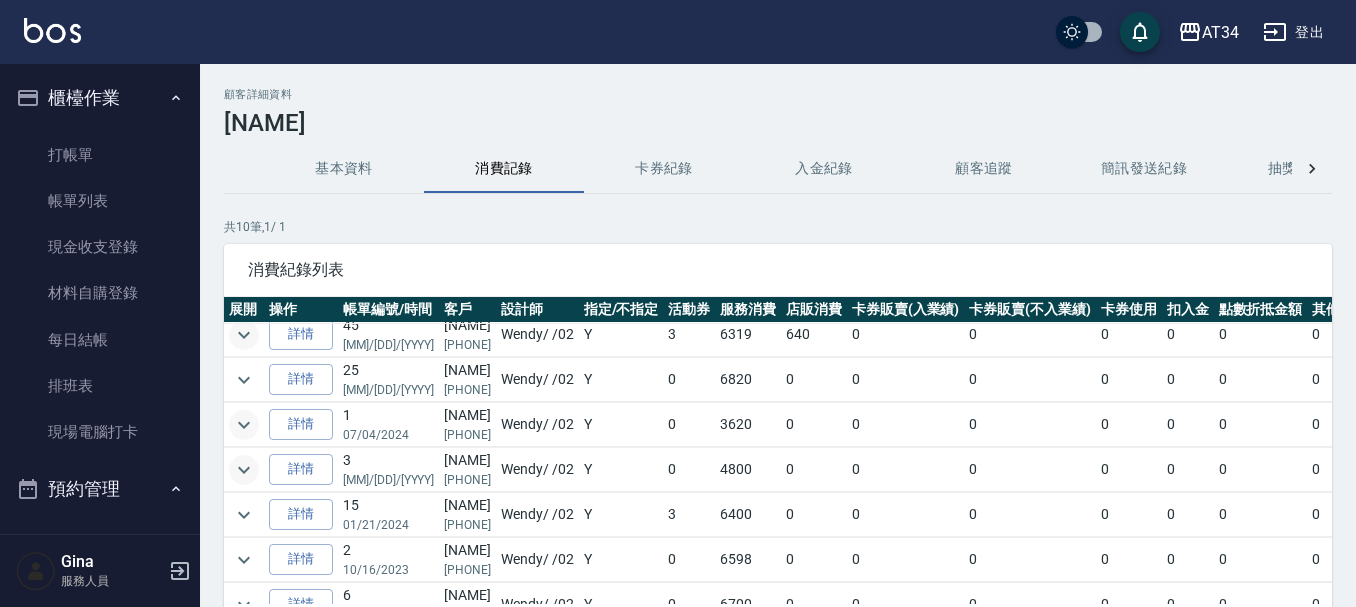 scroll, scrollTop: 0, scrollLeft: 0, axis: both 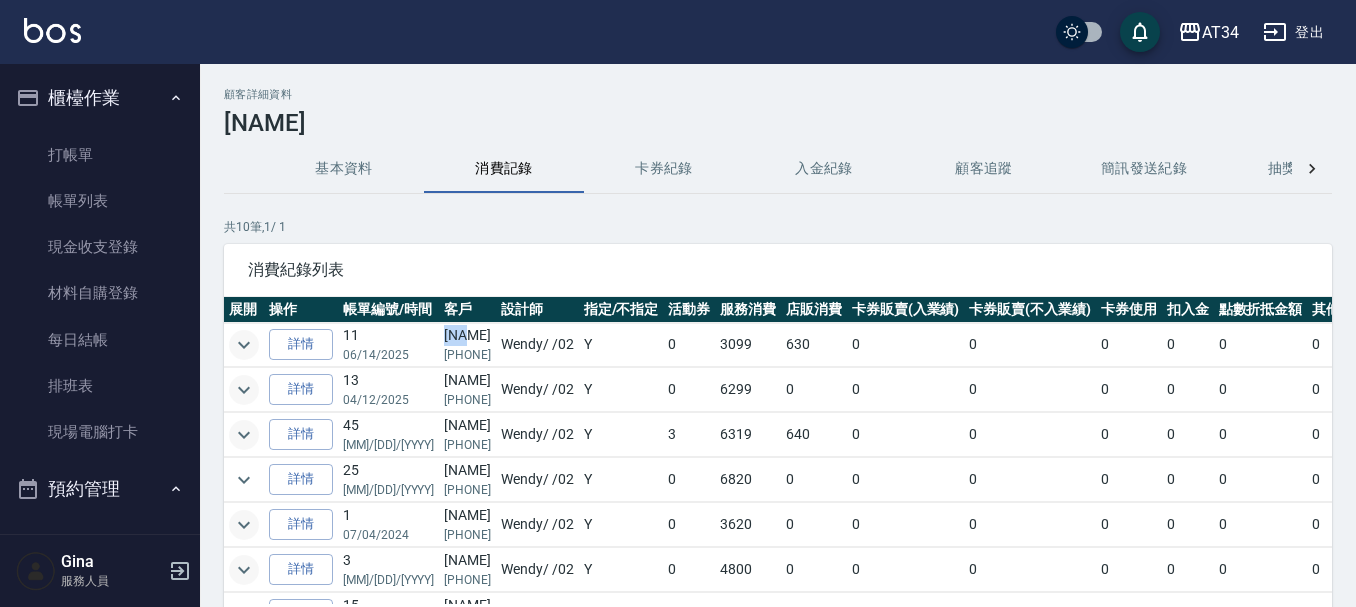 drag, startPoint x: 445, startPoint y: 334, endPoint x: 482, endPoint y: 330, distance: 37.215588 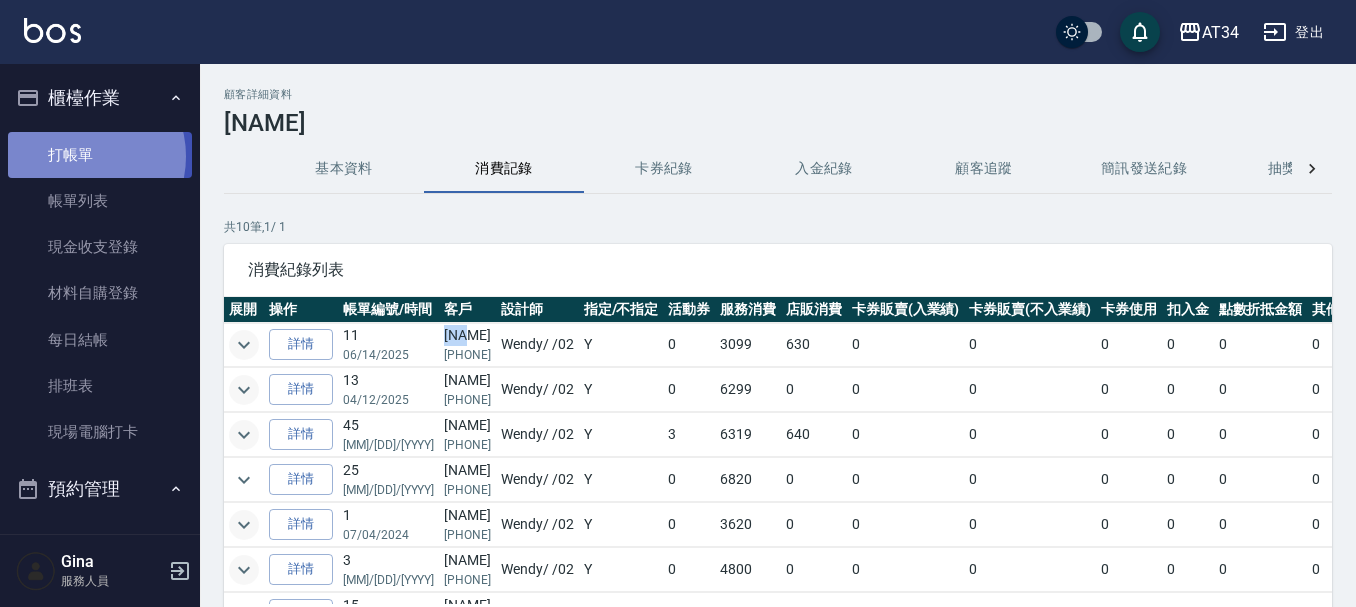 click on "打帳單" at bounding box center [100, 155] 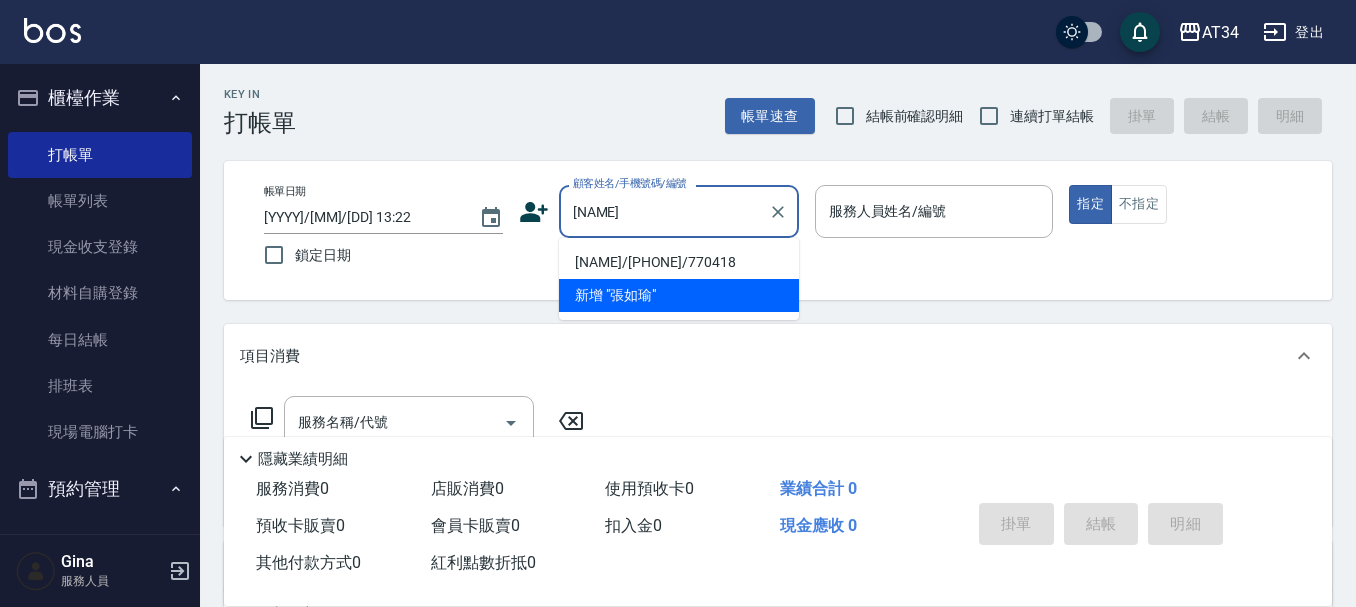 click on "[NAME]/[PHONE]/[NUMBER]" at bounding box center (679, 262) 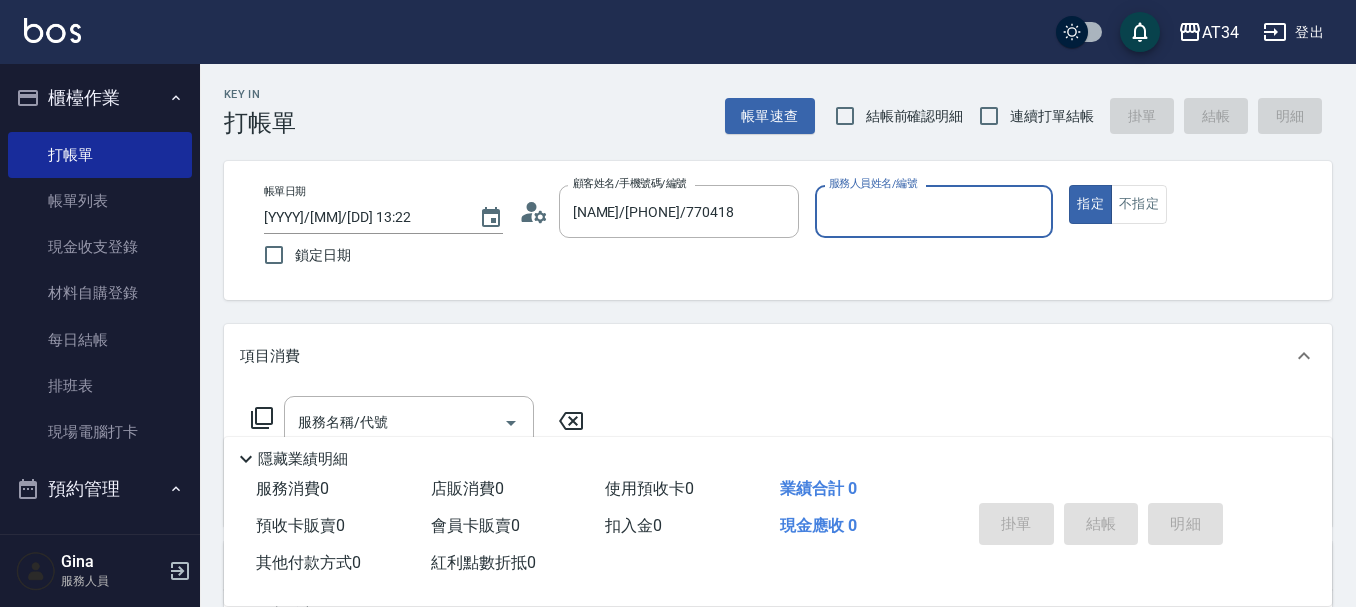 type on "Wendy-02" 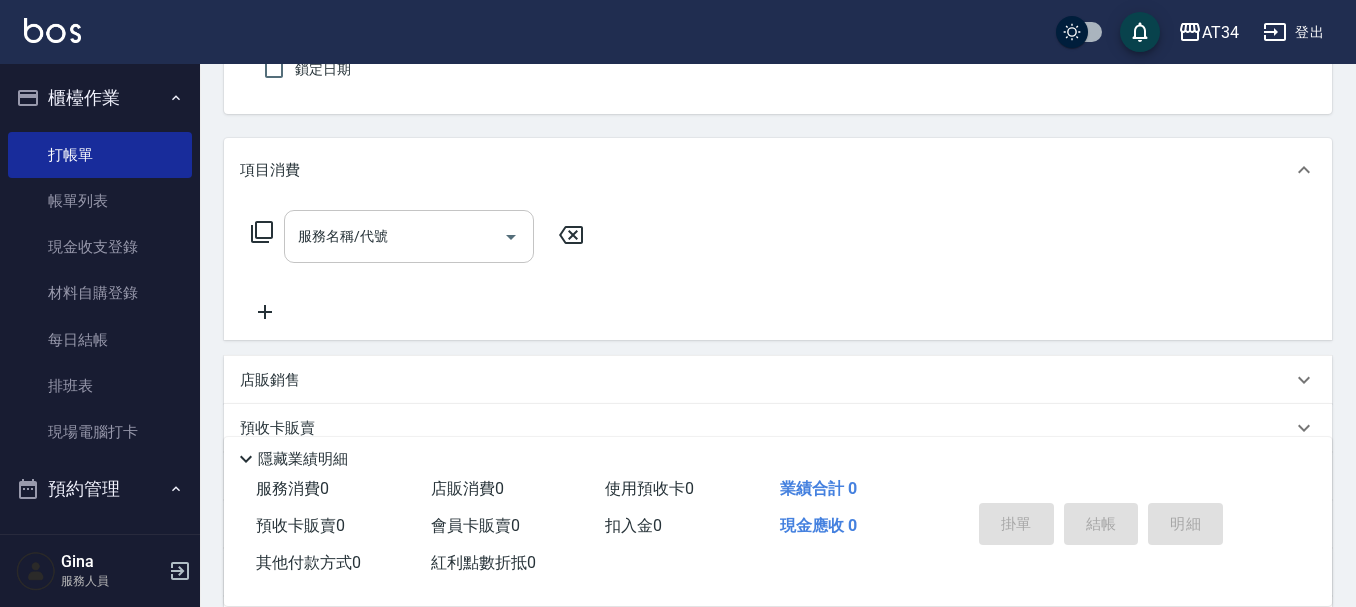scroll, scrollTop: 200, scrollLeft: 0, axis: vertical 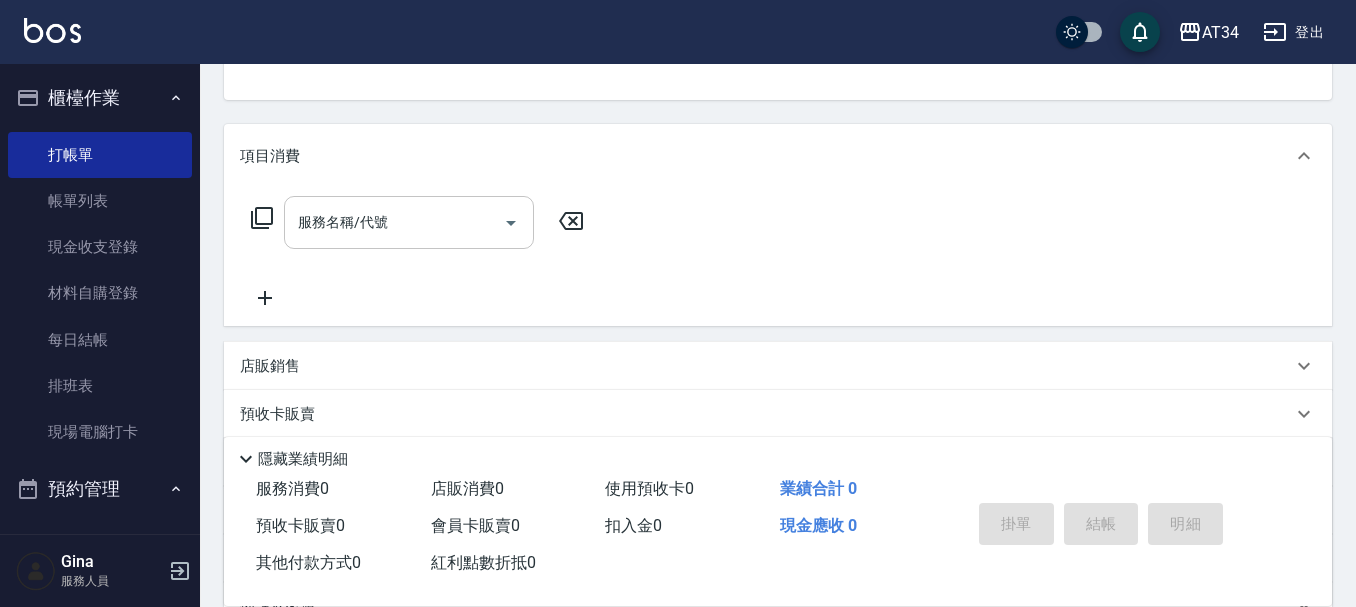 click on "服務名稱/代號 服務名稱/代號" at bounding box center (409, 222) 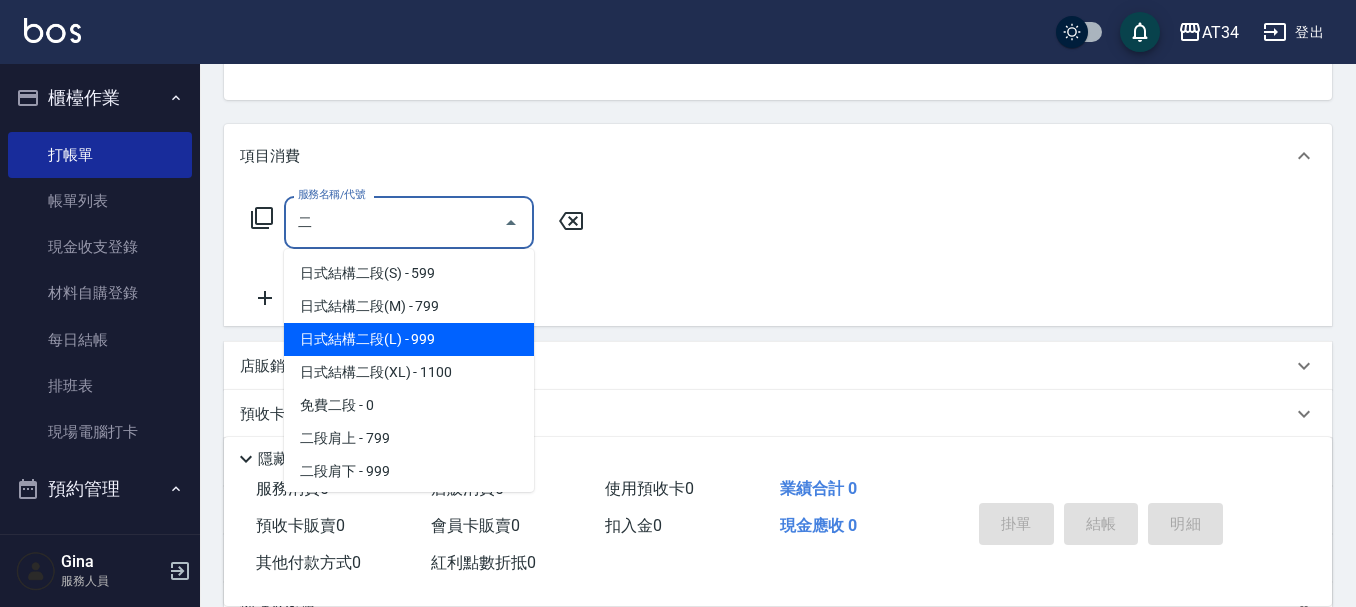 click on "日式結構二段(L) - 999" at bounding box center (409, 339) 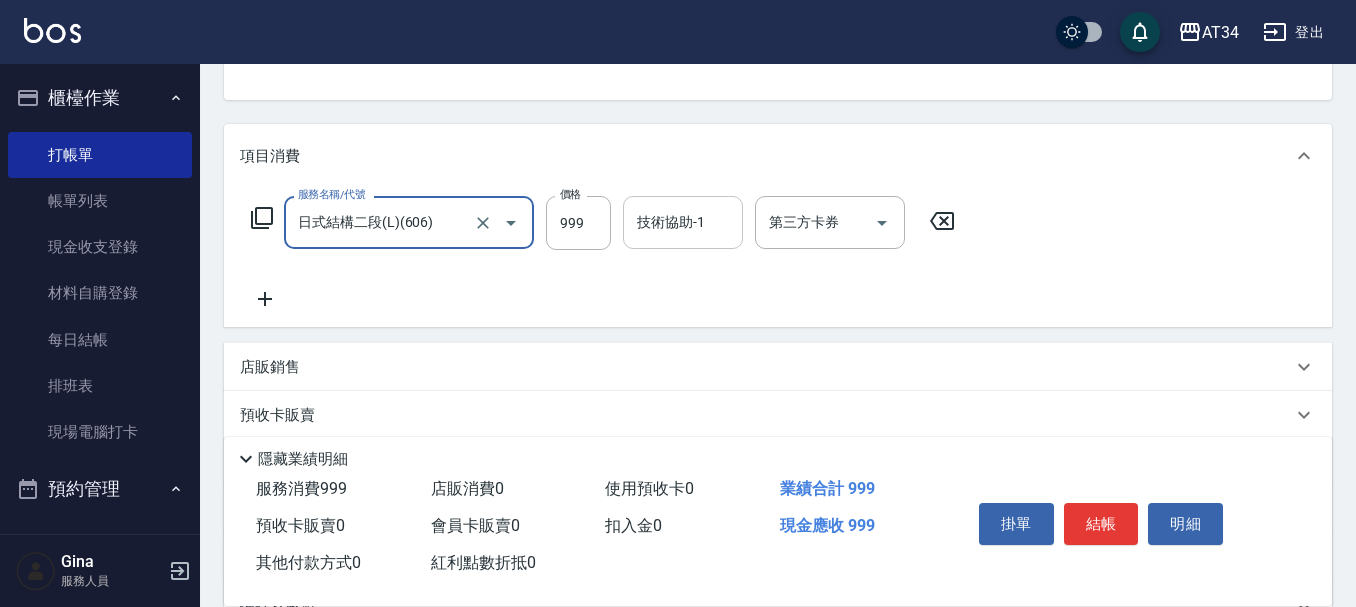 type on "日式結構二段(L)(606)" 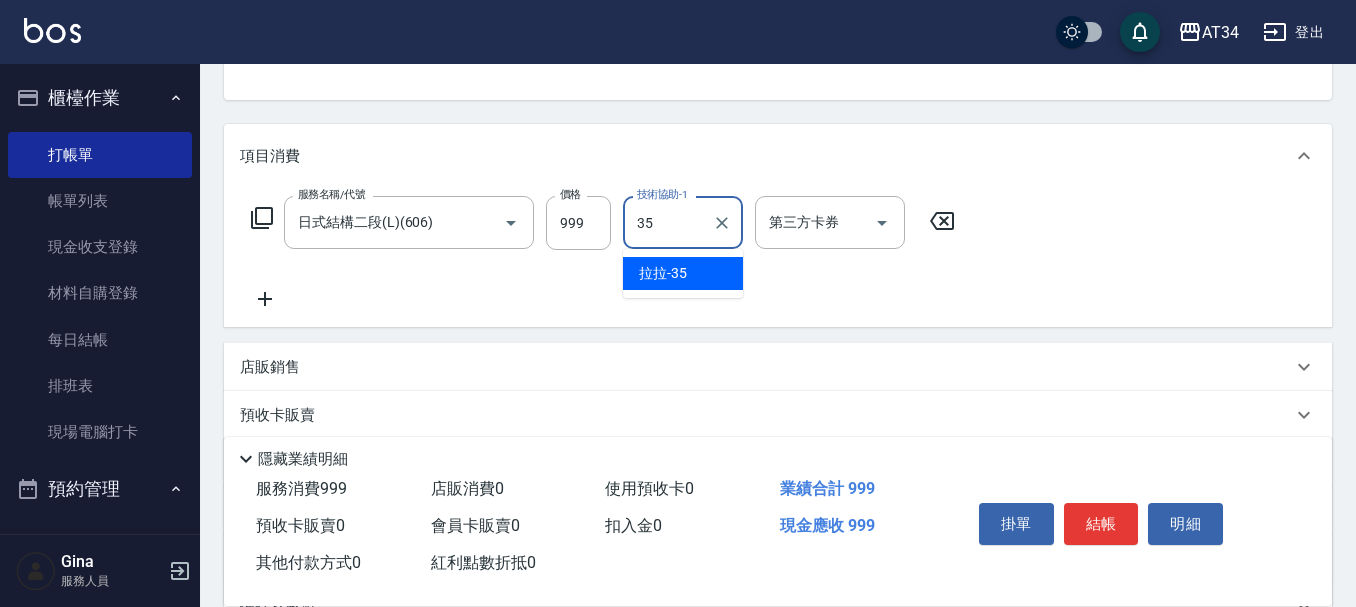 type on "拉拉-35" 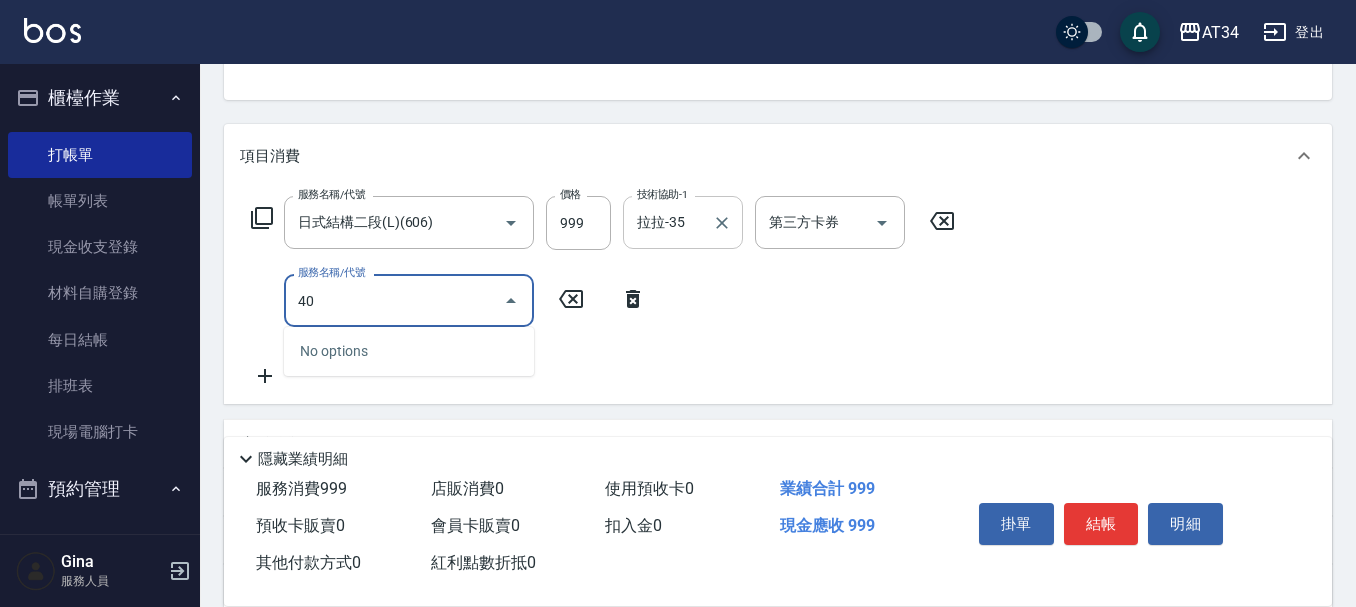 type on "4" 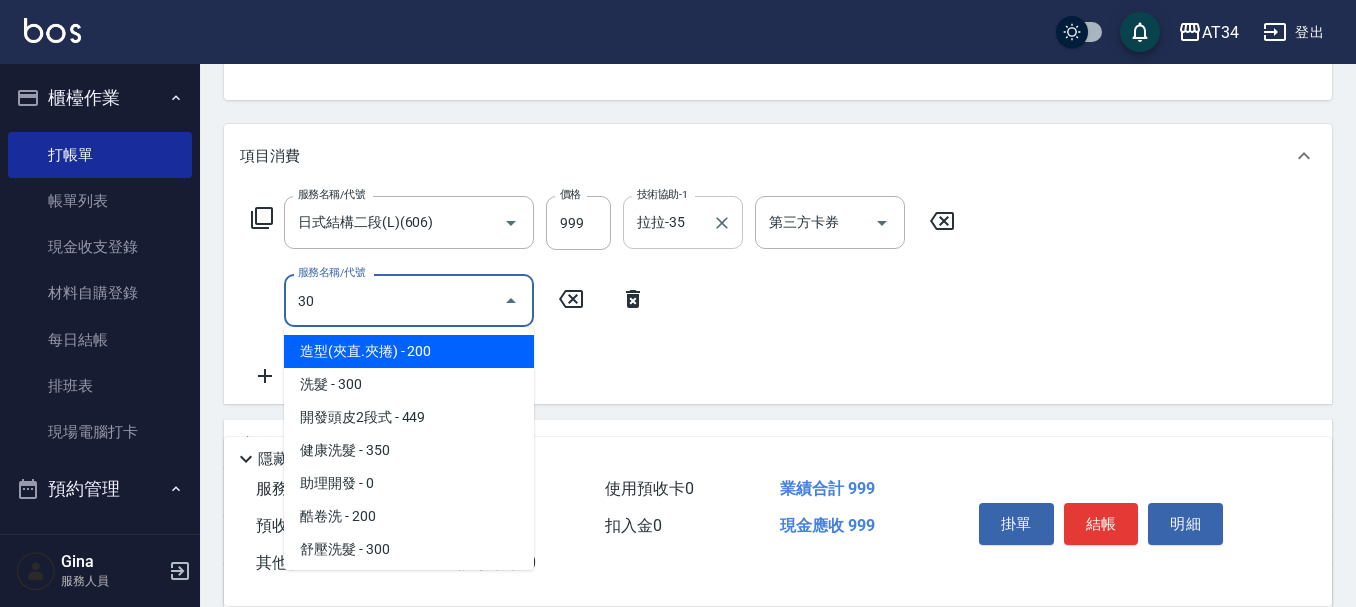 type on "301" 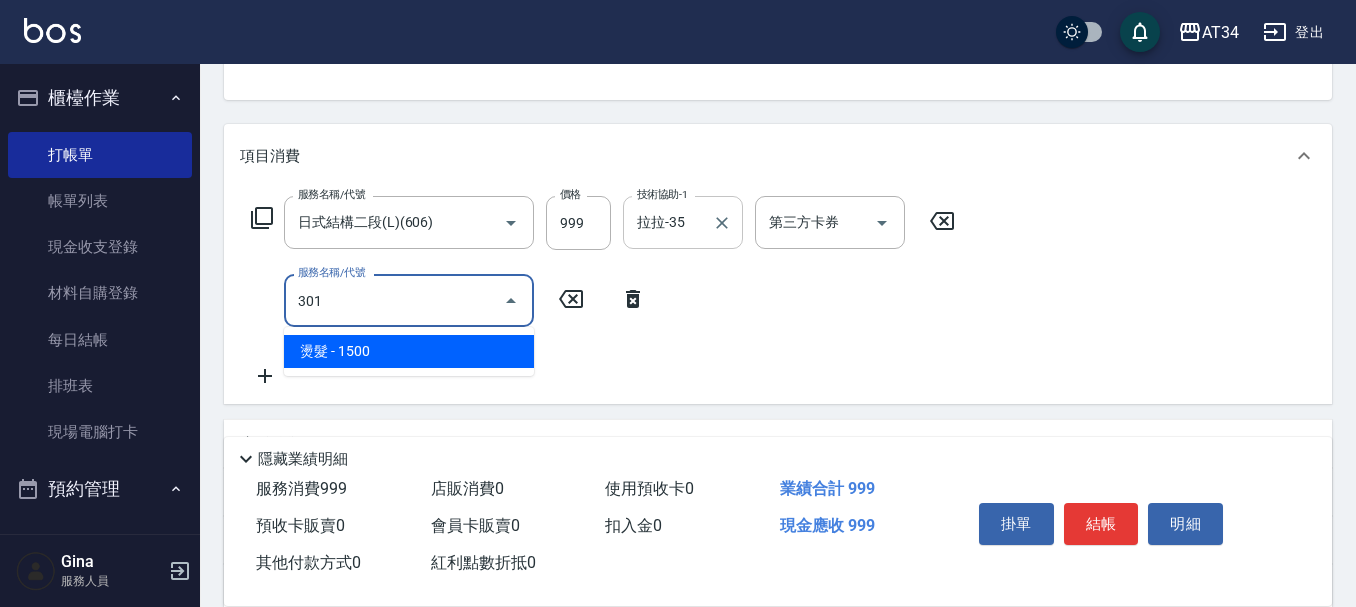 type on "240" 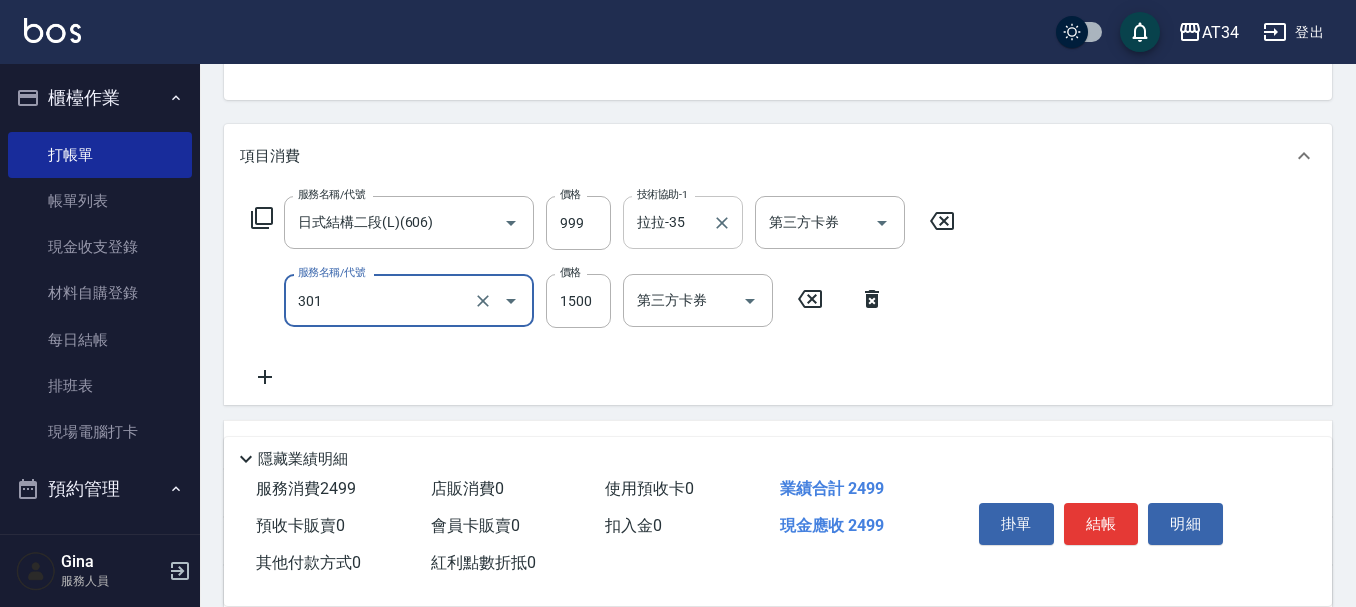 type on "燙髮(301)" 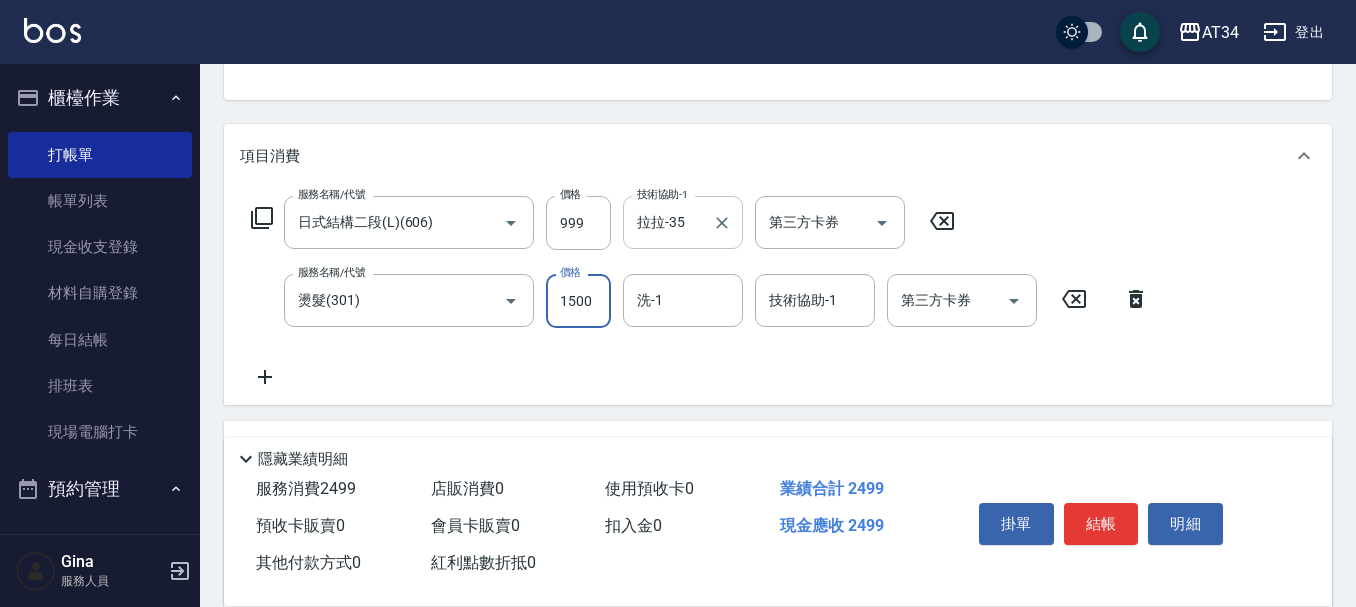 type on "2" 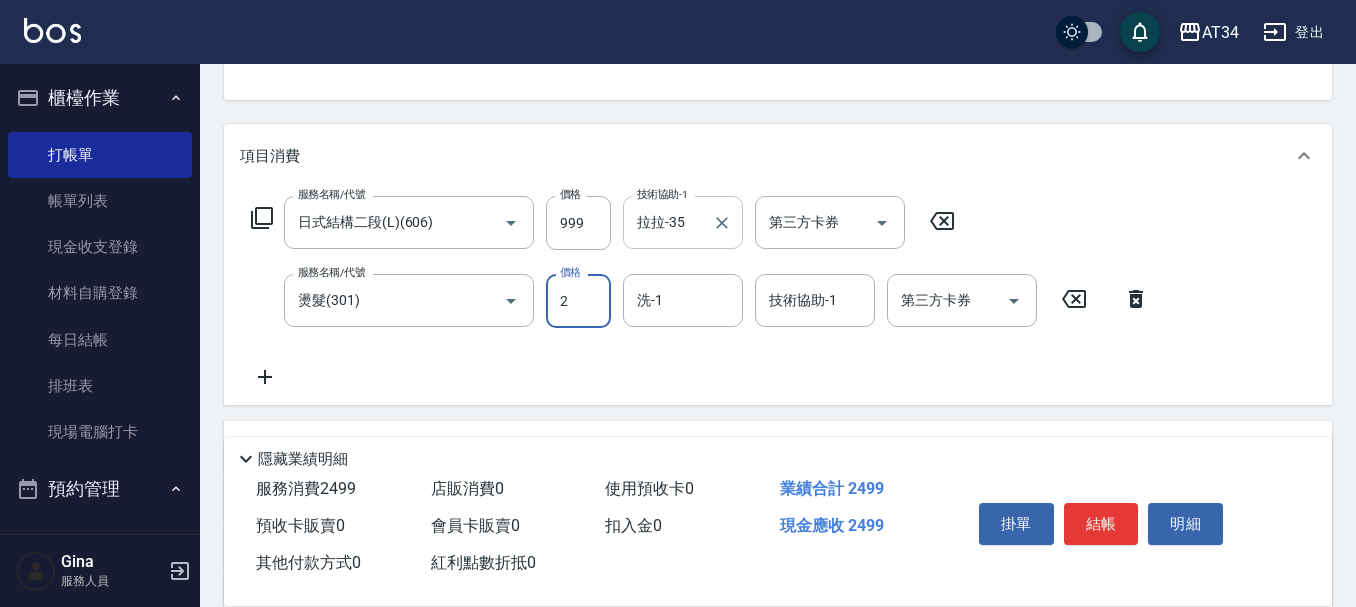 type on "100" 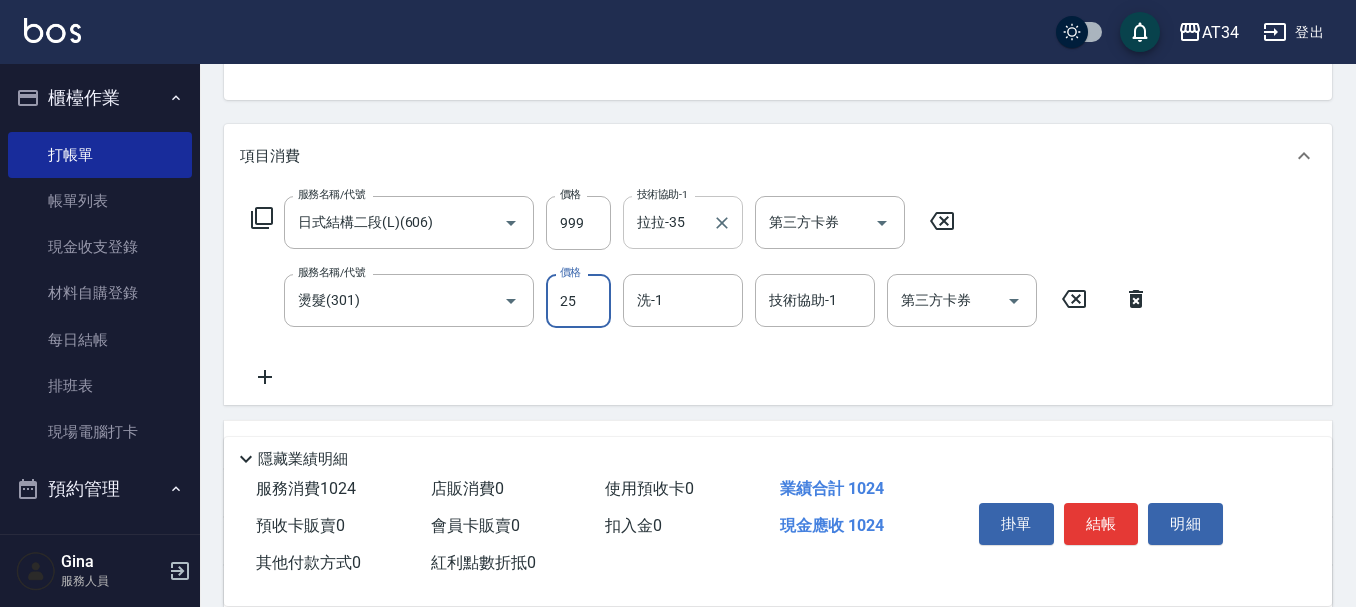type on "250" 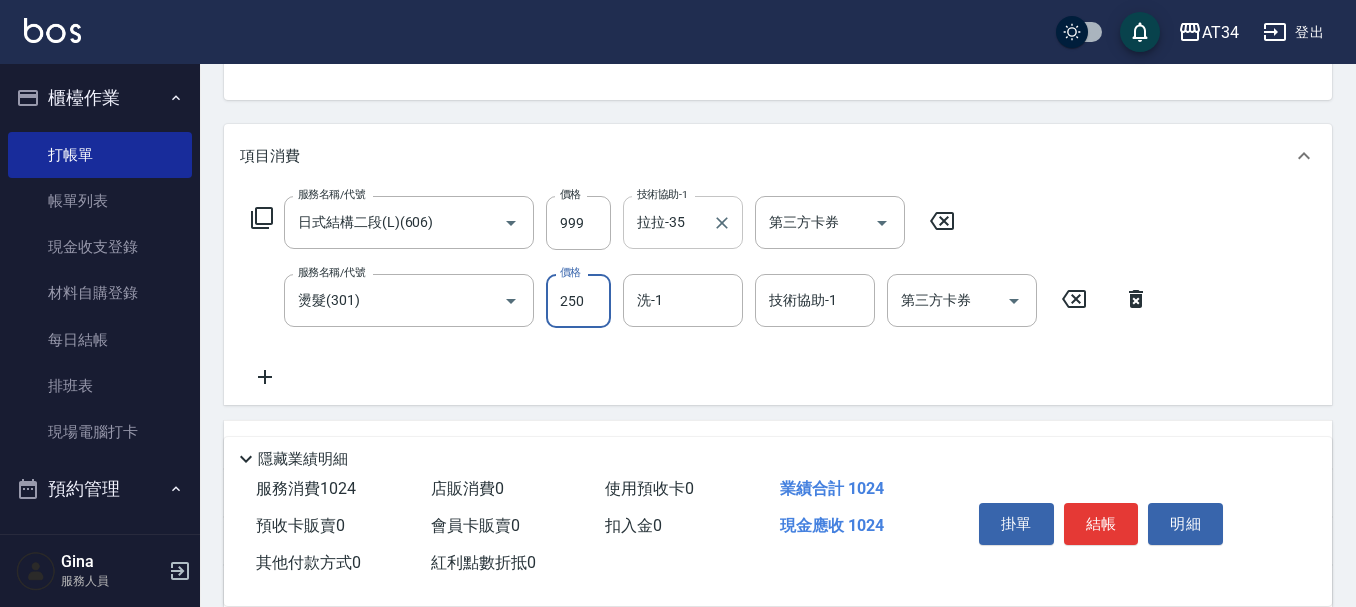 type on "340" 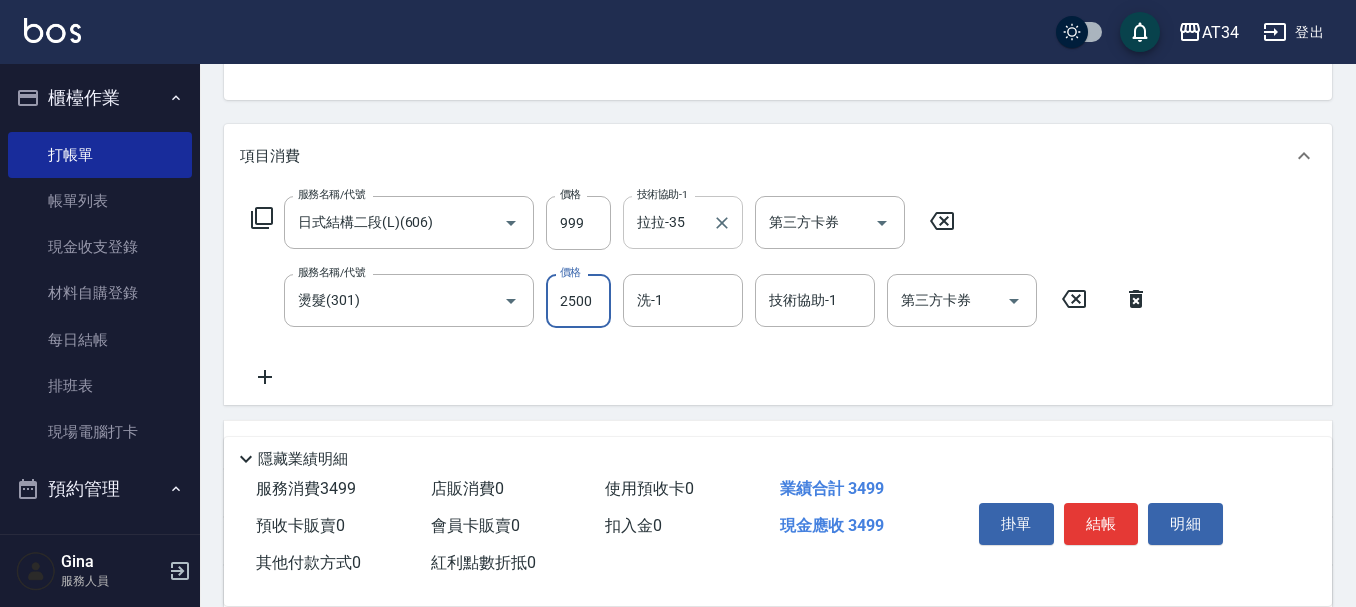 type on "250" 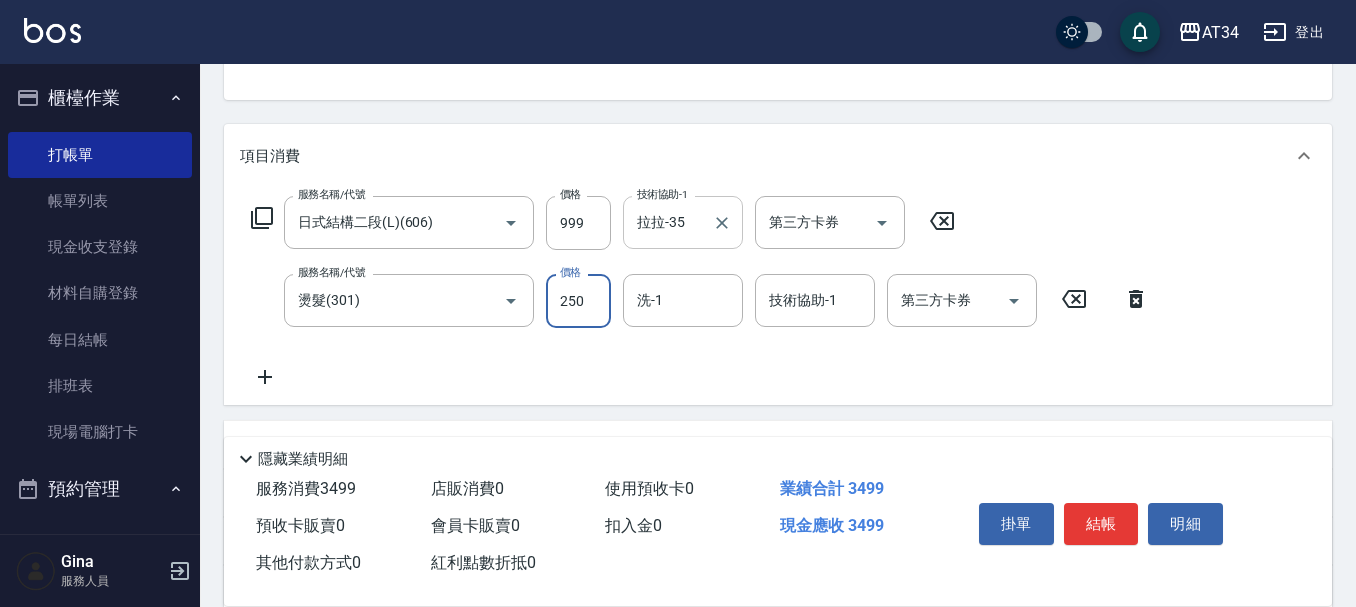 type on "120" 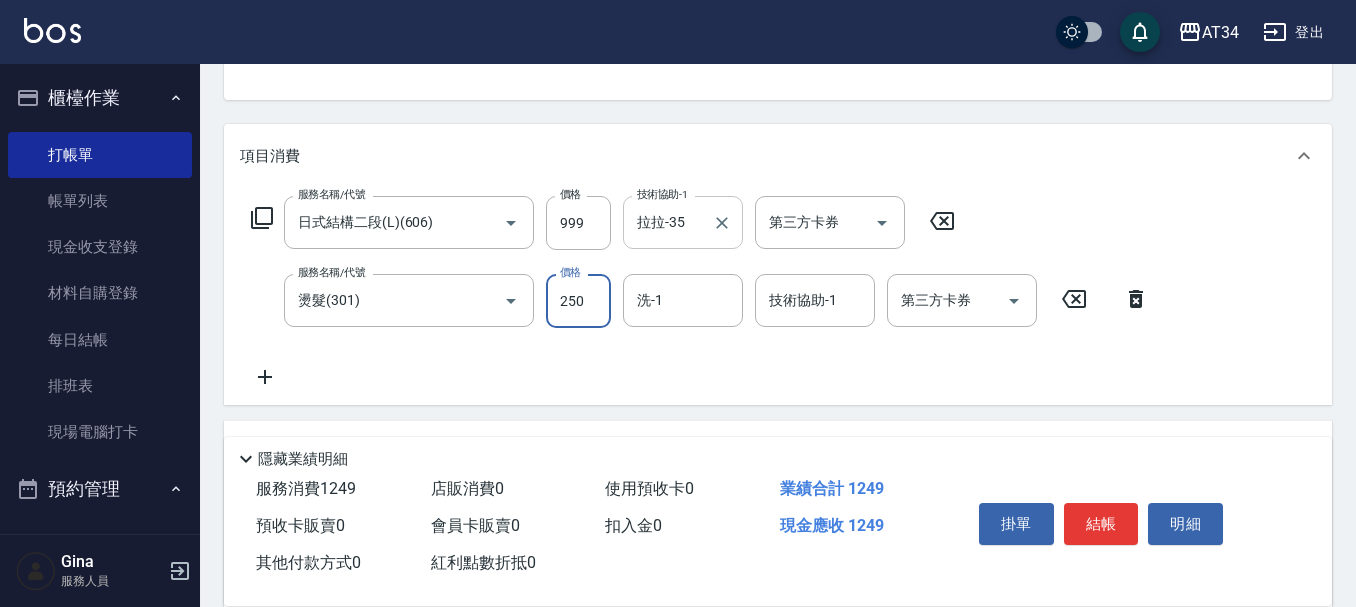 type on "2502" 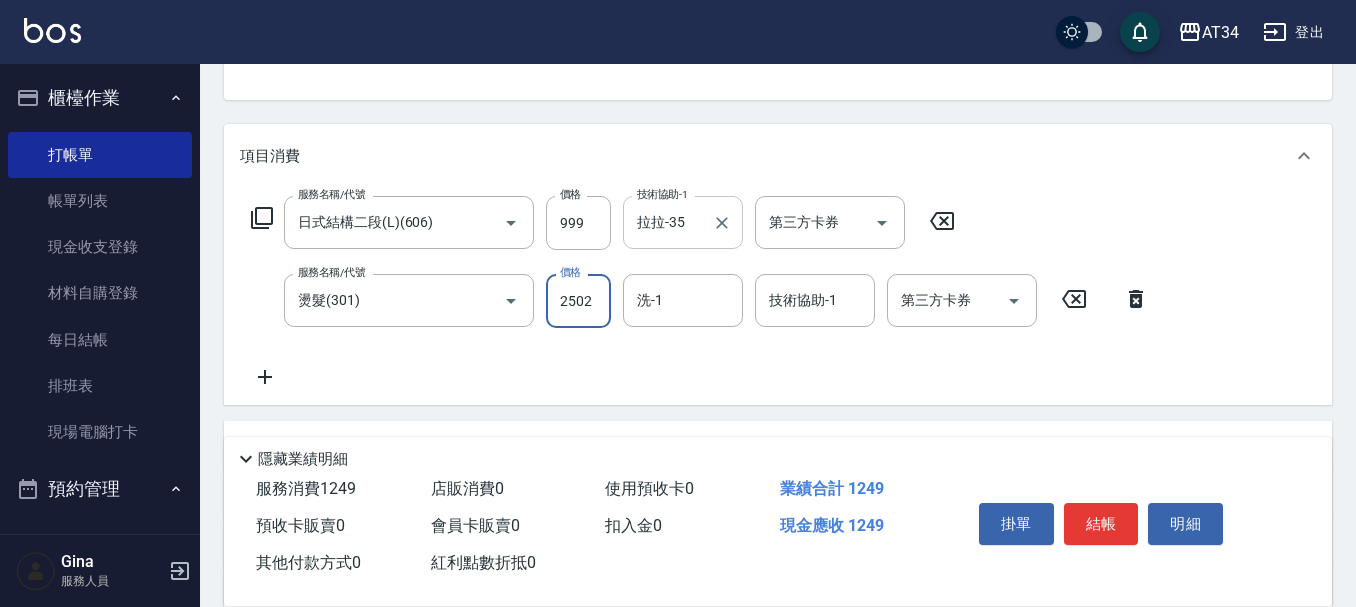 type on "350" 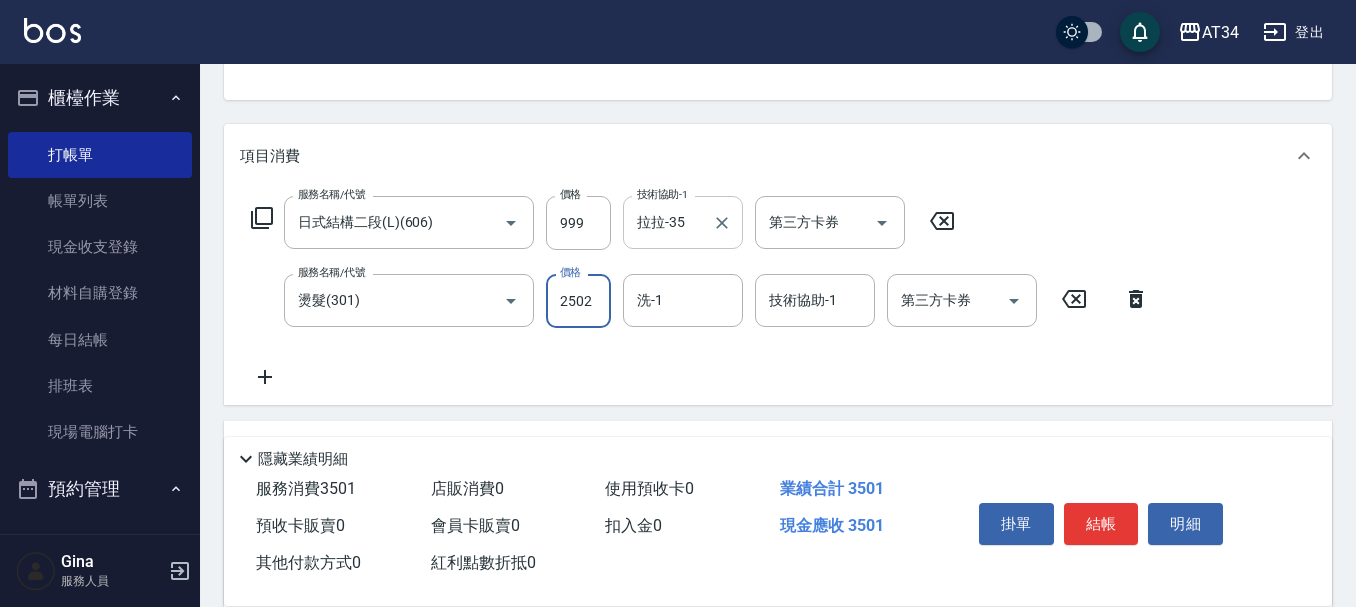 type on "250" 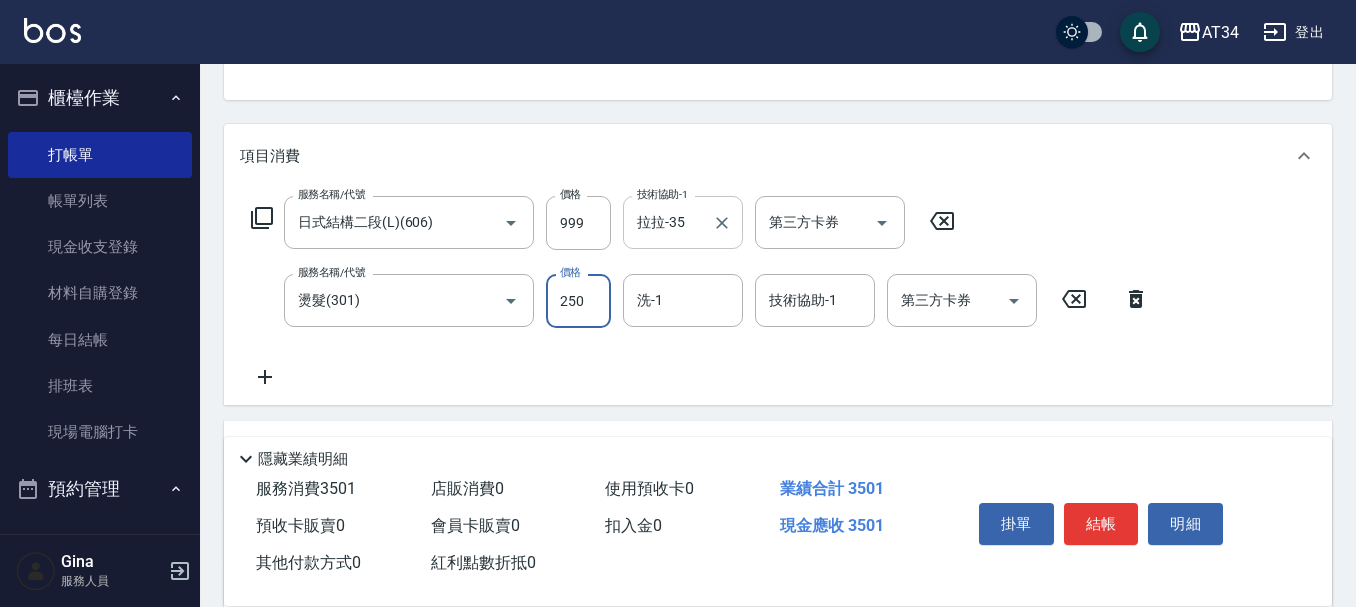 type on "100" 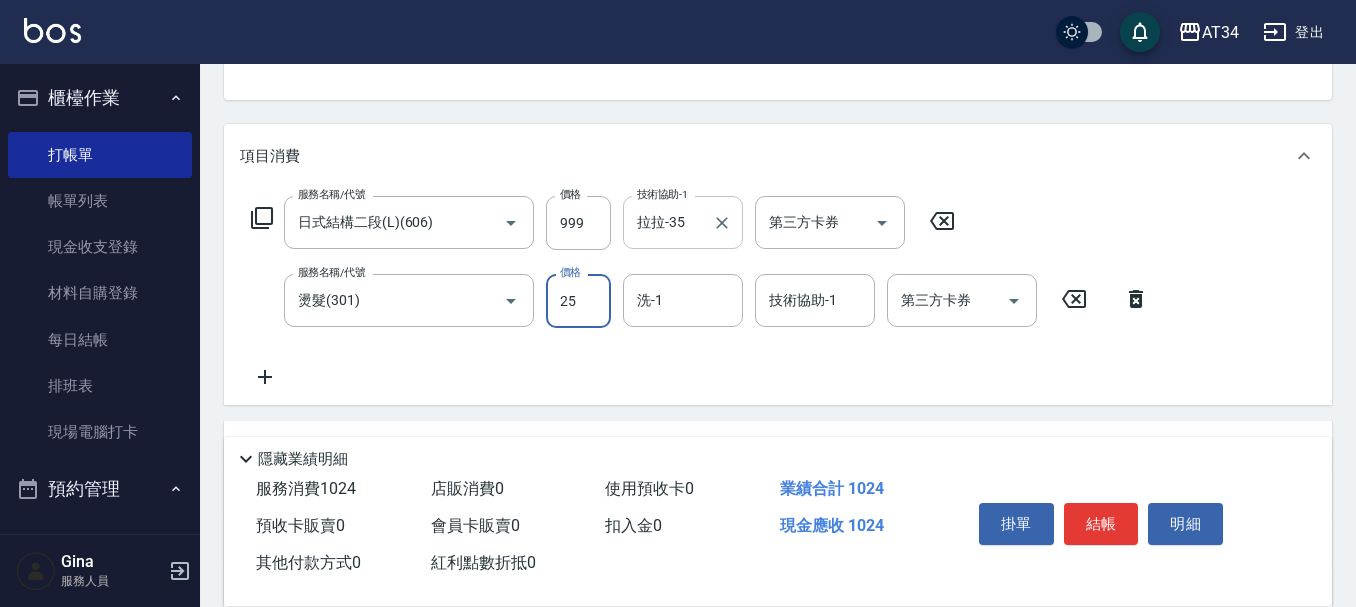 type on "252" 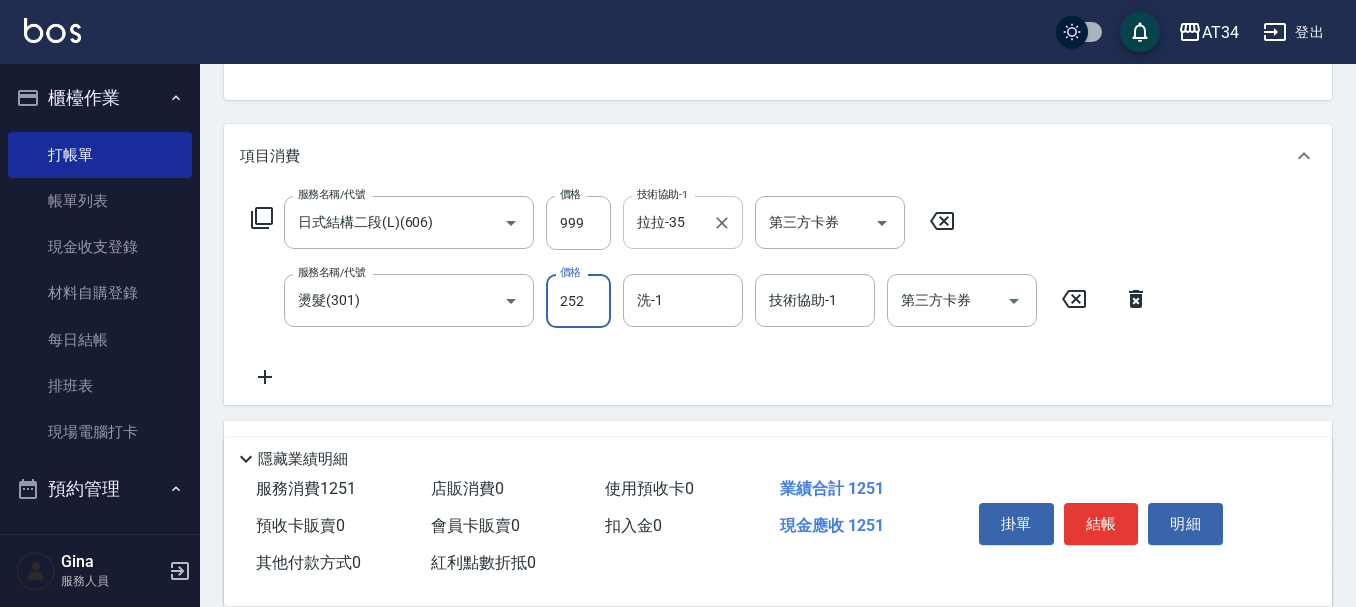 type on "350" 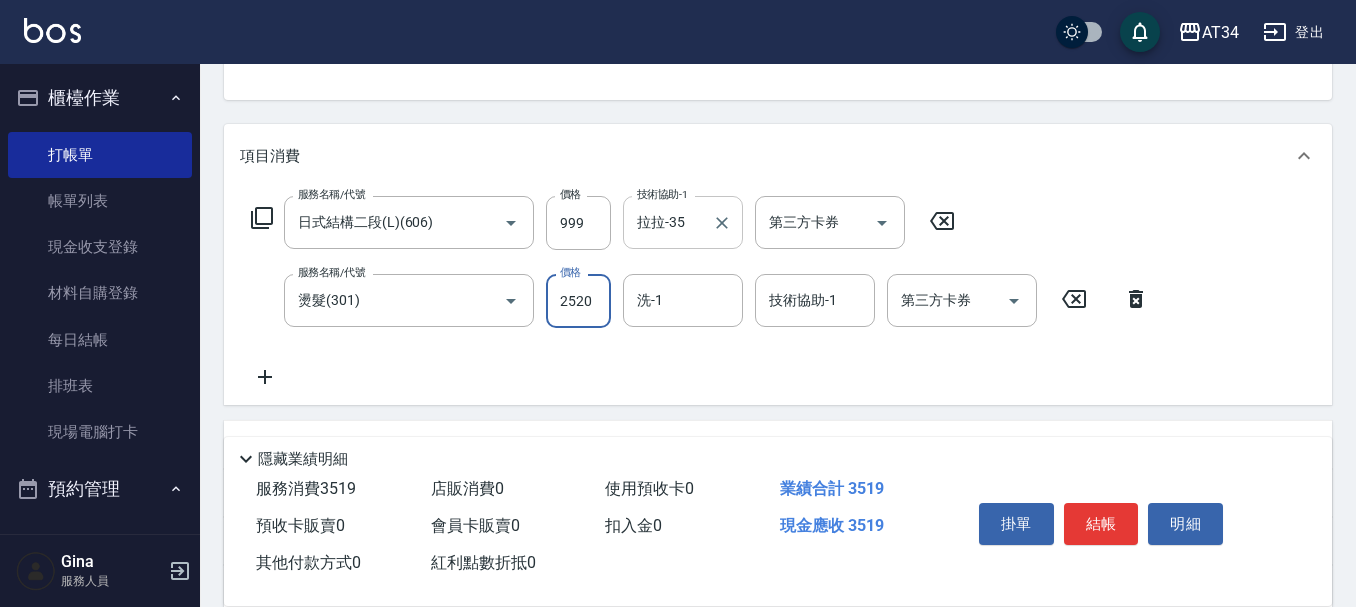 type on "2520" 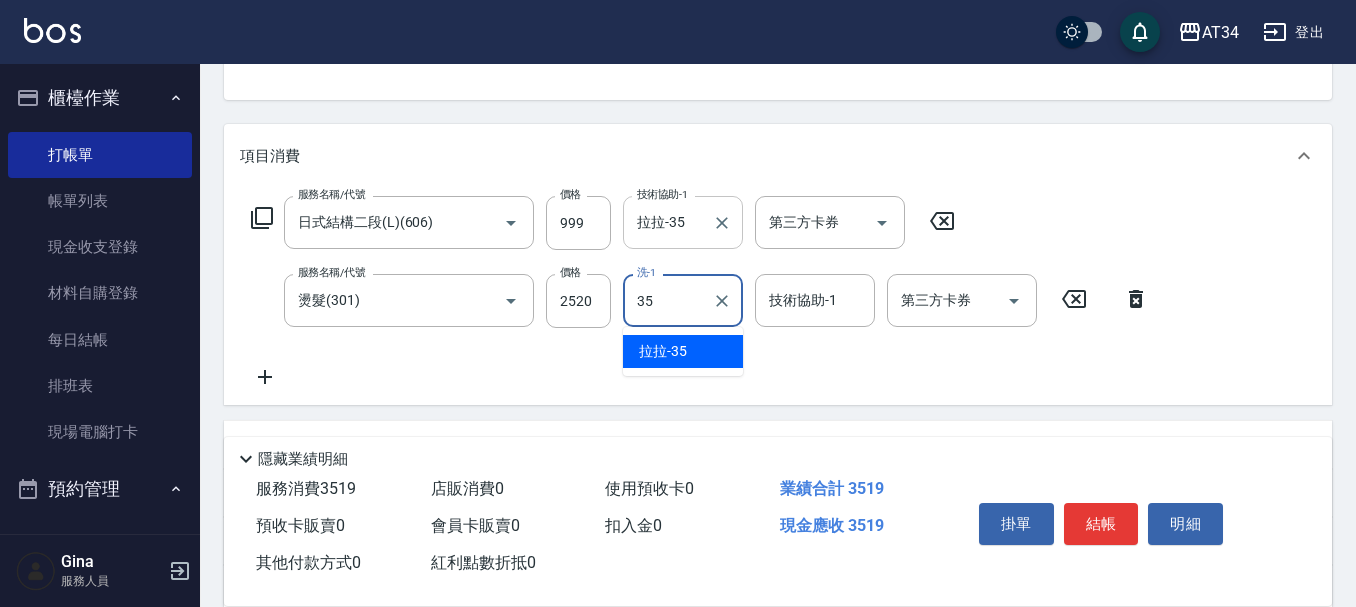type on "拉拉-35" 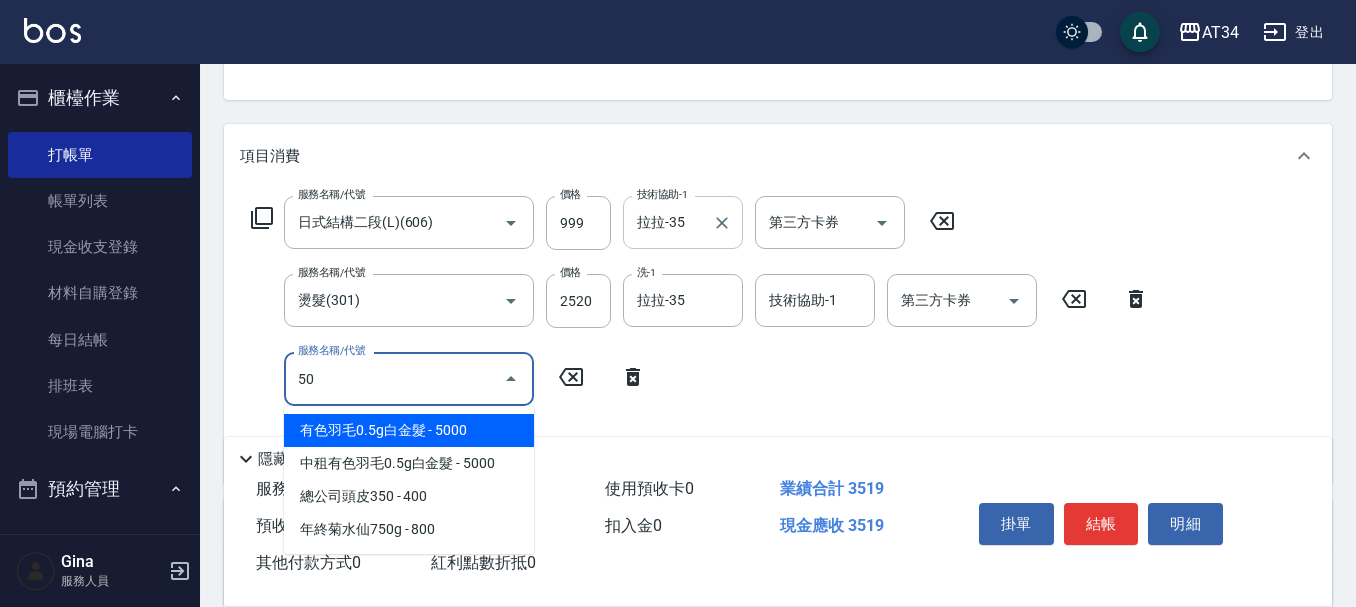 type on "501" 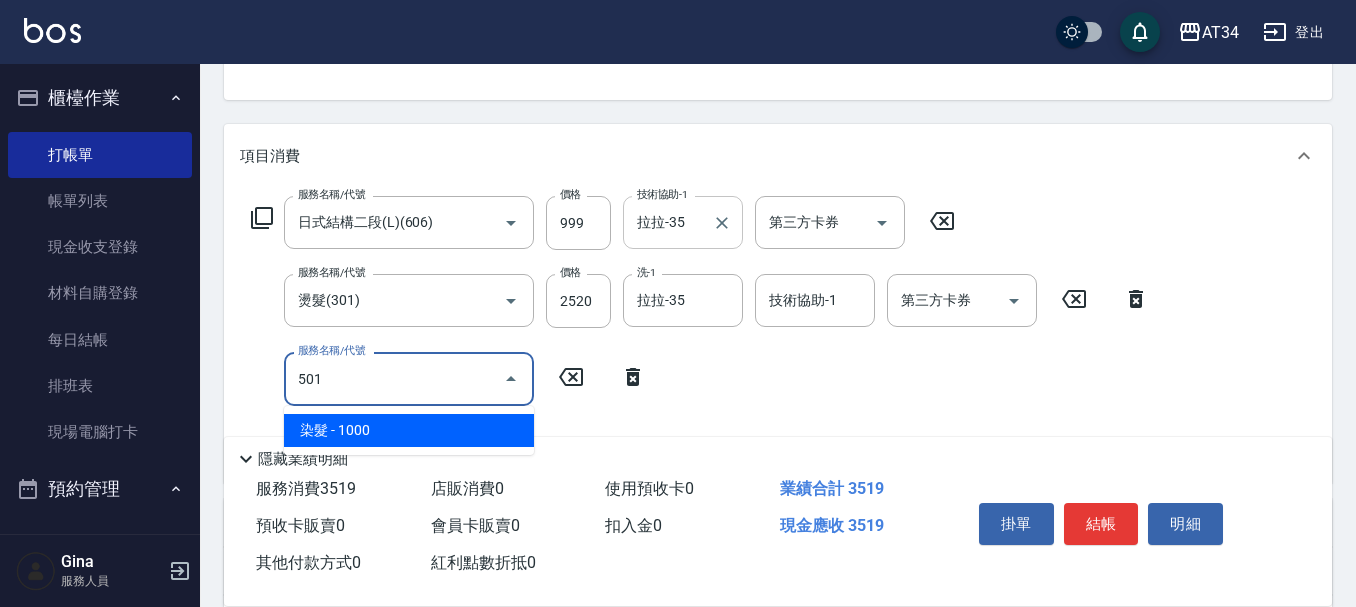 type on "450" 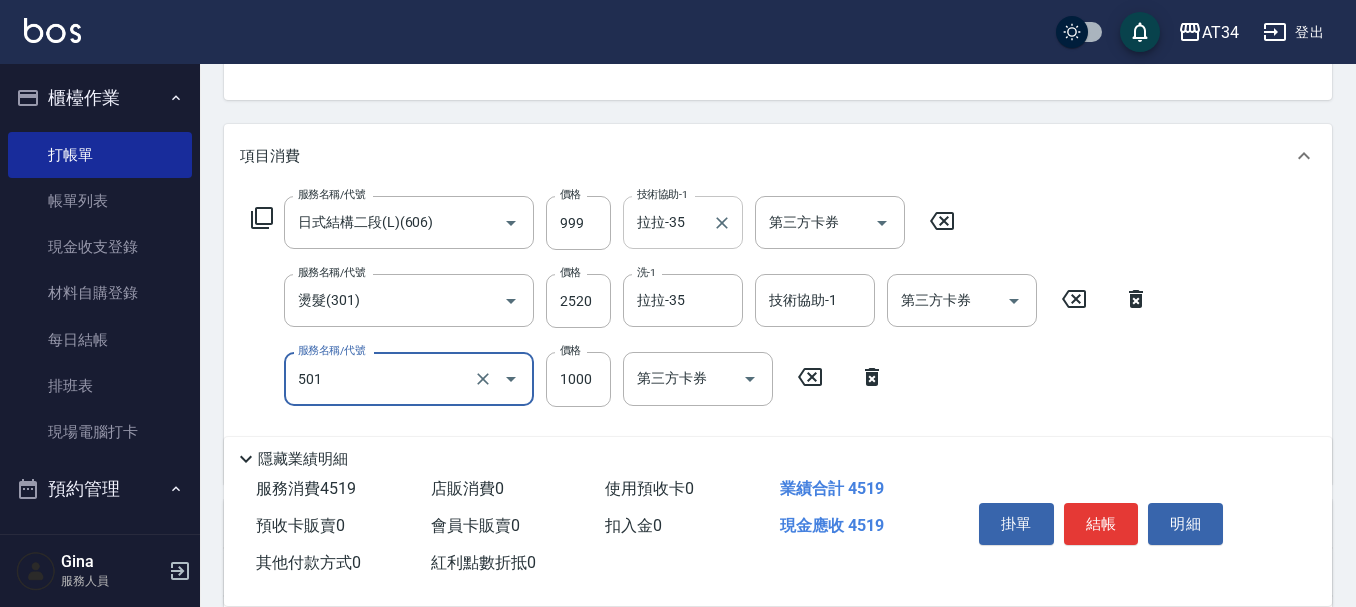 type on "染髮(501)" 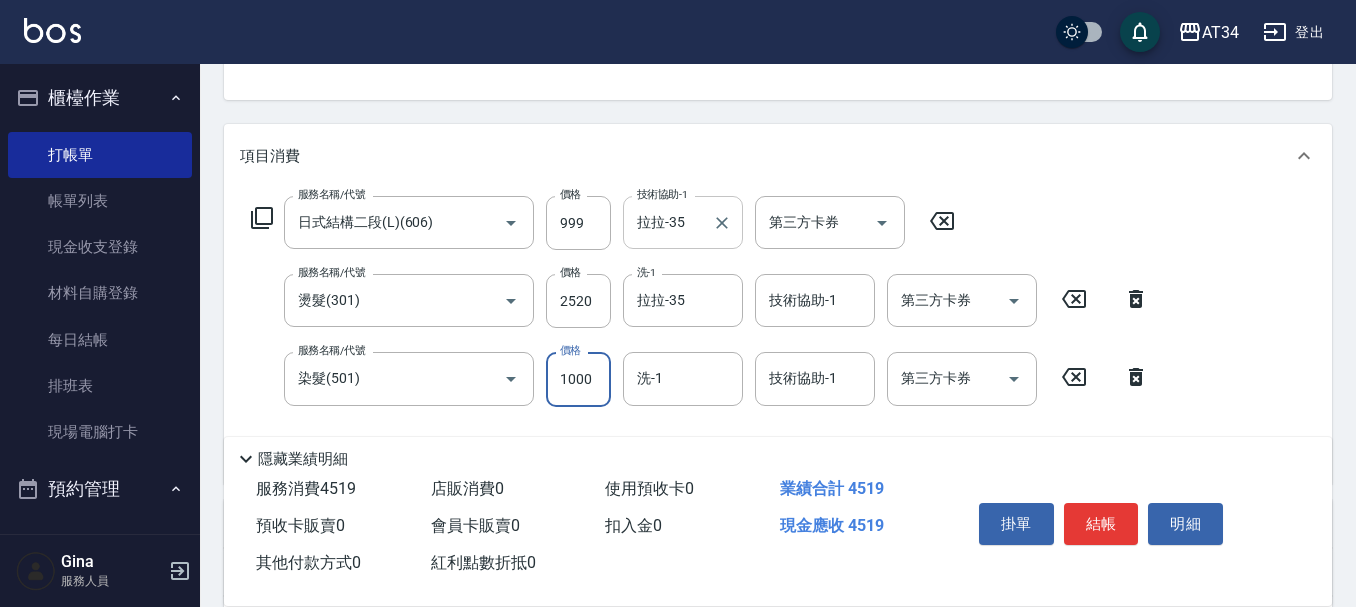 type on "8" 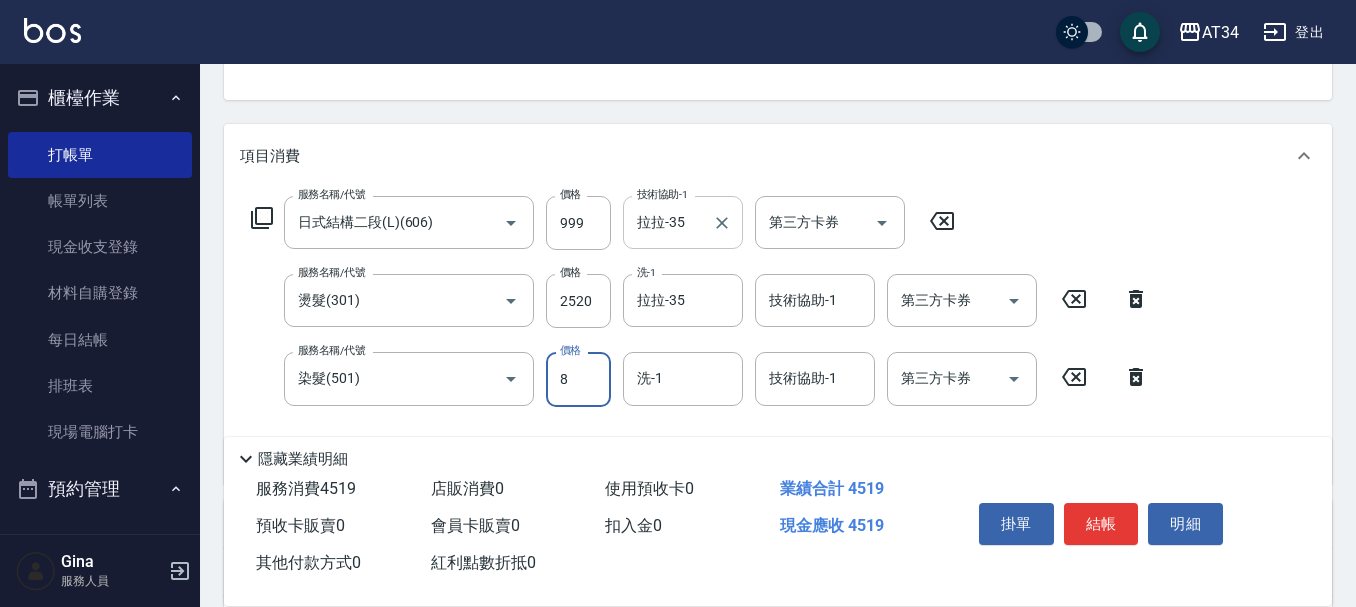 type on "350" 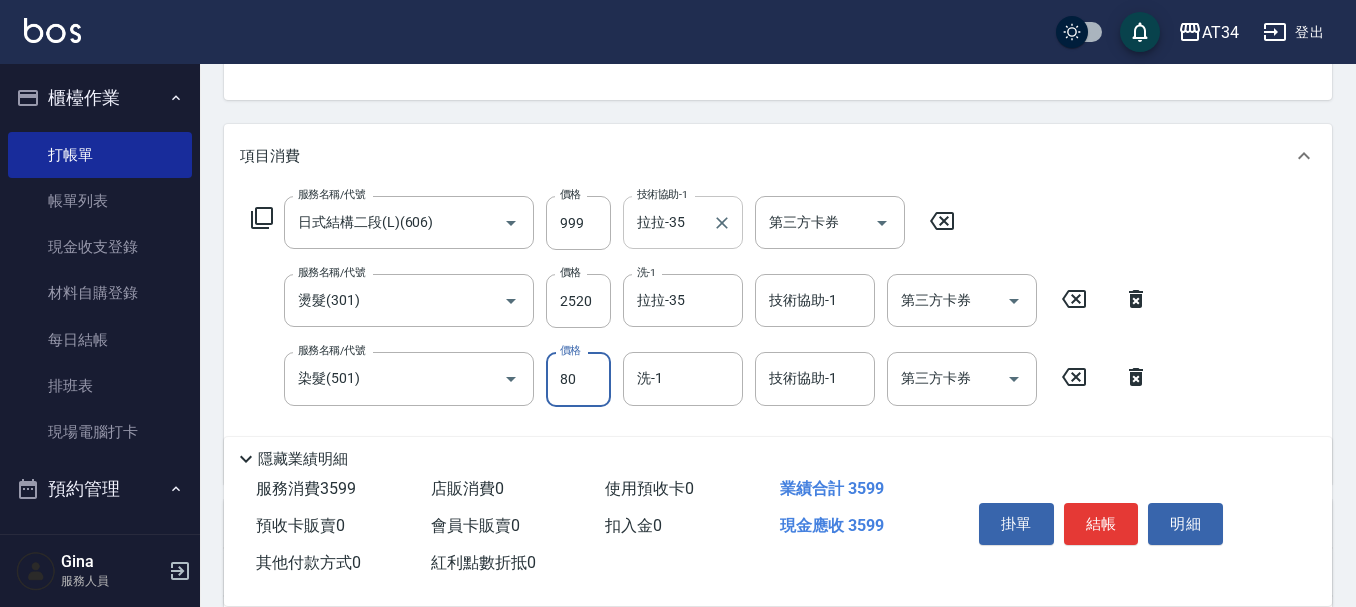 type on "80" 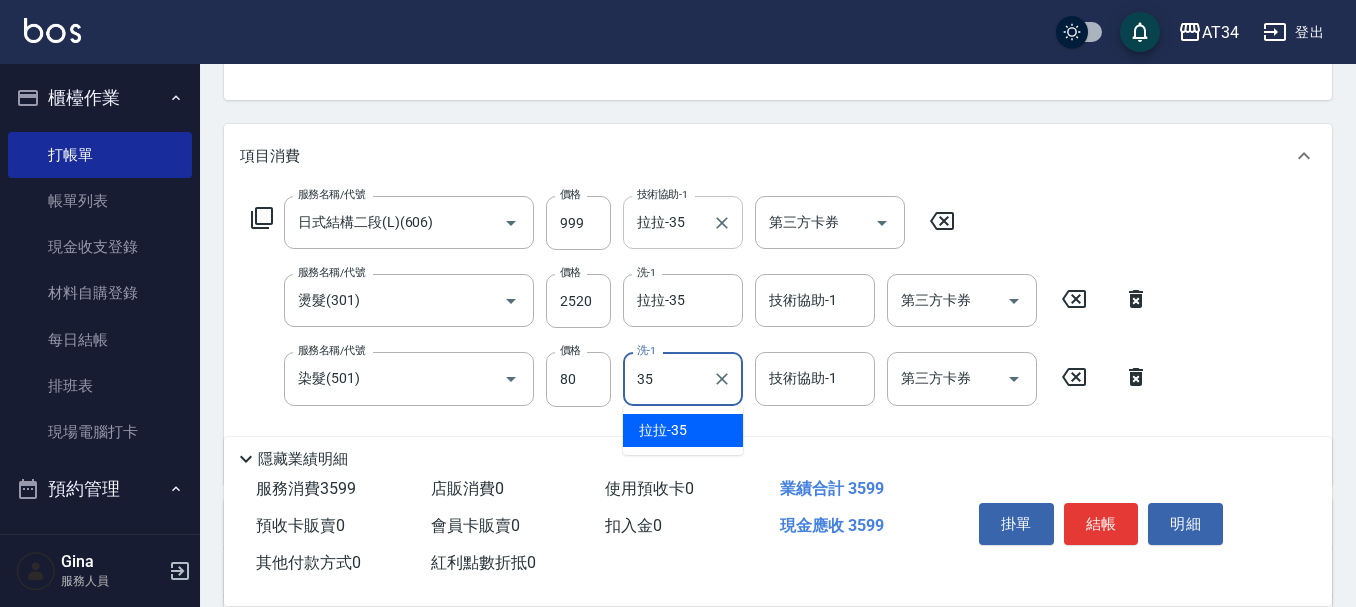 type on "拉拉-35" 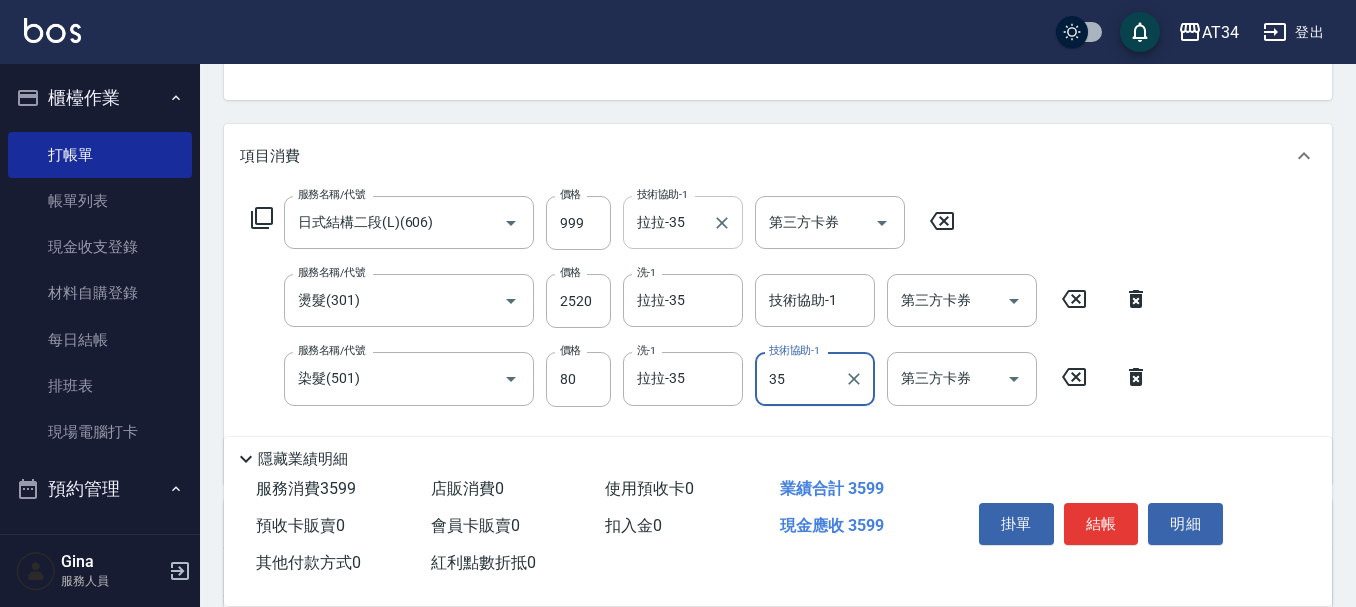type on "拉拉-35" 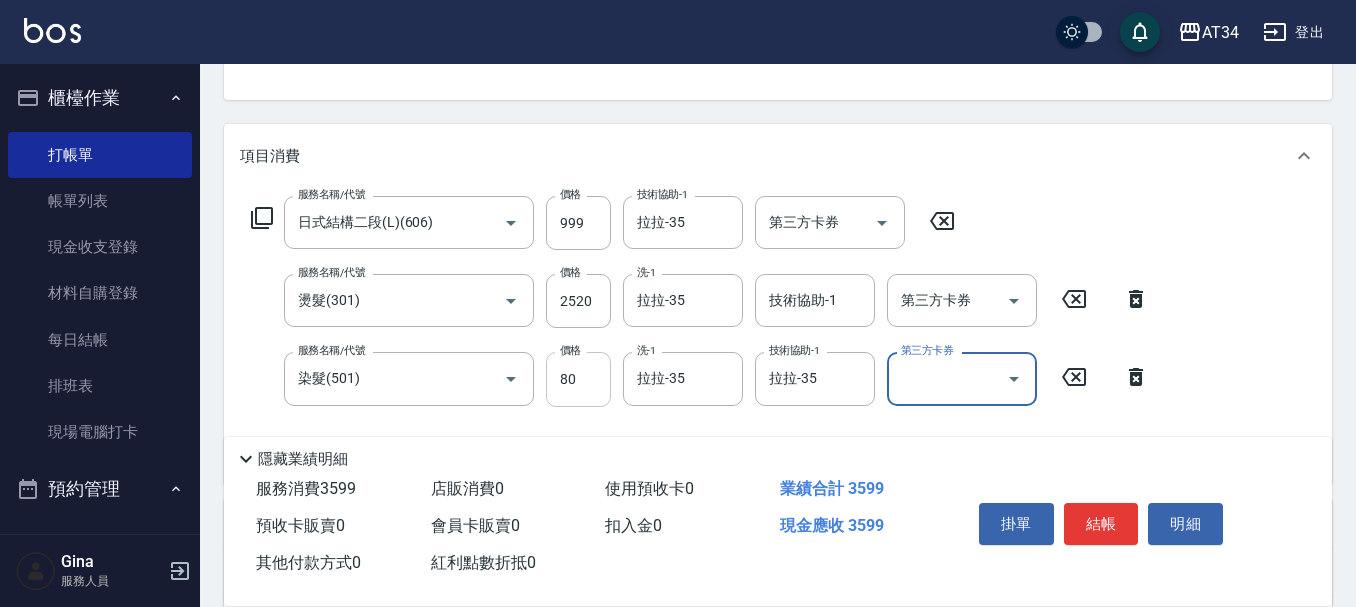 click on "80" at bounding box center [578, 379] 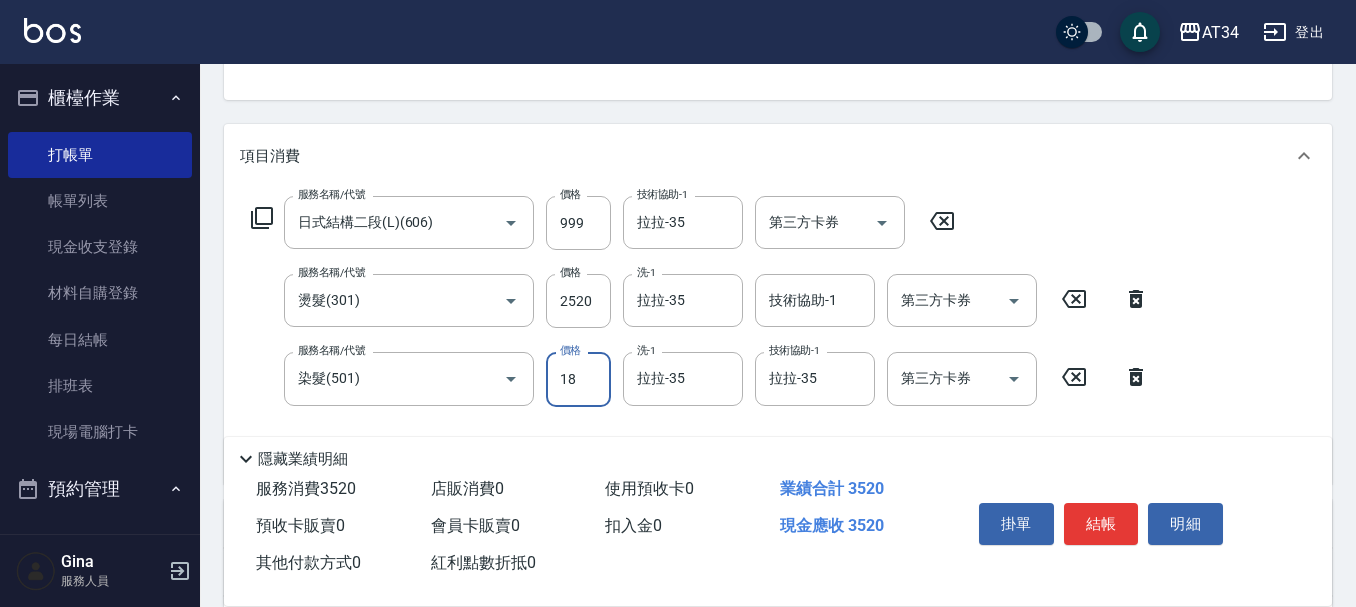 type on "180" 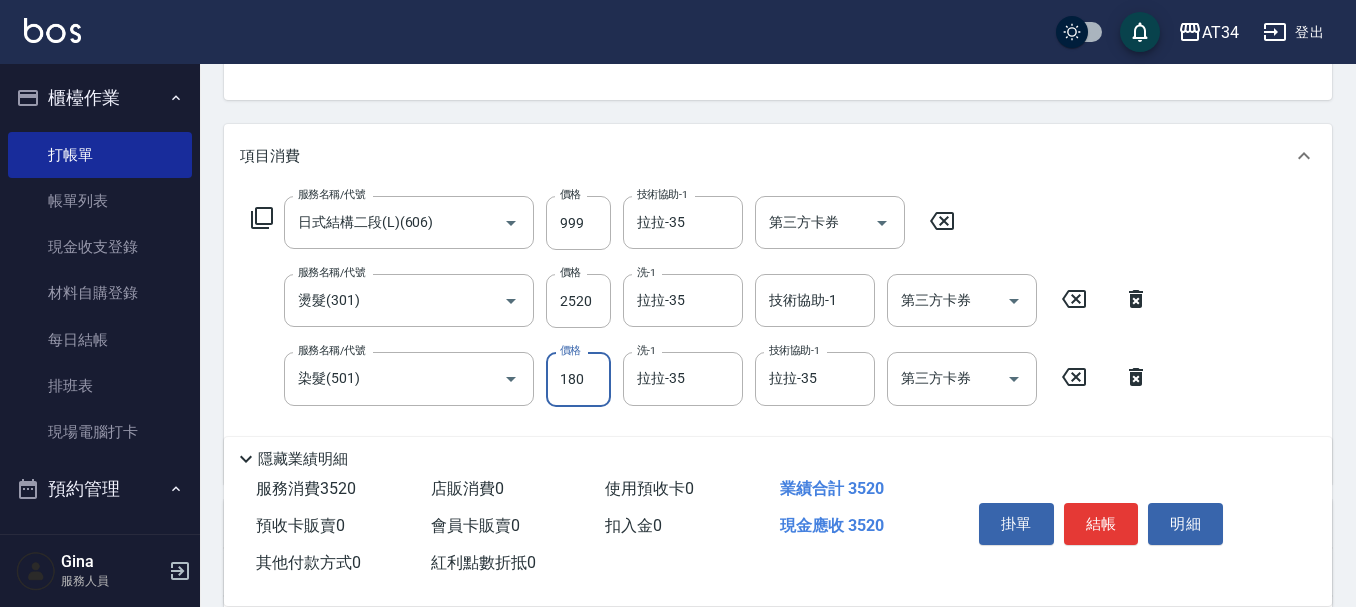 type on "360" 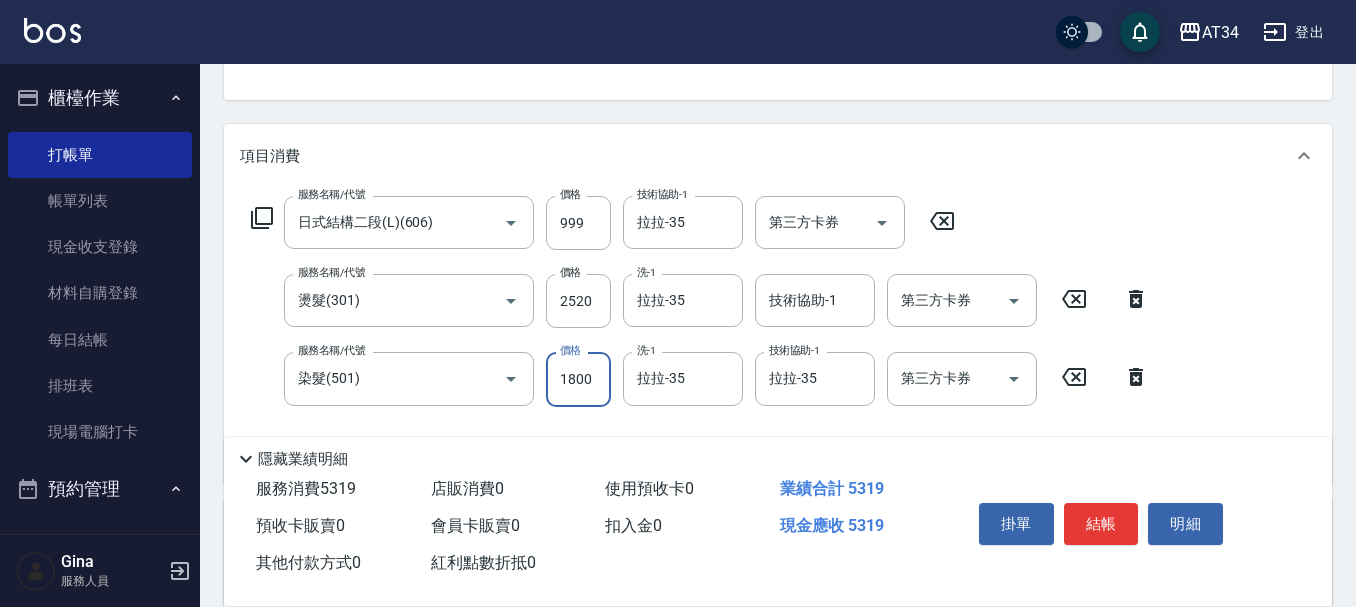 type on "530" 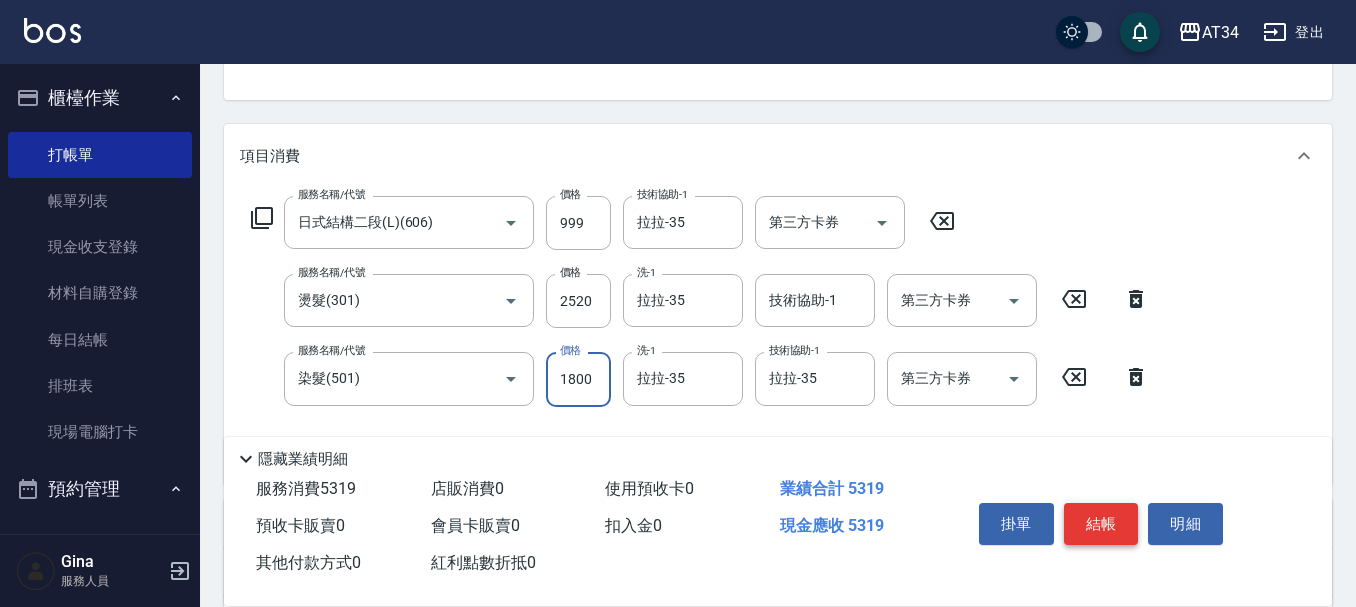 type on "1800" 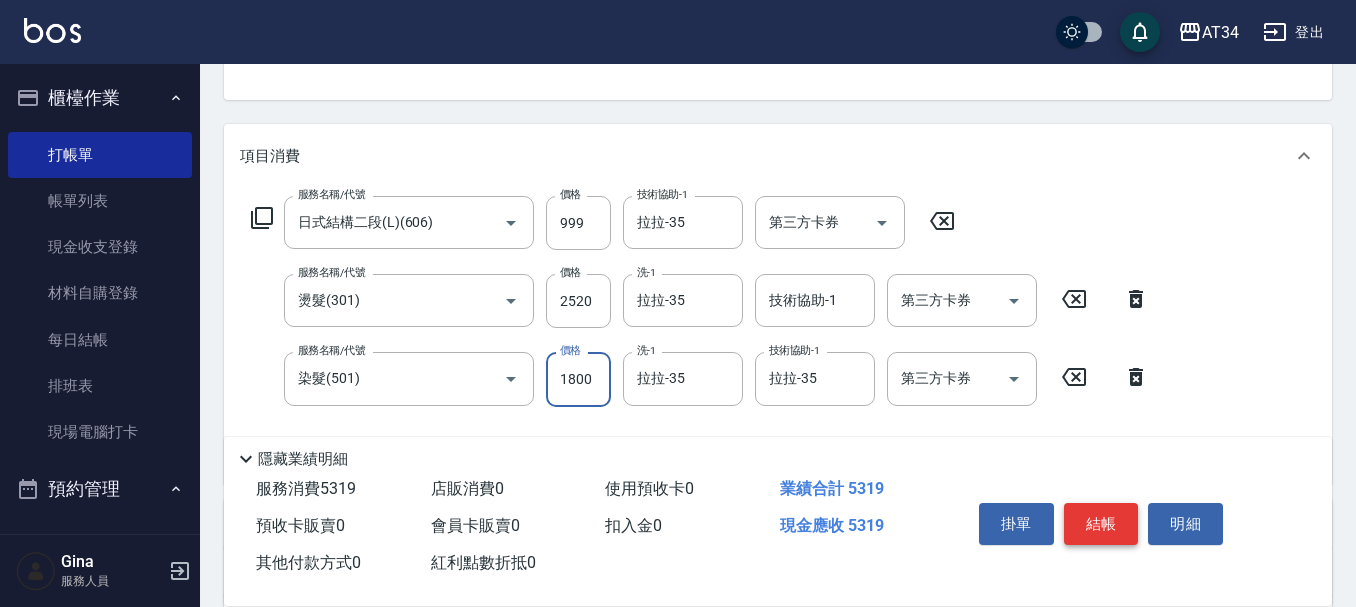 click on "結帳" at bounding box center (1101, 524) 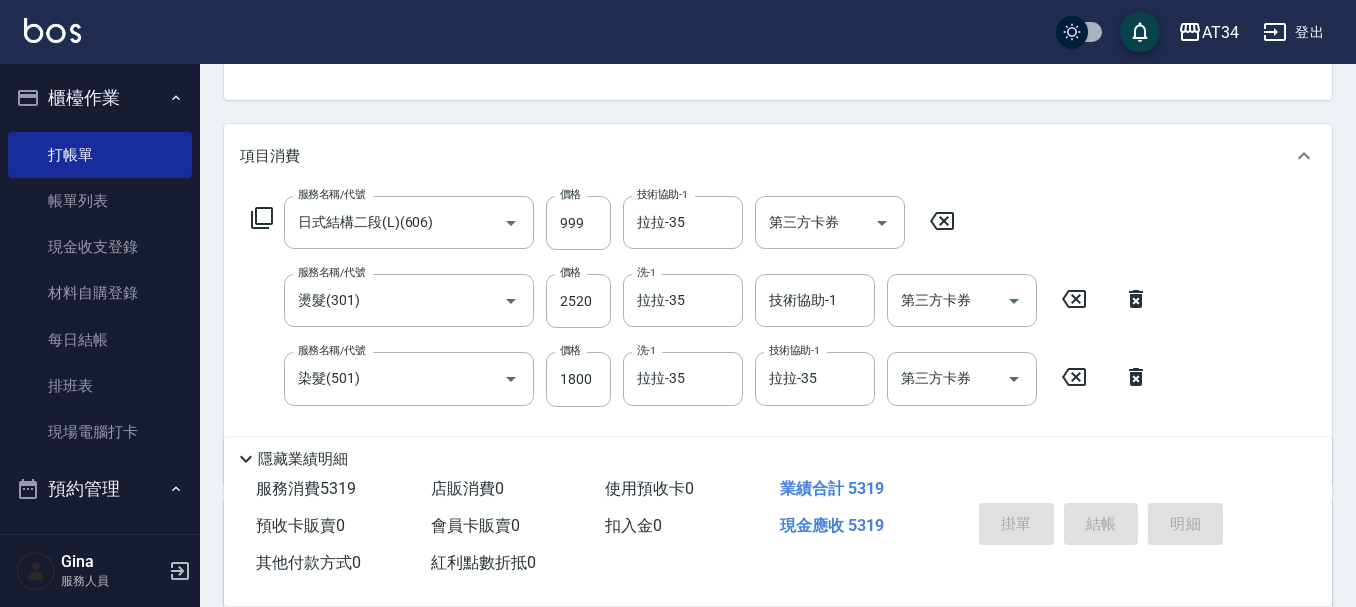 scroll, scrollTop: 0, scrollLeft: 0, axis: both 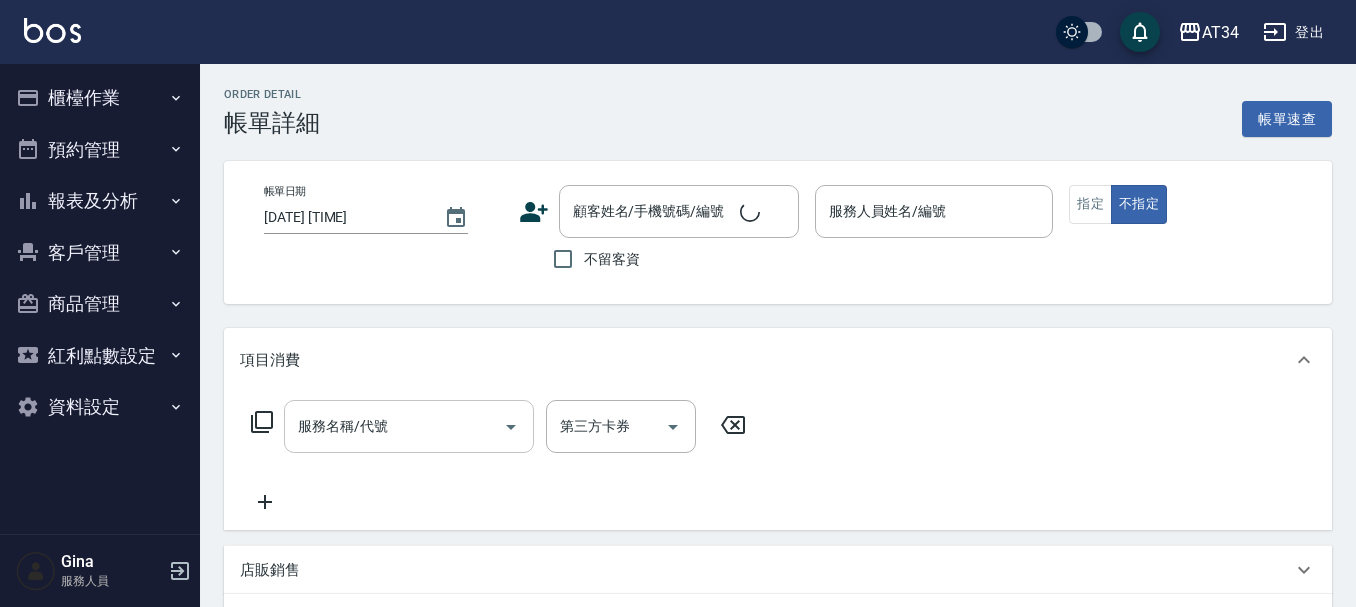 type on "[DATE] [TIME]" 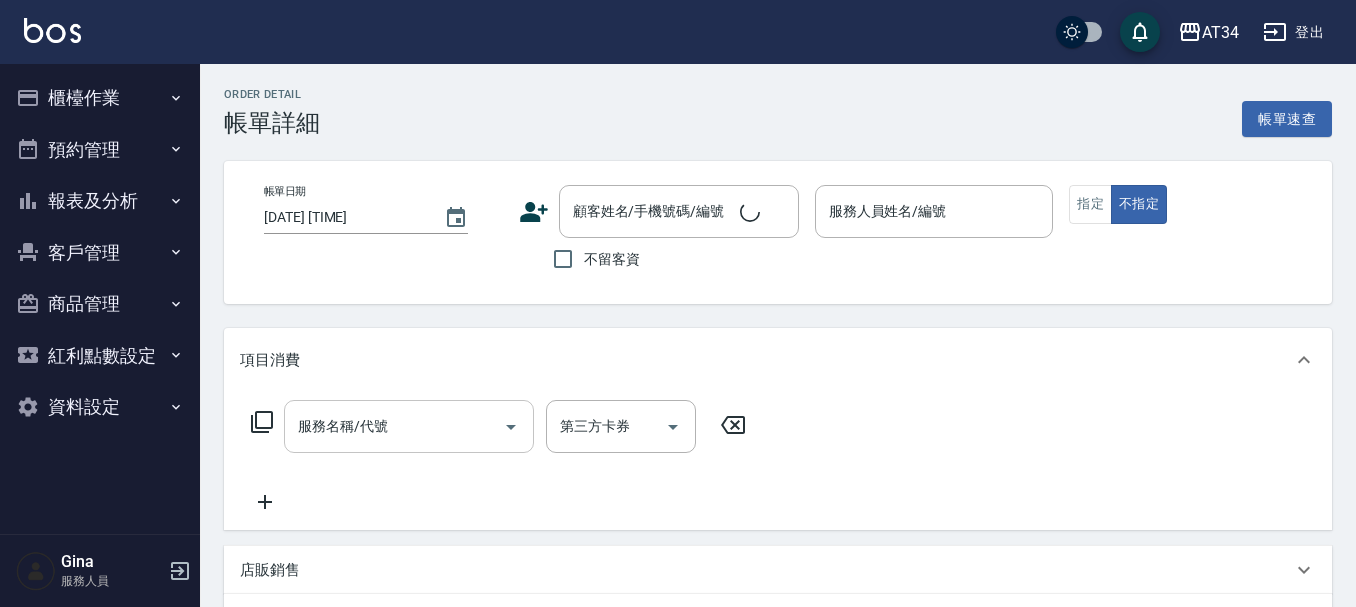 type on "Seven-05" 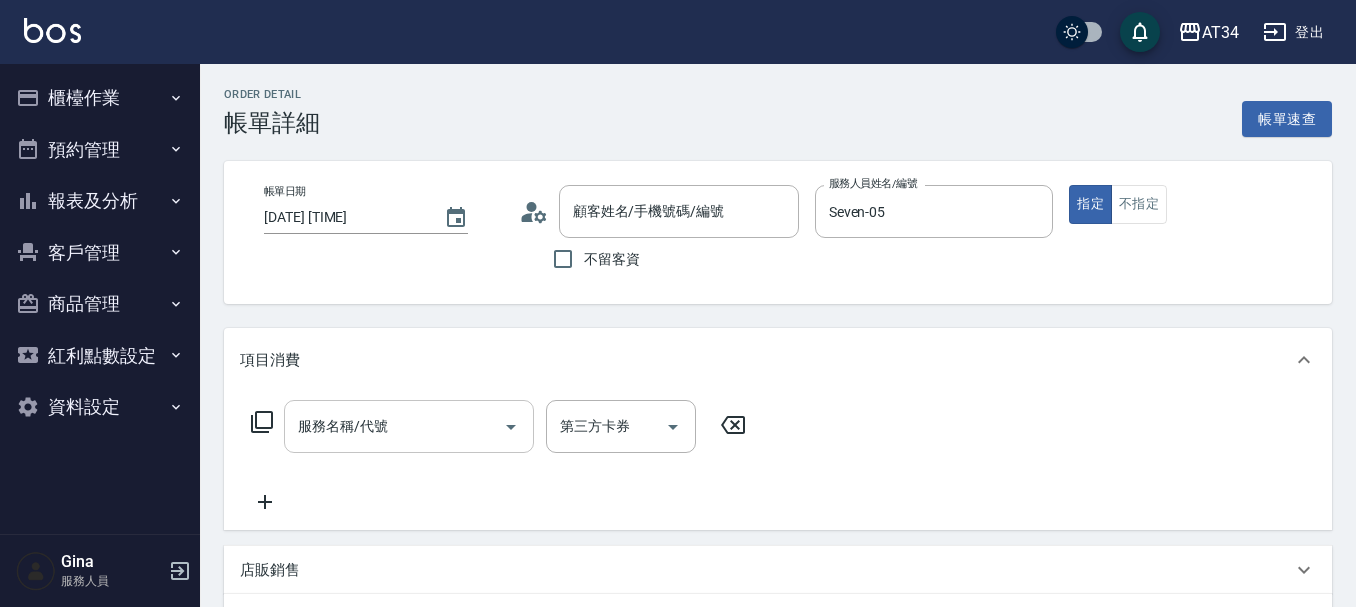 scroll, scrollTop: 0, scrollLeft: 0, axis: both 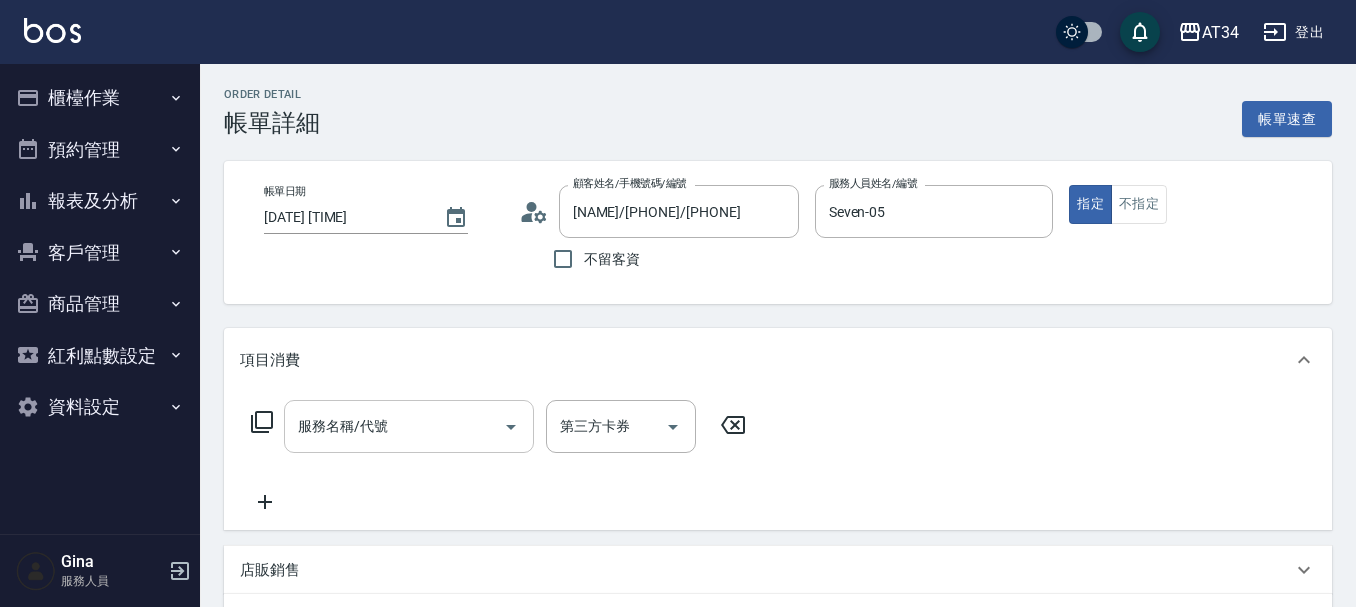 type on "[NAME]/[PHONE]/[PHONE]" 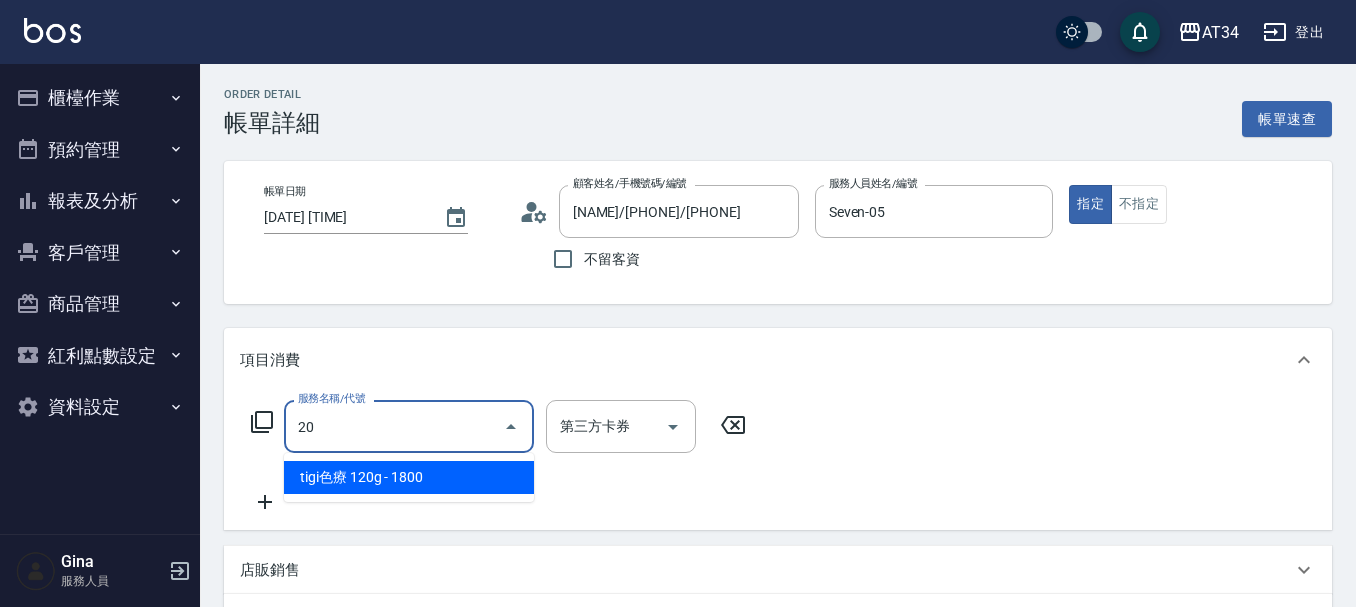 type on "201" 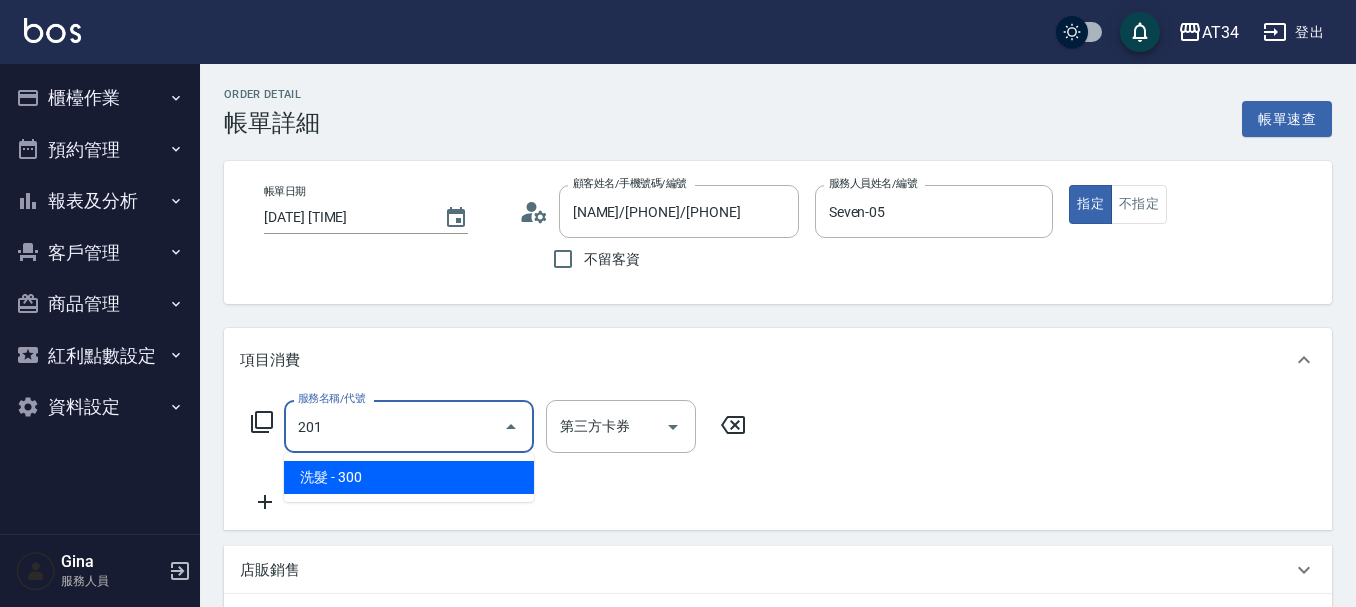 type on "30" 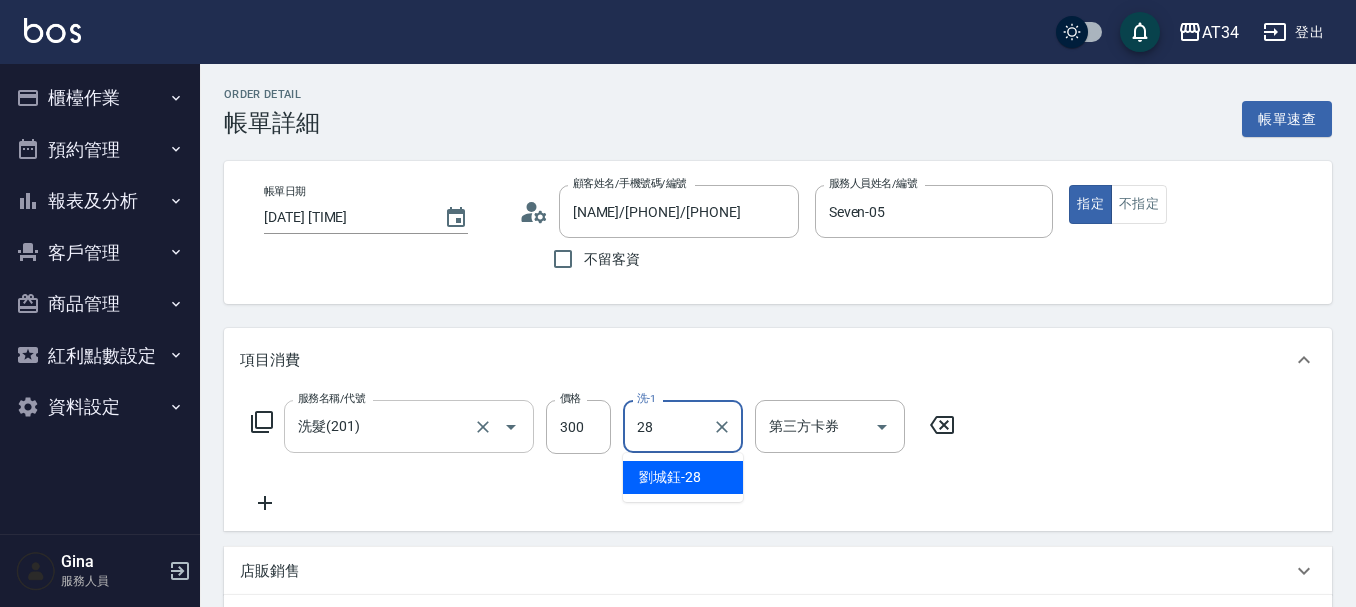 type on "劉城鈺-28" 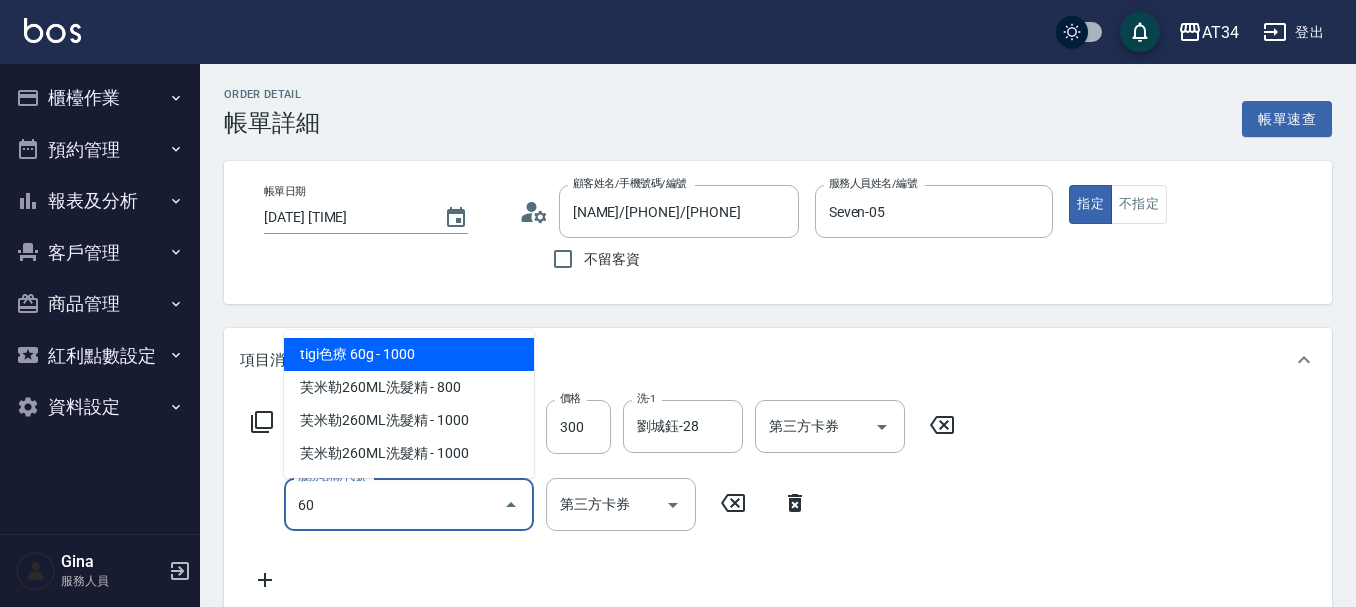 type on "602" 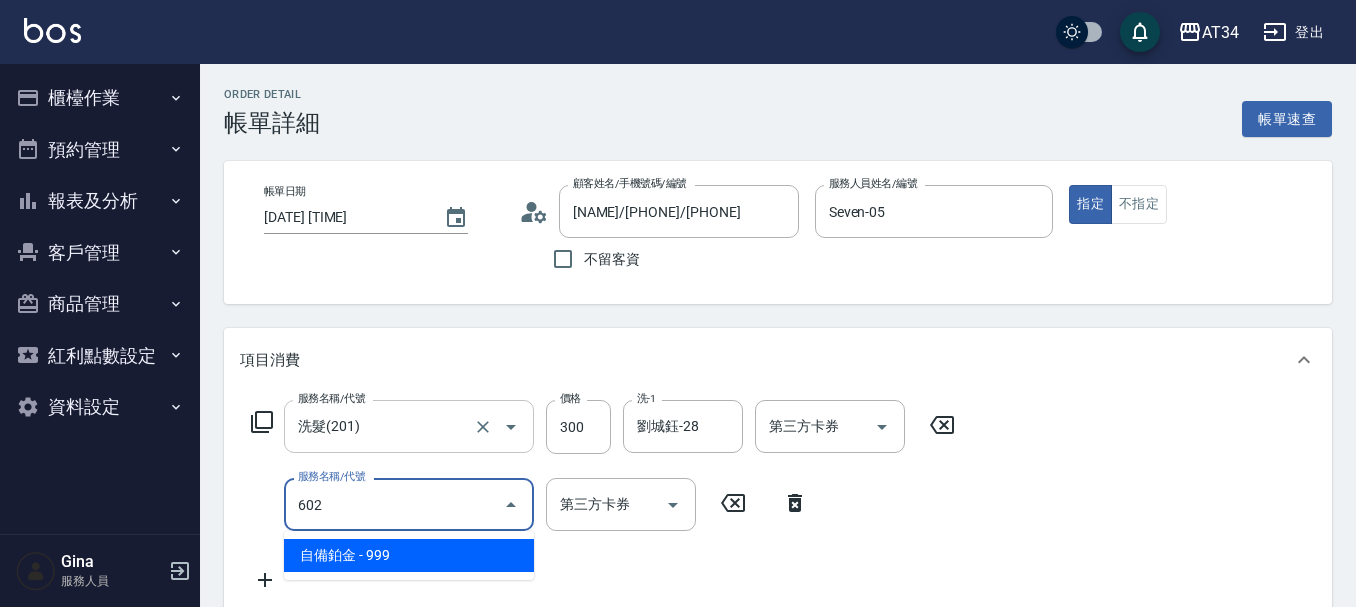 type on "120" 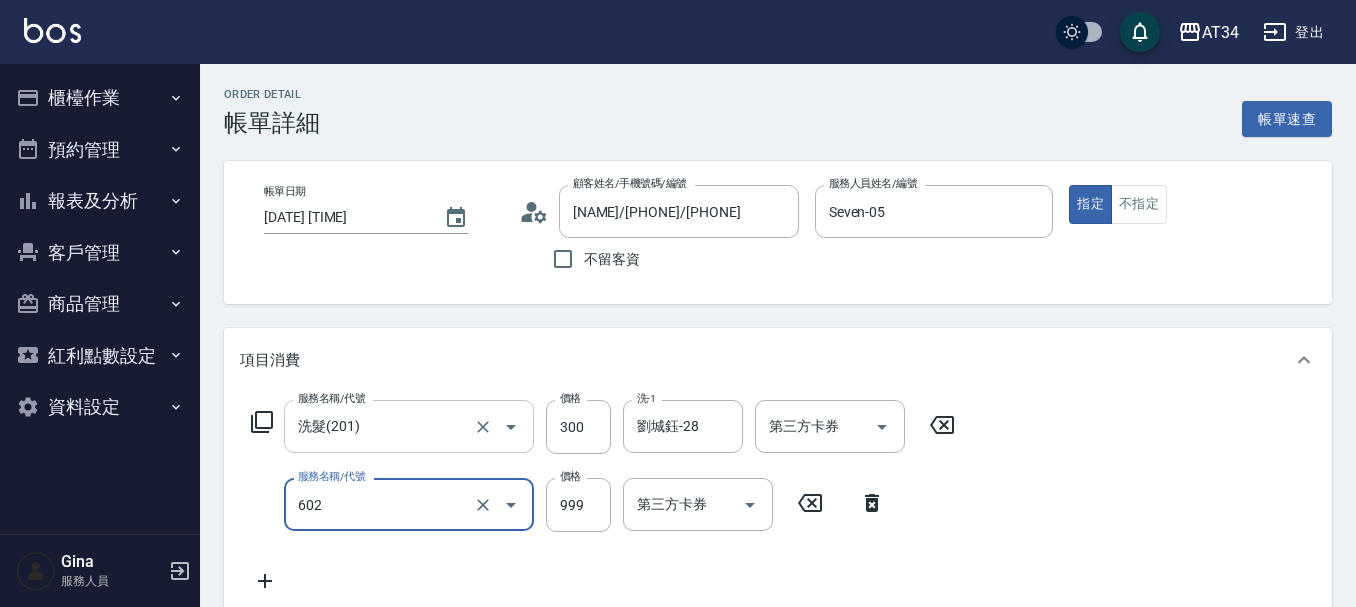 type on "自備鉑金(602)" 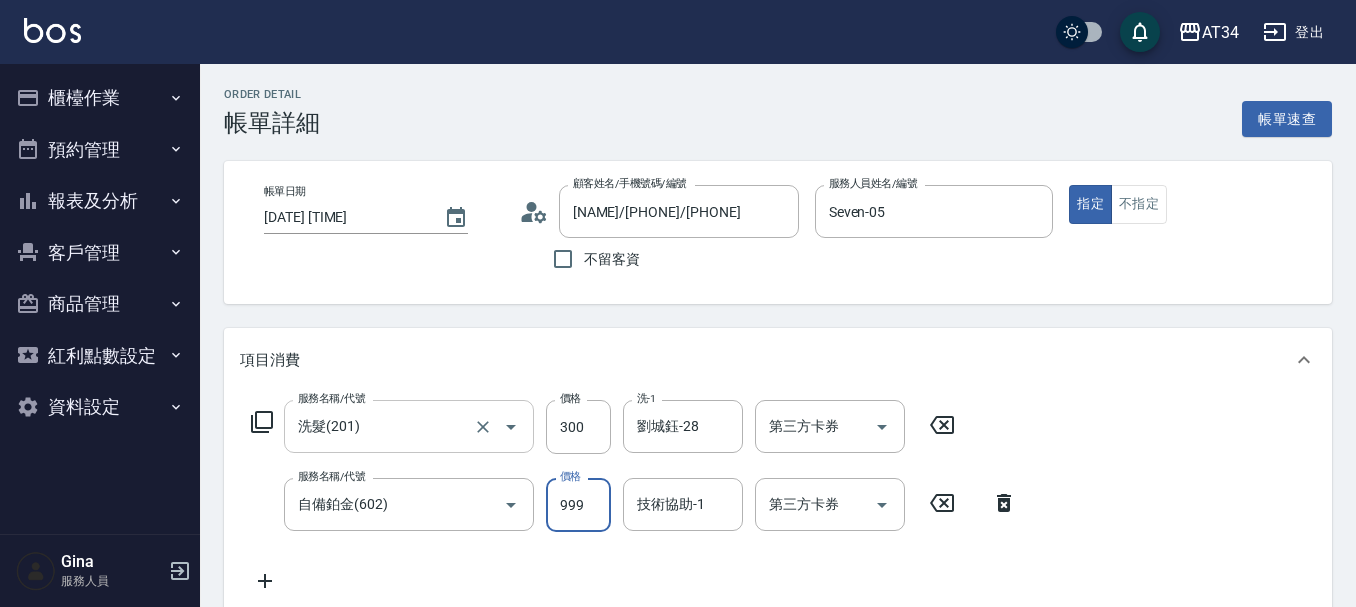 type on "1" 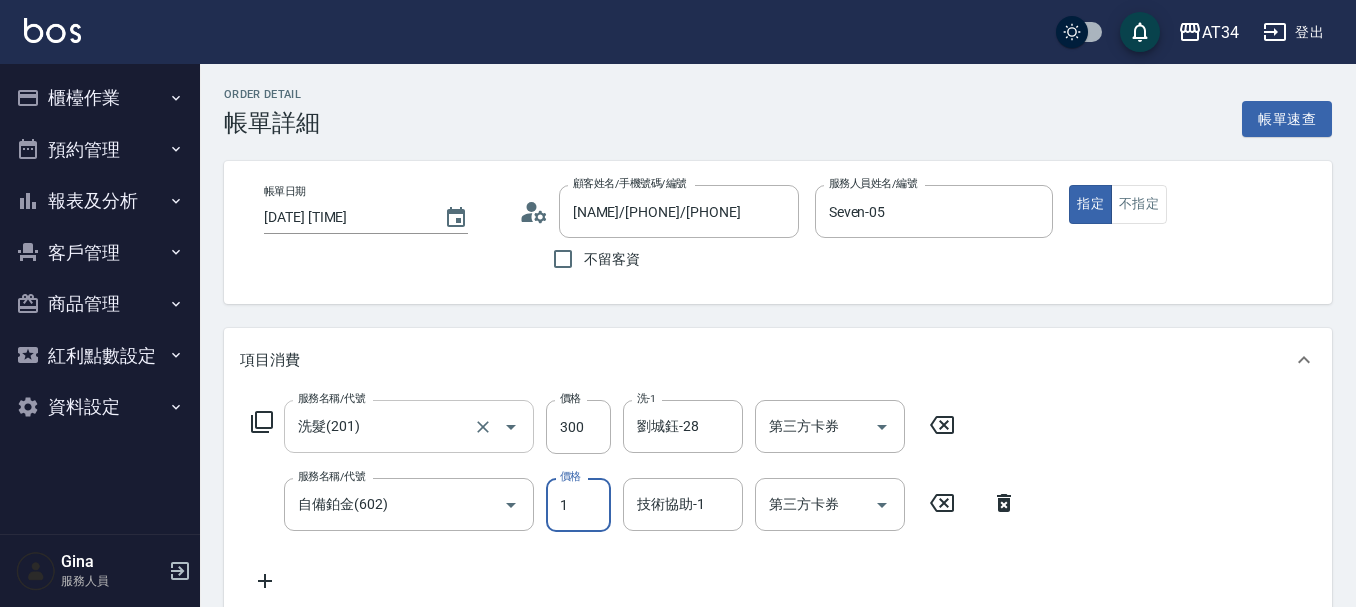 type on "30" 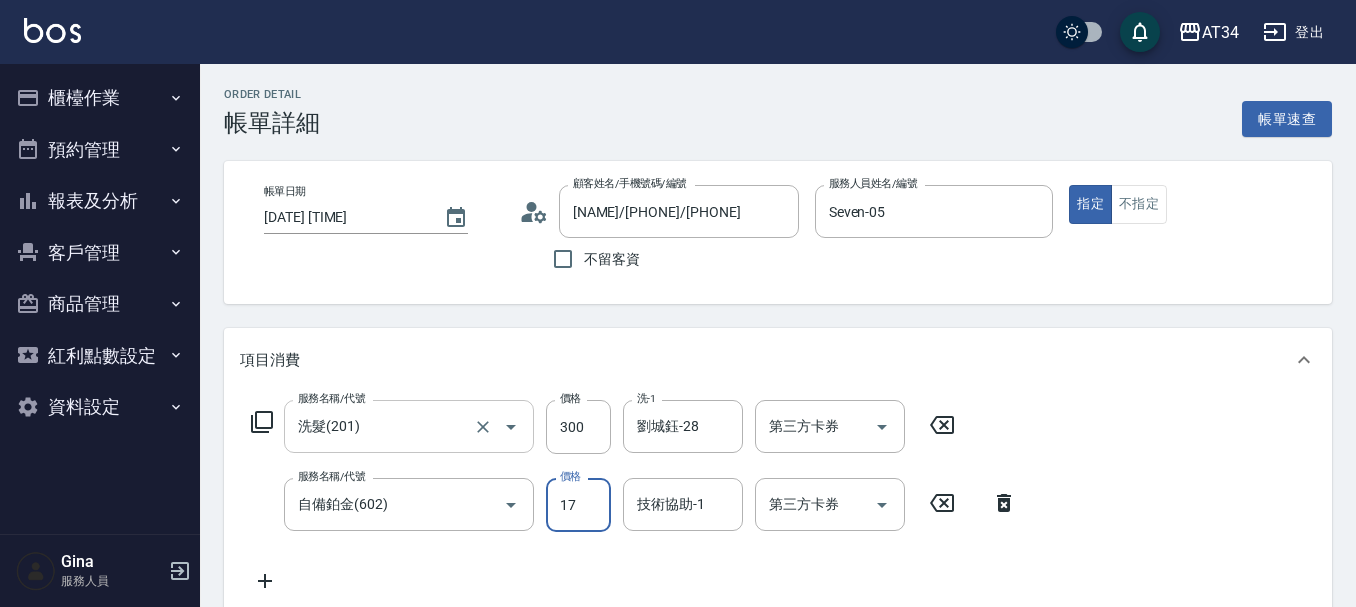 type on "170" 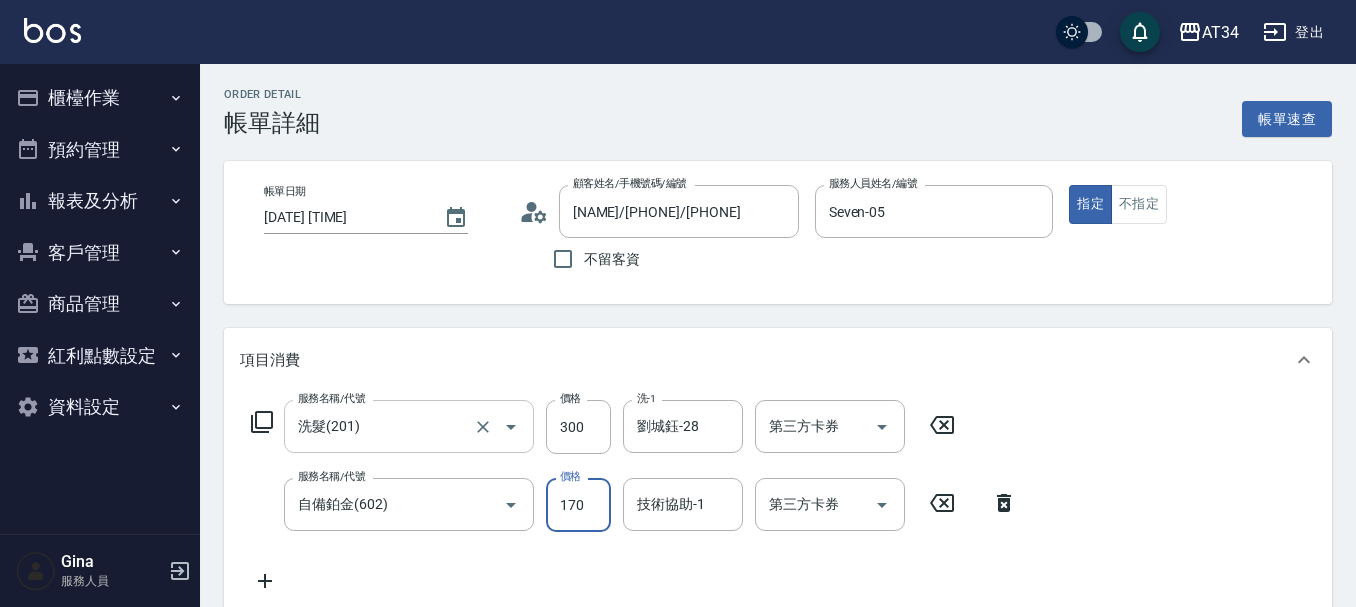 type on "200" 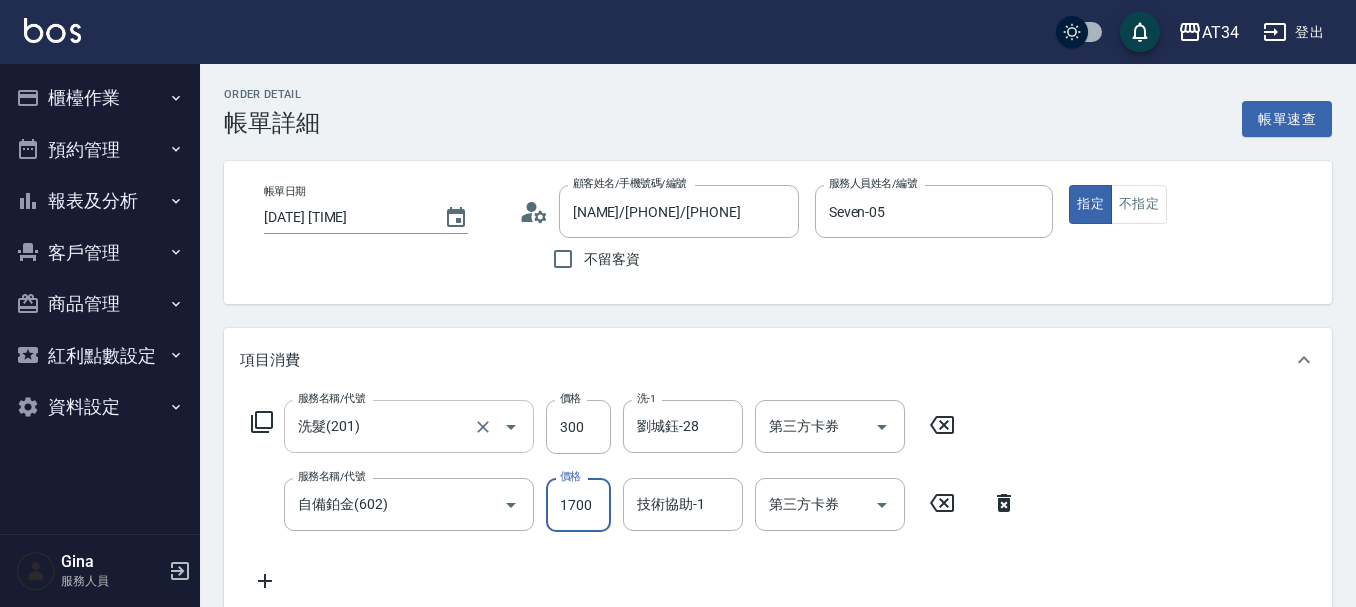type on "1700" 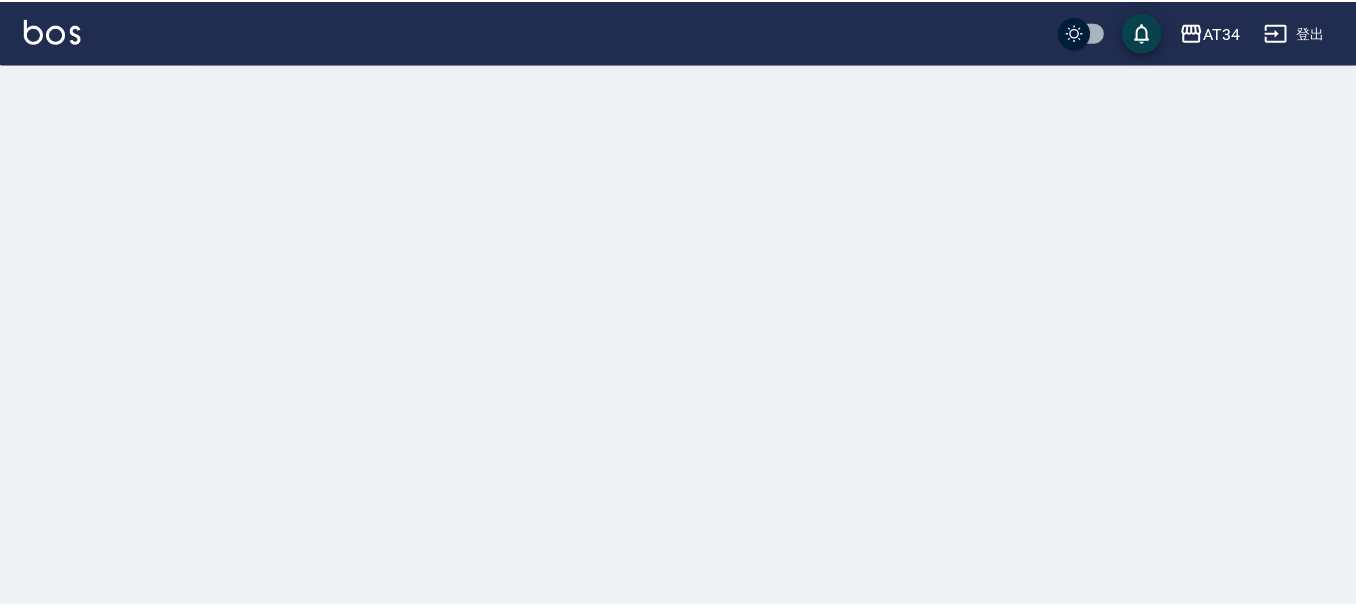 scroll, scrollTop: 0, scrollLeft: 0, axis: both 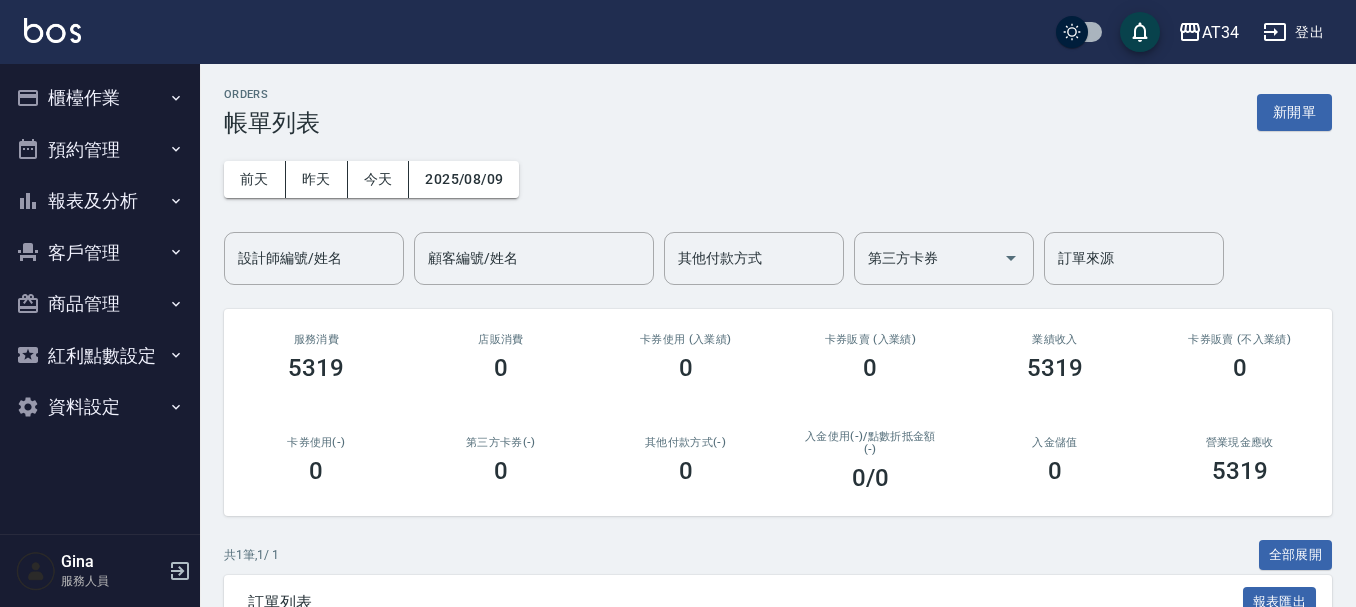 click on "報表及分析" at bounding box center [100, 201] 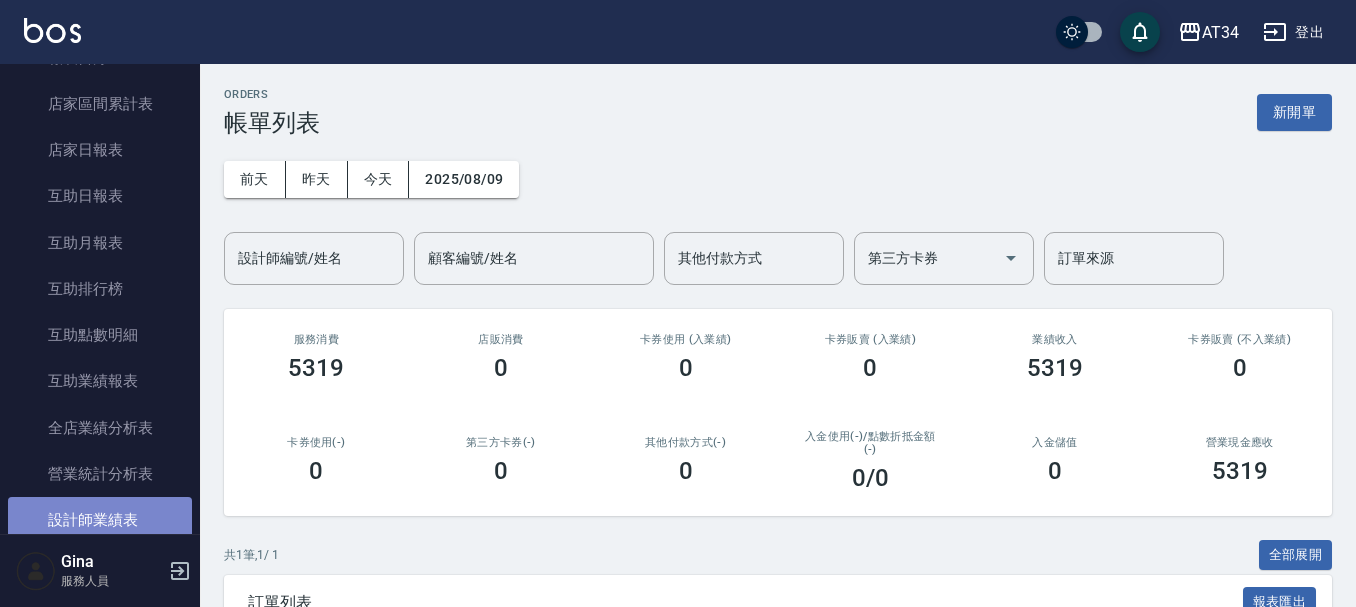 click on "報表目錄 店家區間累計表 店家日報表 互助日報表 互助月報表 互助排行榜 互助點數明細 互助業績報表 全店業績分析表 營業統計分析表 設計師業績表 設計師日報表 設計師業績分析表 設計師業績月報表 設計師排行榜 商品消耗明細 店販抽成明細 每日非現金明細" at bounding box center (100, 451) 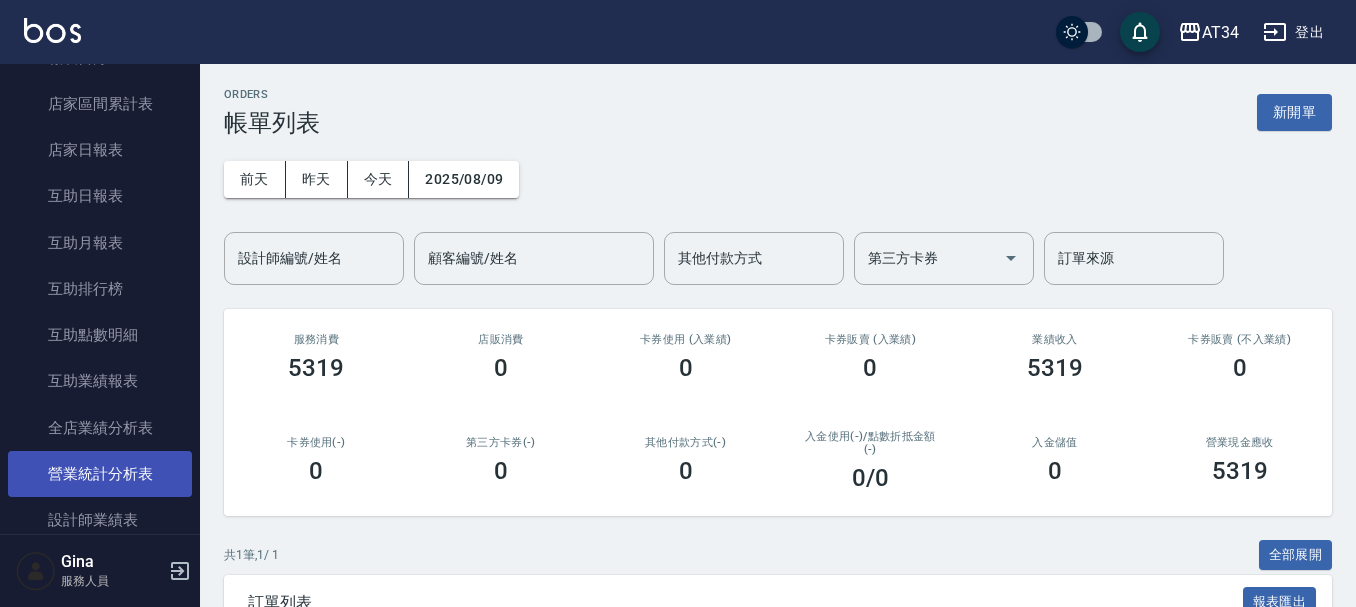 scroll, scrollTop: 400, scrollLeft: 0, axis: vertical 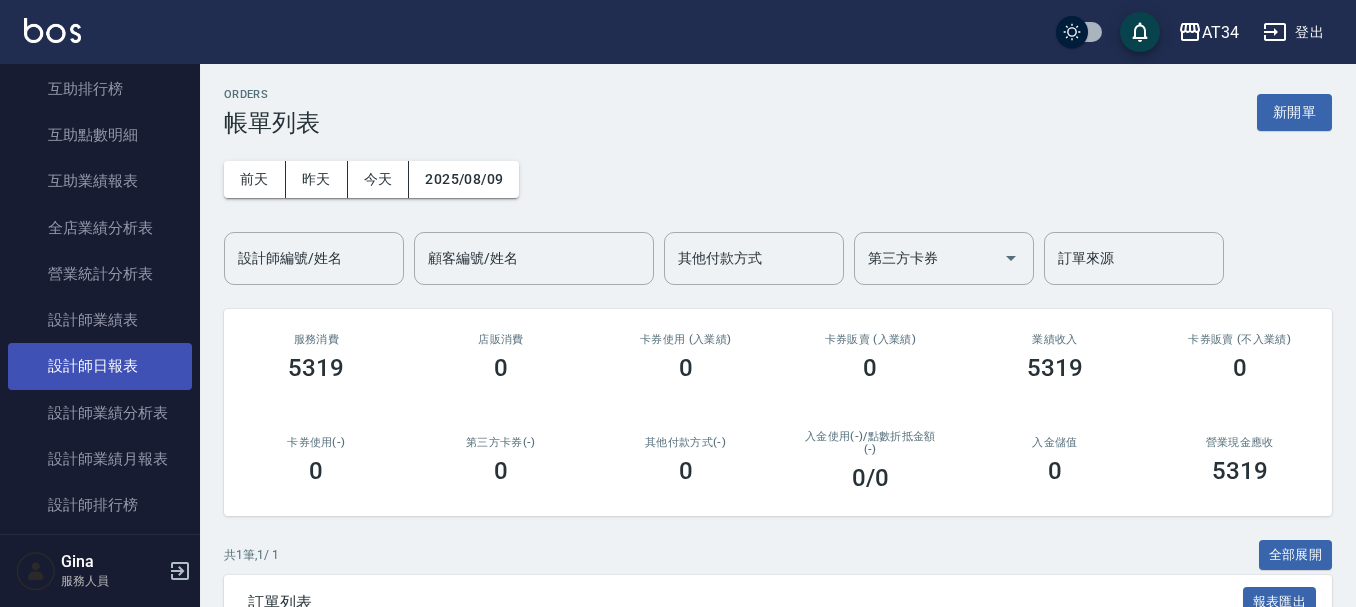 click on "設計師日報表" at bounding box center [100, 366] 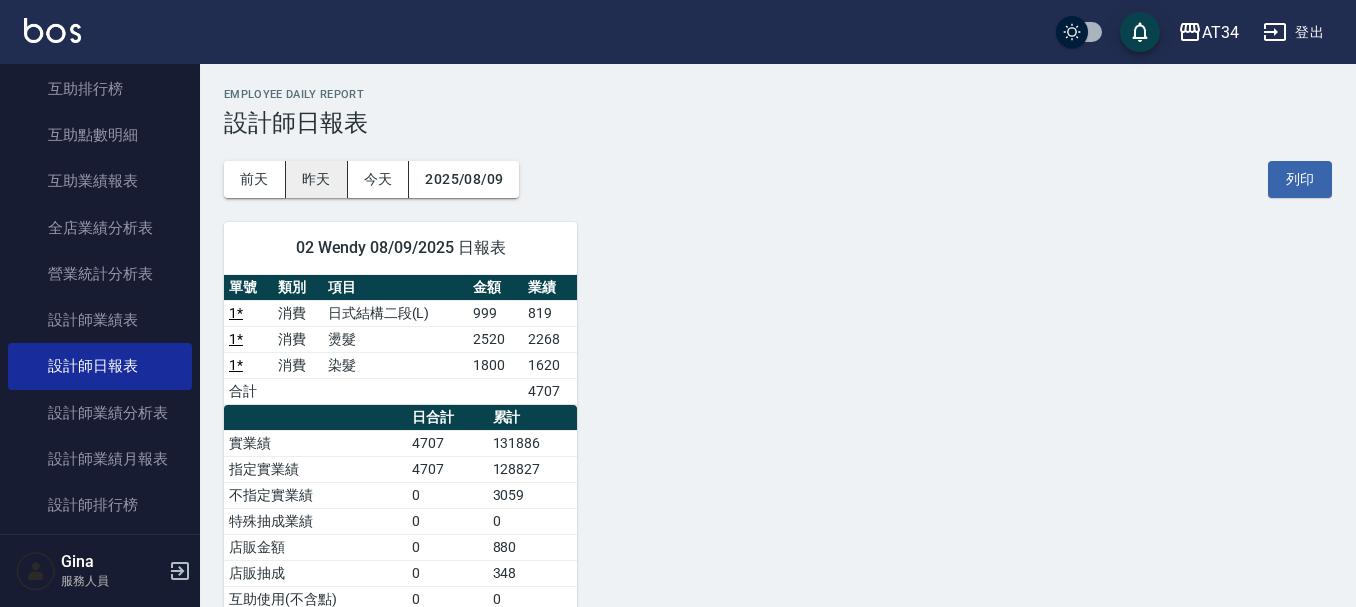 click on "昨天" at bounding box center (317, 179) 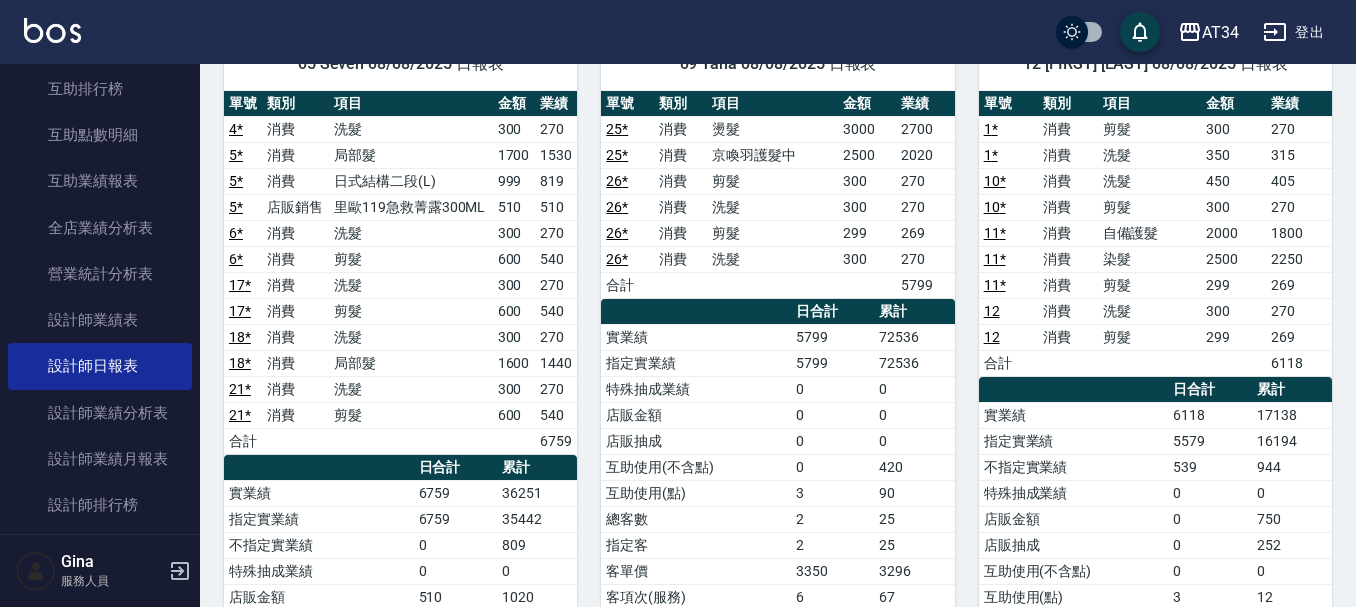 scroll, scrollTop: 1100, scrollLeft: 0, axis: vertical 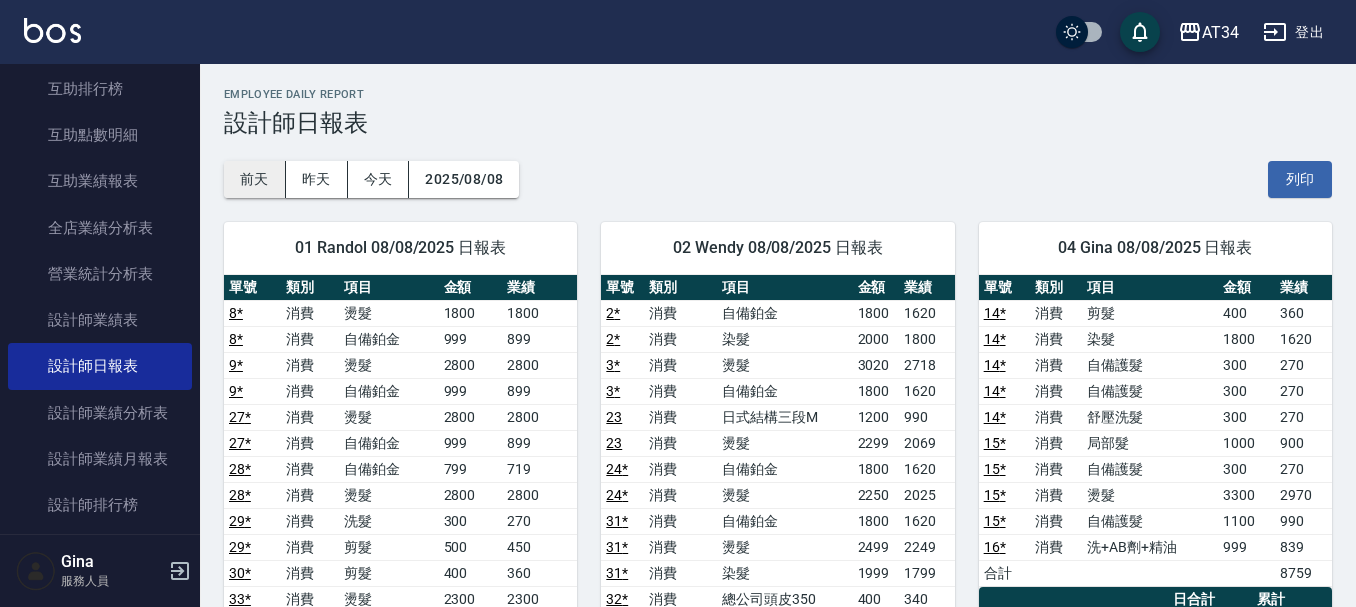 click on "前天" at bounding box center [255, 179] 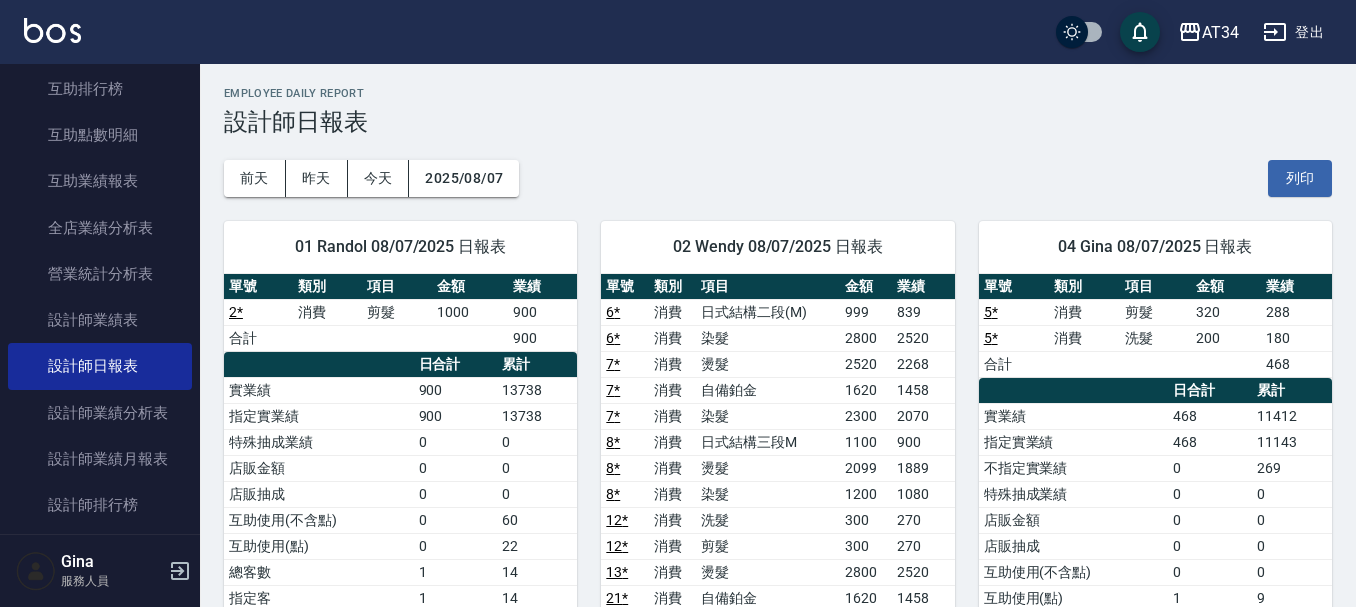 scroll, scrollTop: 0, scrollLeft: 0, axis: both 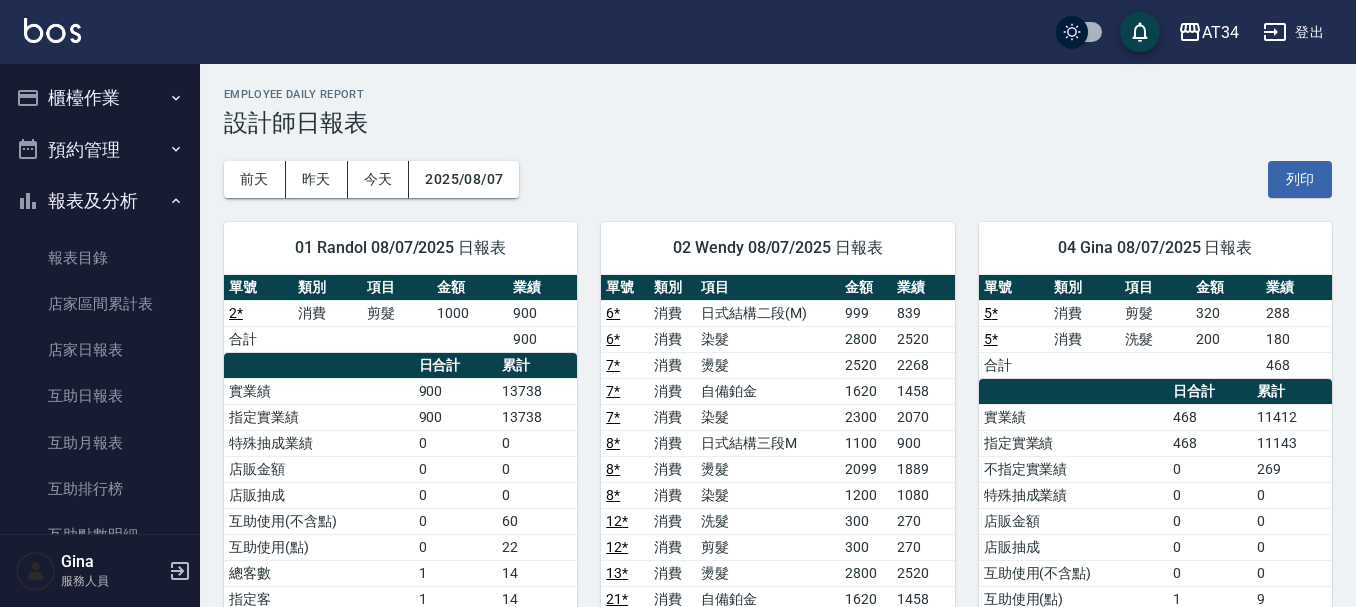 click 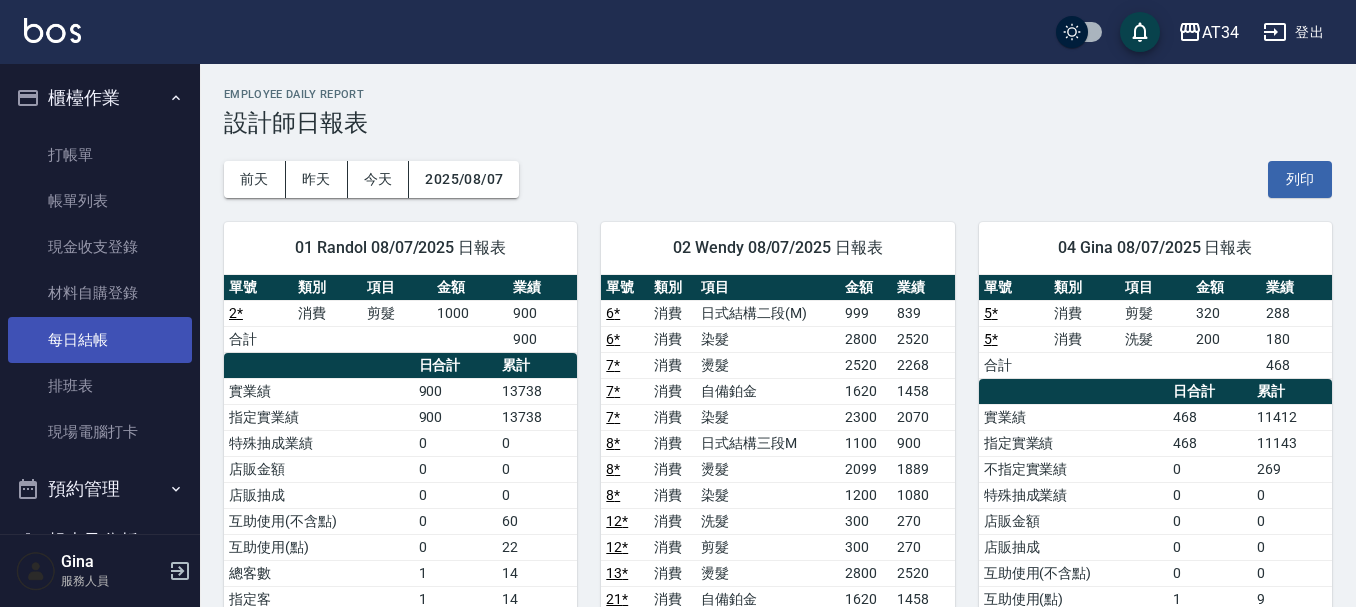 scroll, scrollTop: 200, scrollLeft: 0, axis: vertical 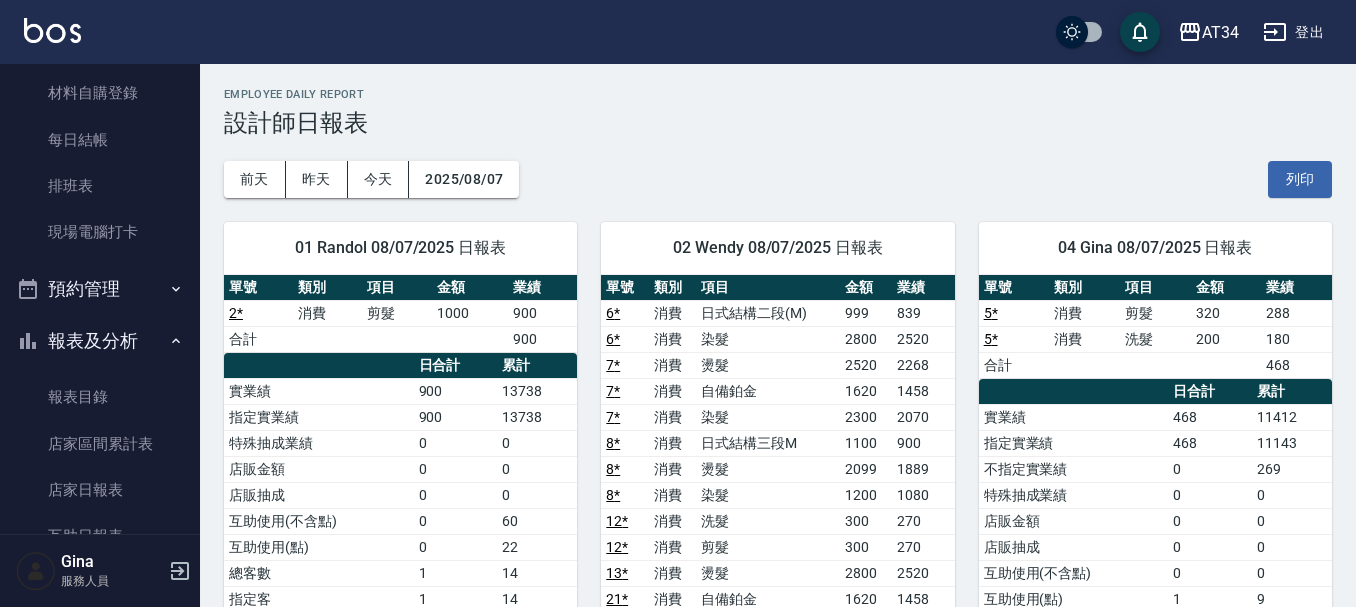 click on "預約管理" at bounding box center (100, 289) 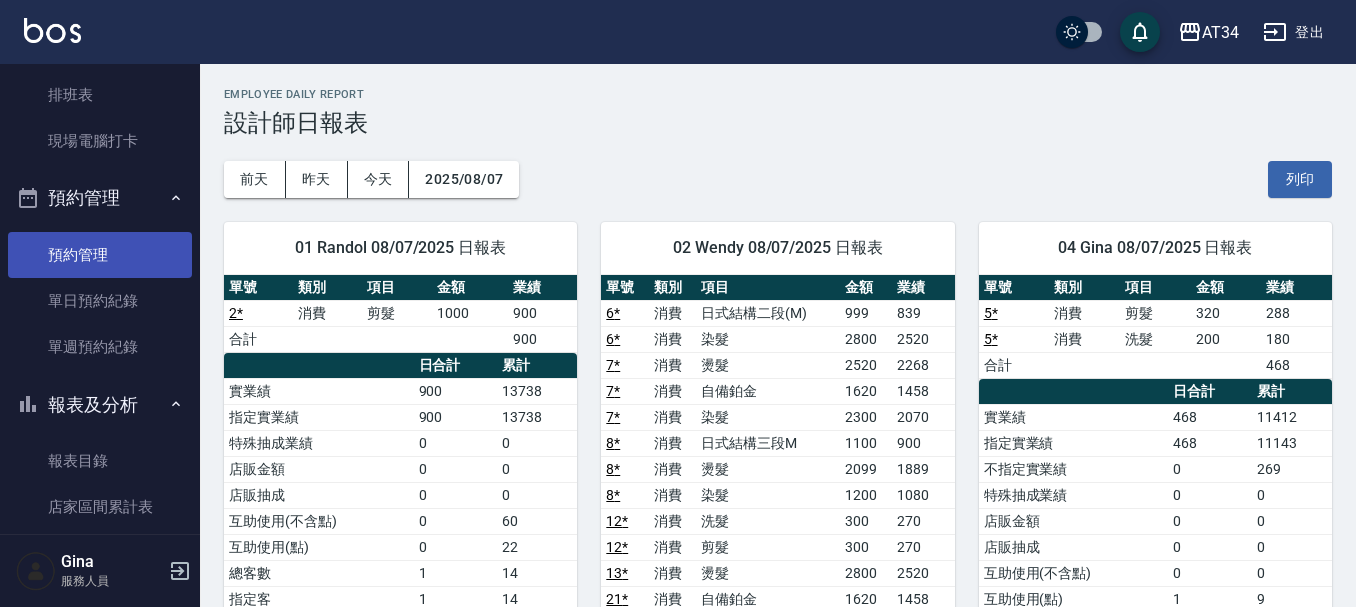 scroll, scrollTop: 400, scrollLeft: 0, axis: vertical 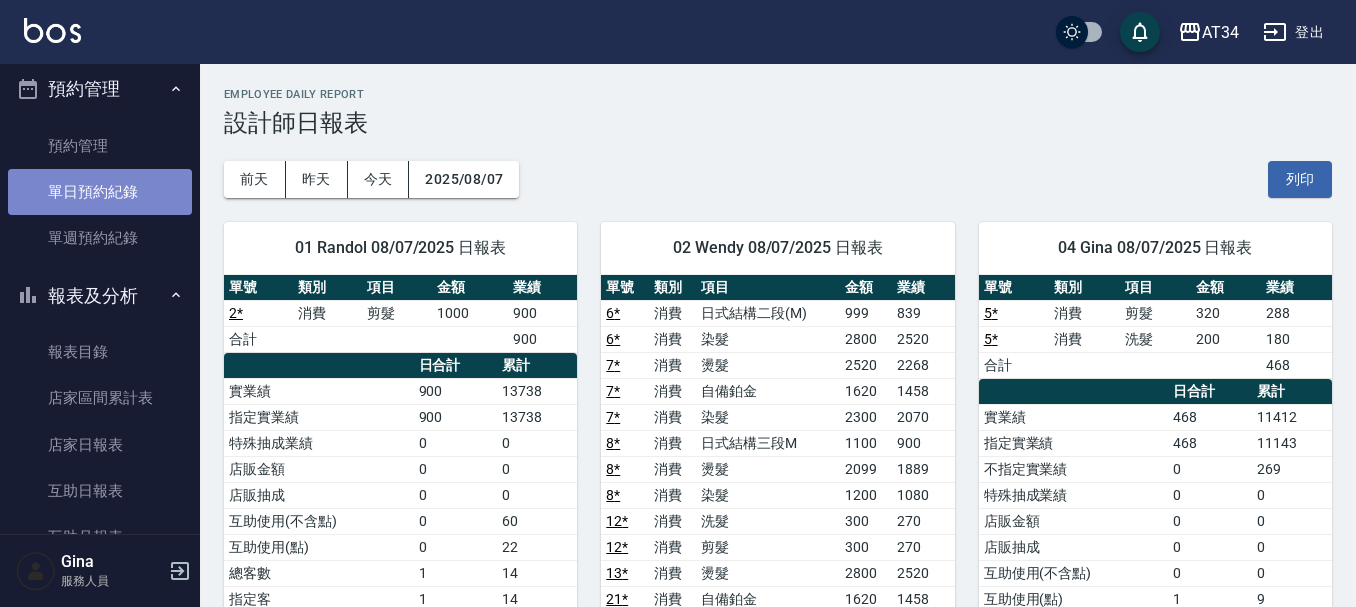 click on "單日預約紀錄" at bounding box center (100, 192) 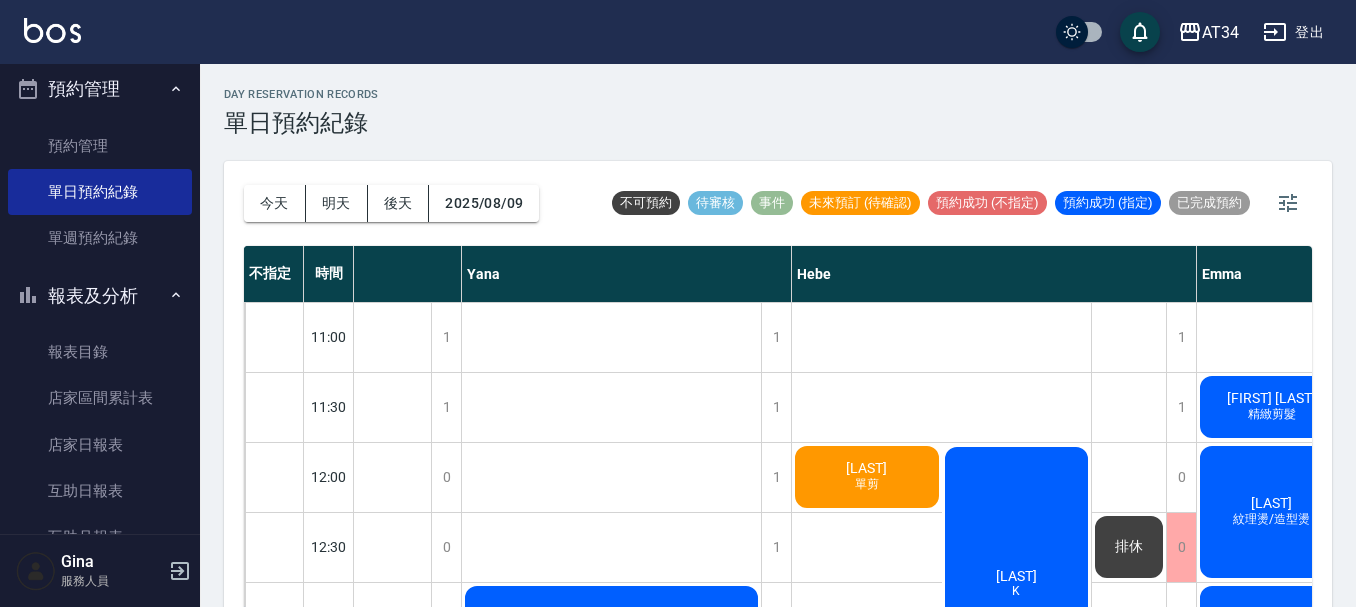 scroll, scrollTop: 0, scrollLeft: 1827, axis: horizontal 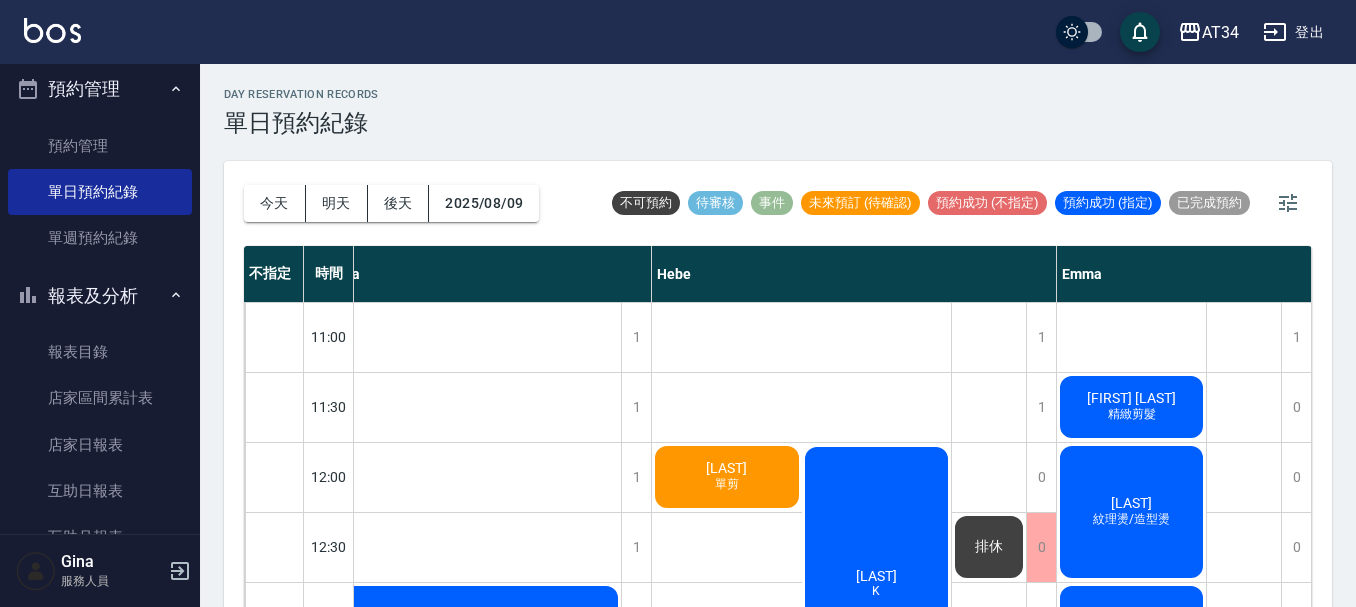 click on "[LAST] [FIRST]" at bounding box center [-1389, 477] 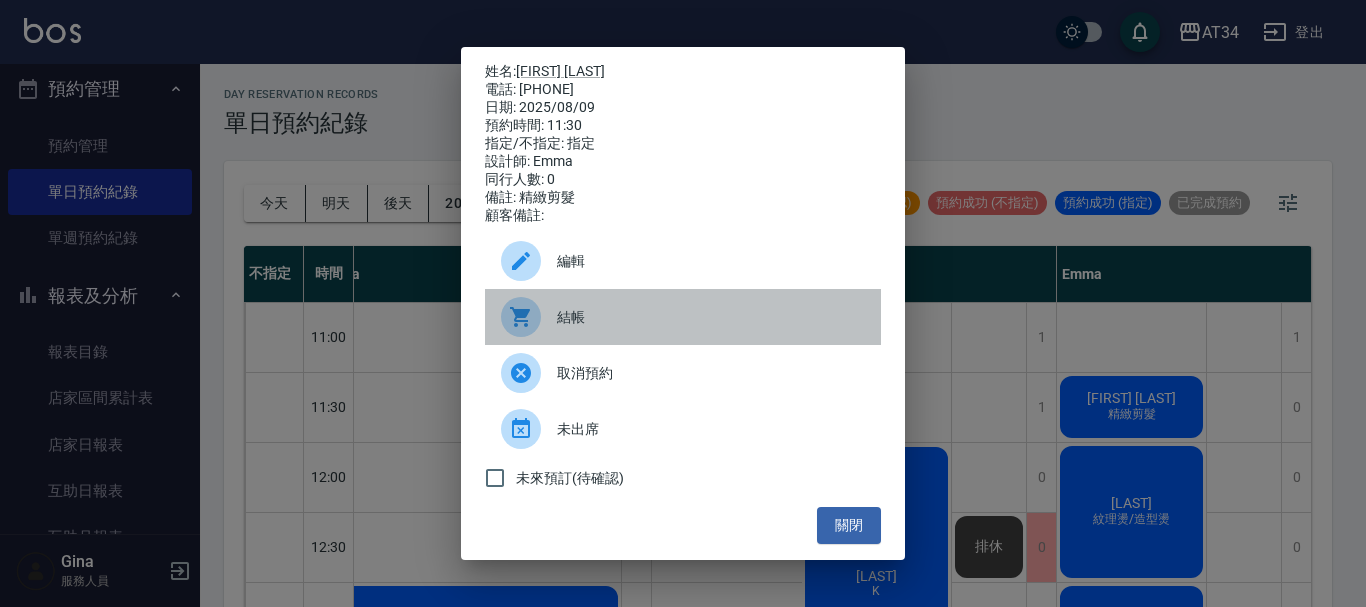 click at bounding box center (529, 317) 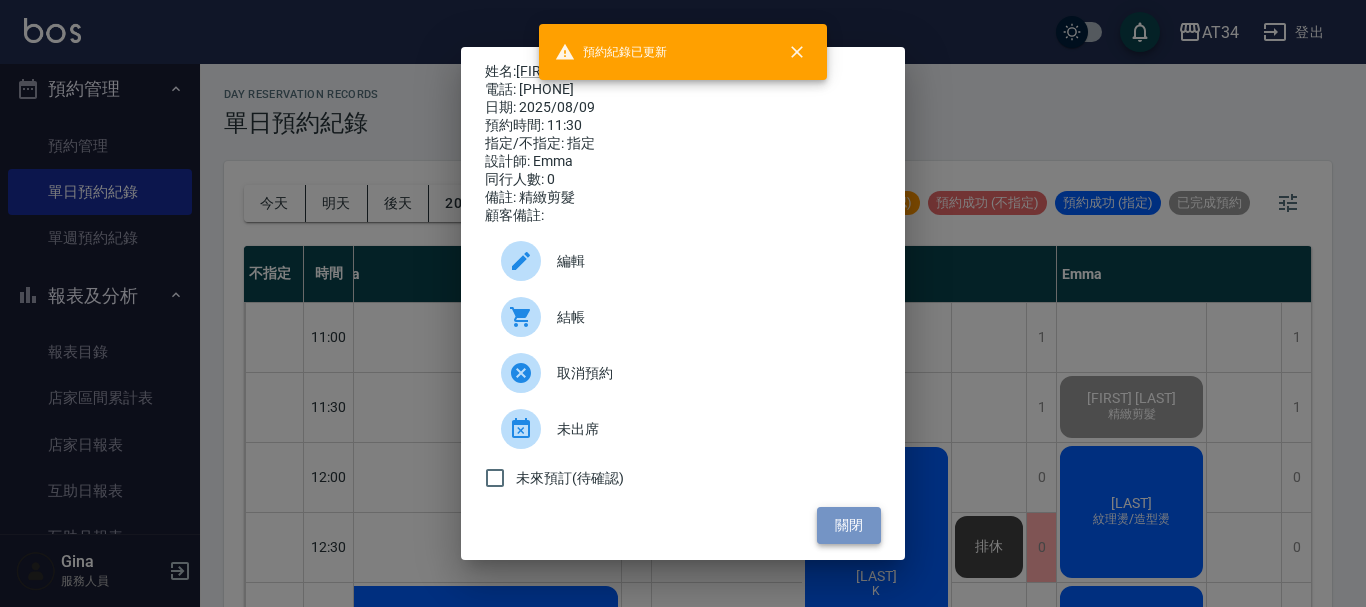 click on "關閉" at bounding box center (849, 525) 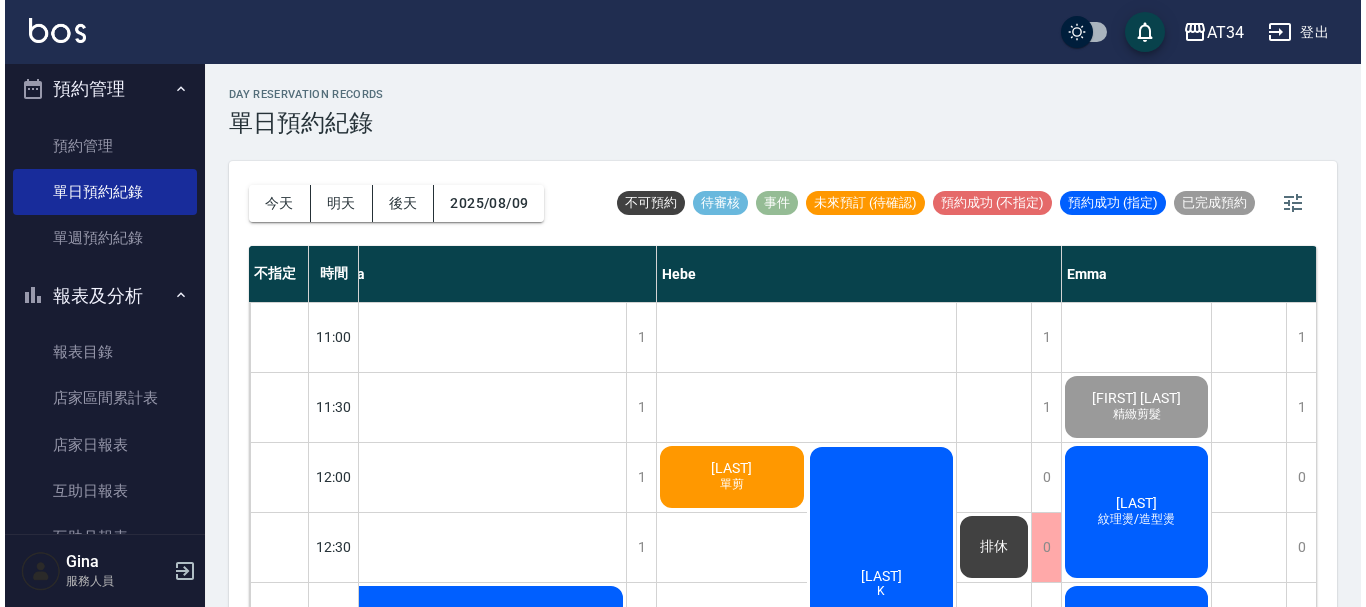 scroll, scrollTop: 0, scrollLeft: 1817, axis: horizontal 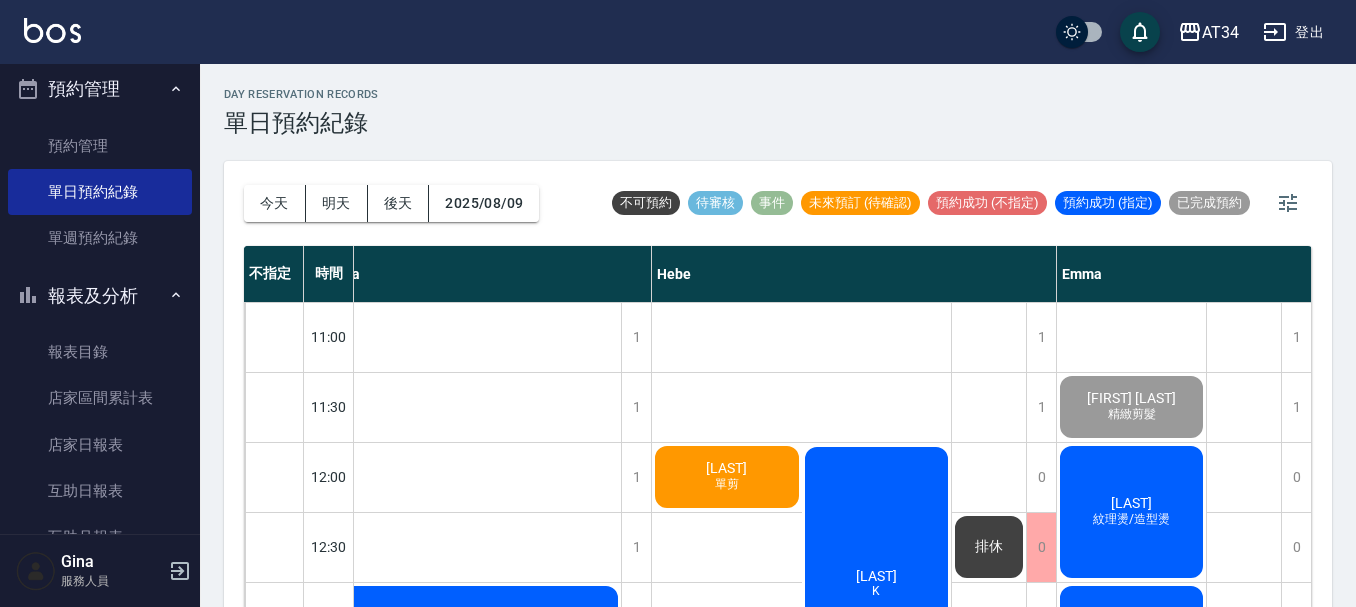 click on "古惠君" at bounding box center (-1389, 477) 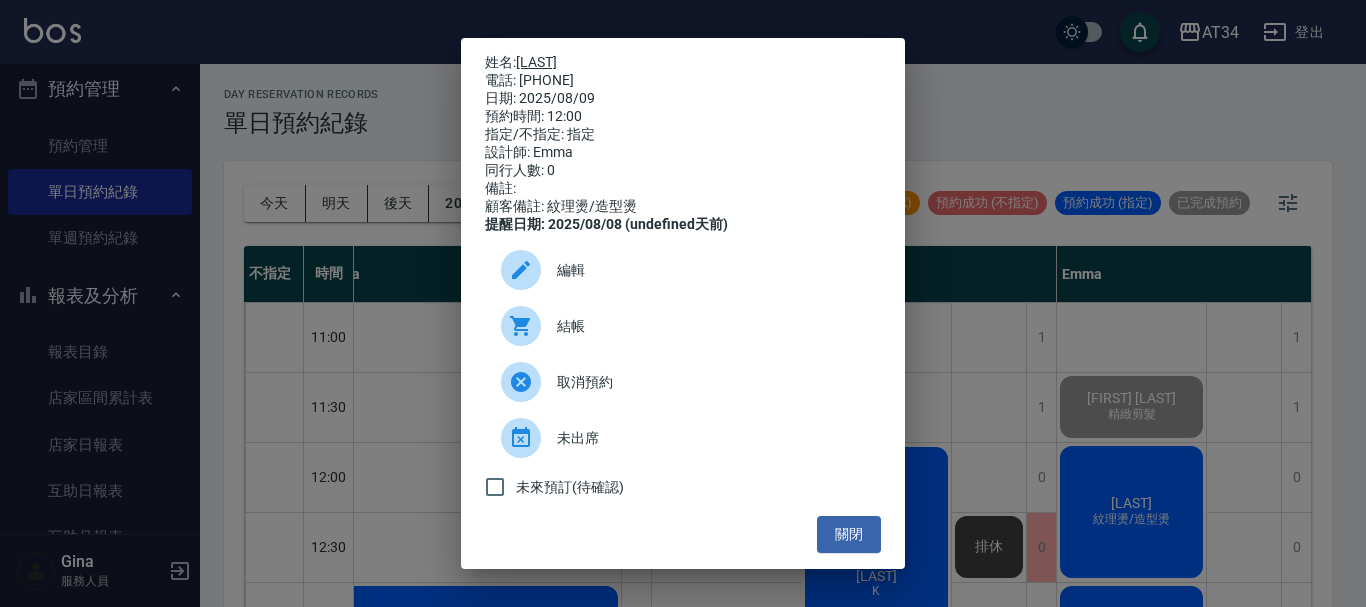 click on "古惠君" at bounding box center (536, 62) 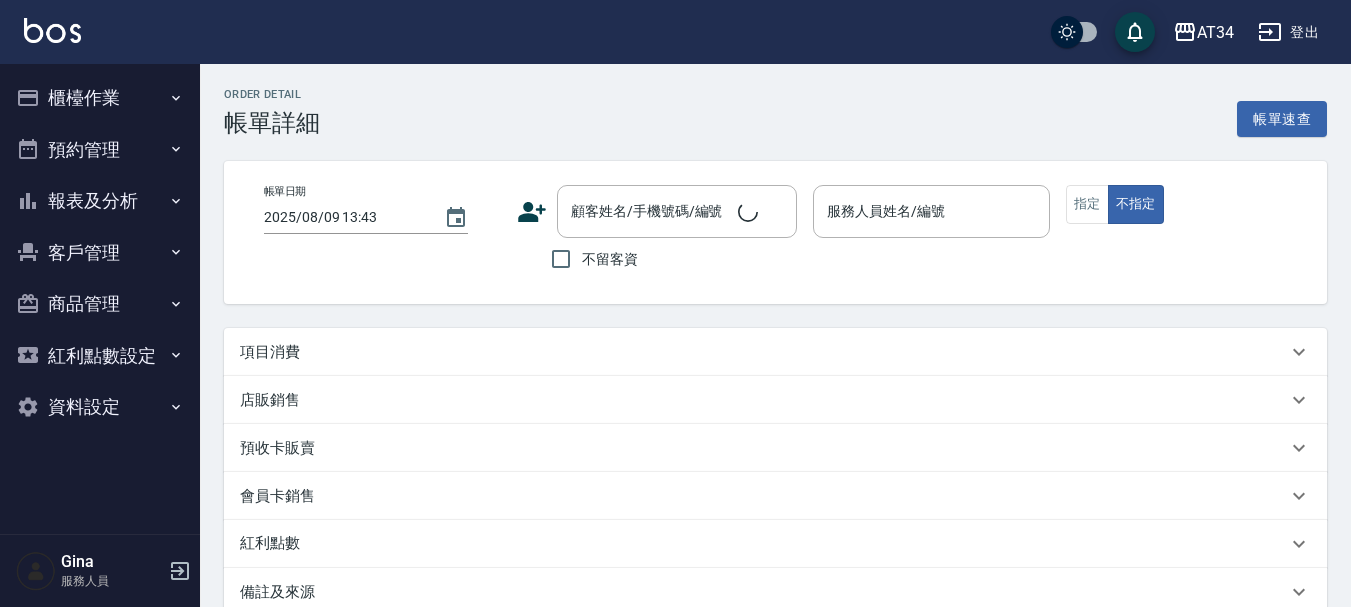 click on "項目消費" at bounding box center [763, 352] 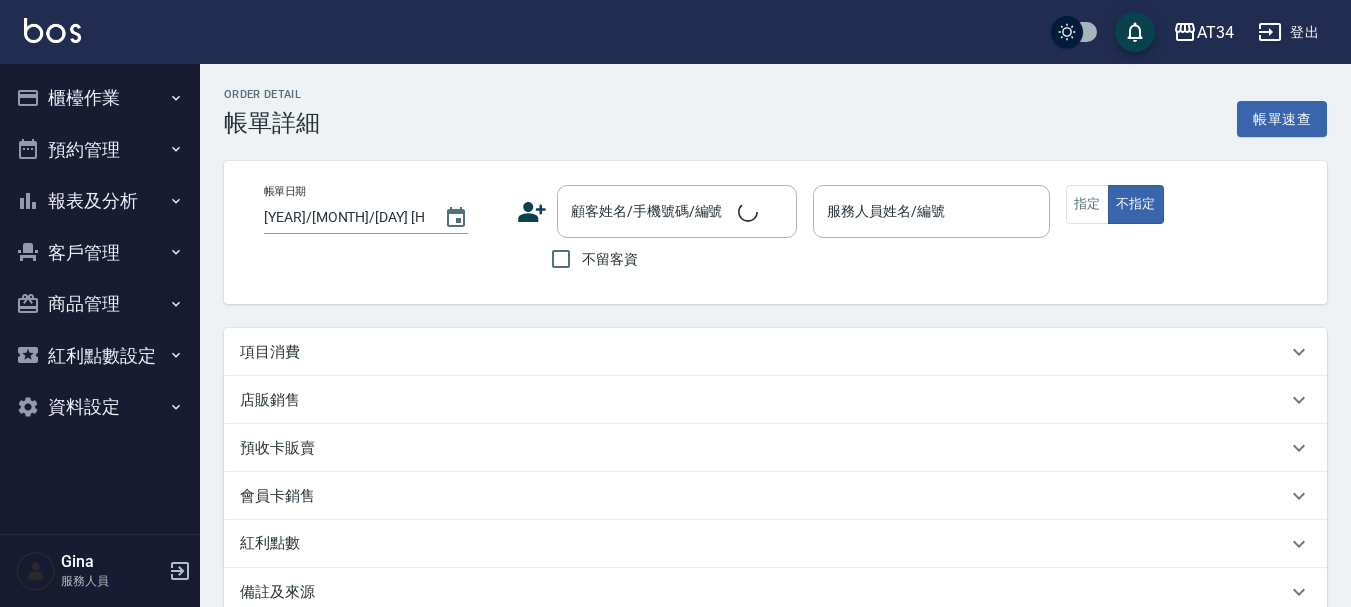 type on "Emma-08" 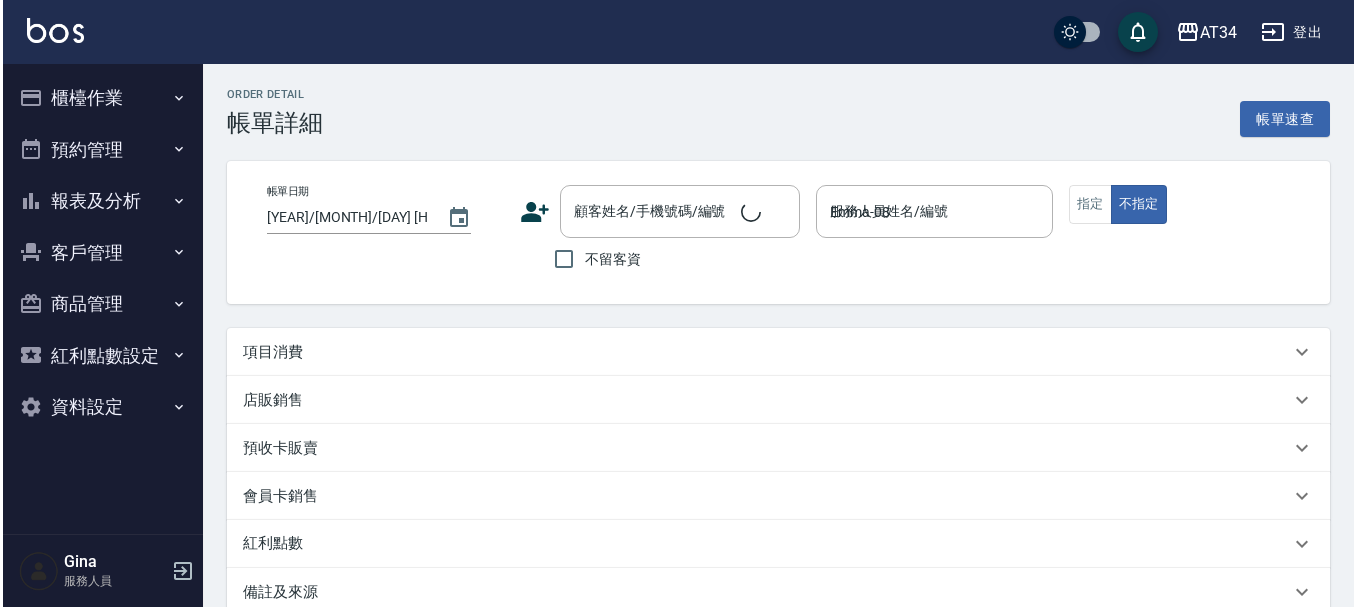 scroll, scrollTop: 0, scrollLeft: 0, axis: both 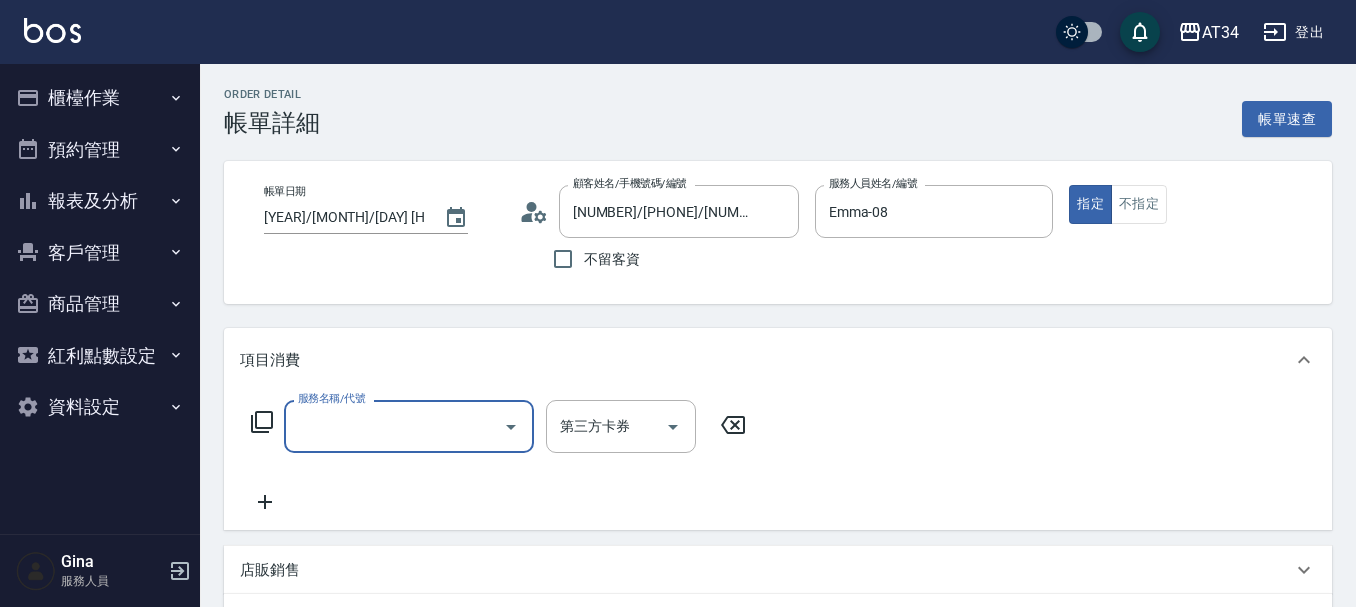 type on "[NUMBER]/[PHONE]/[NUMBER]" 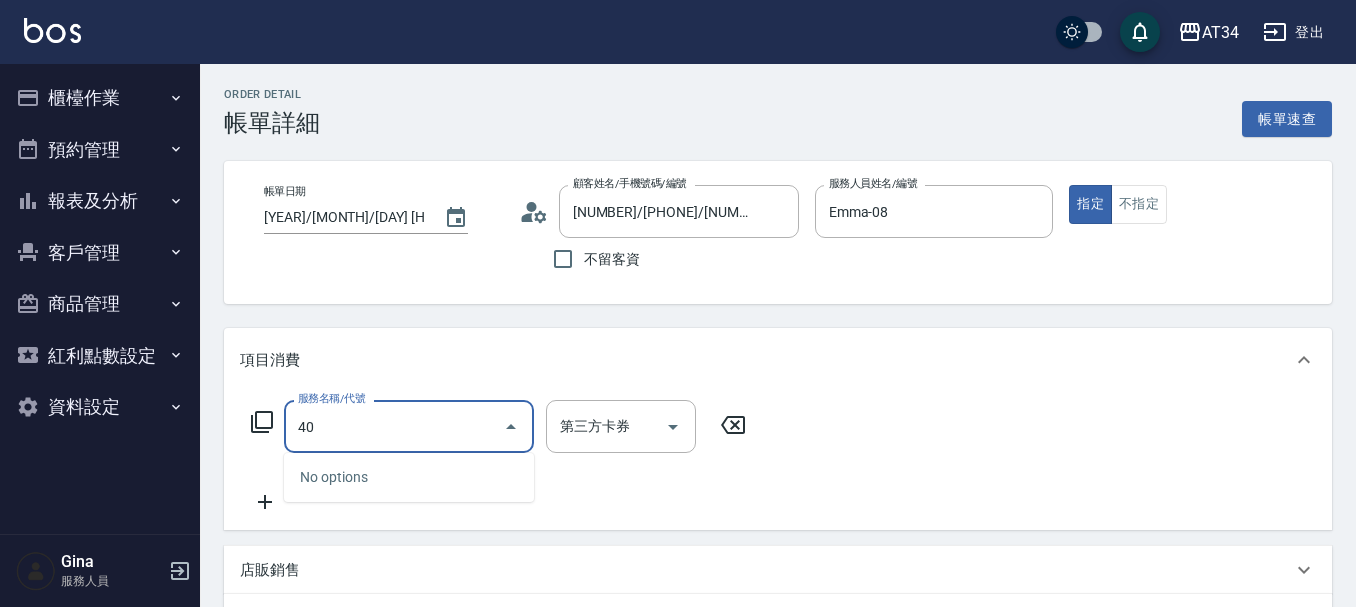type on "401" 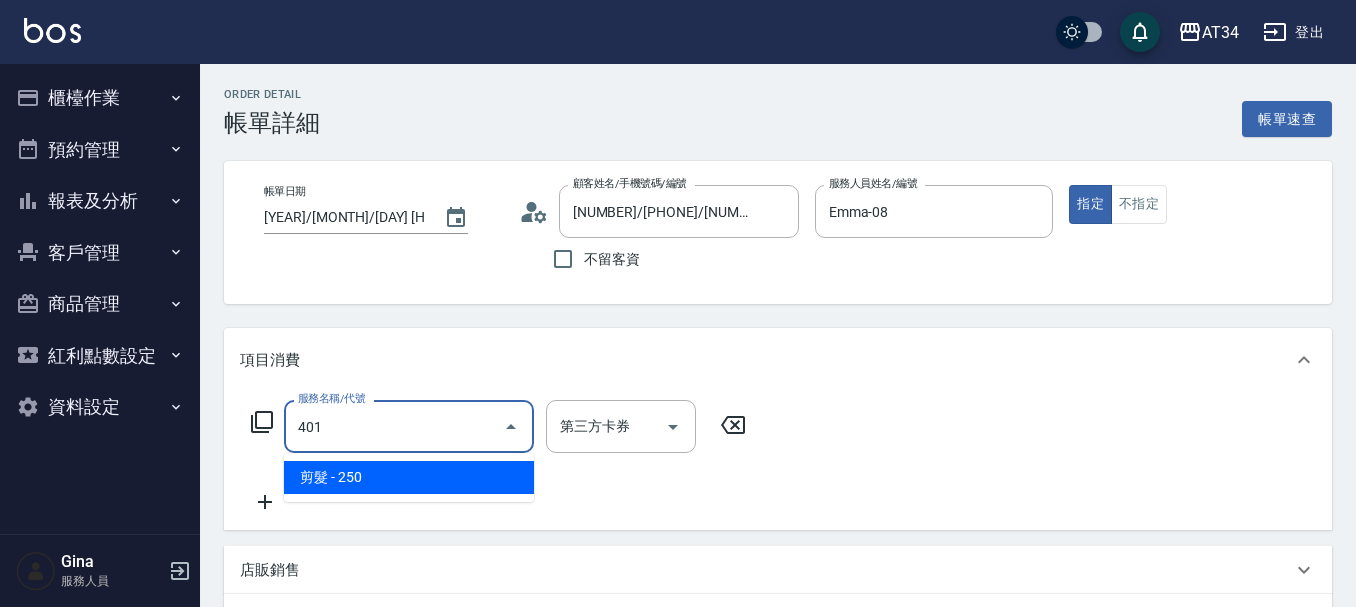 type on "20" 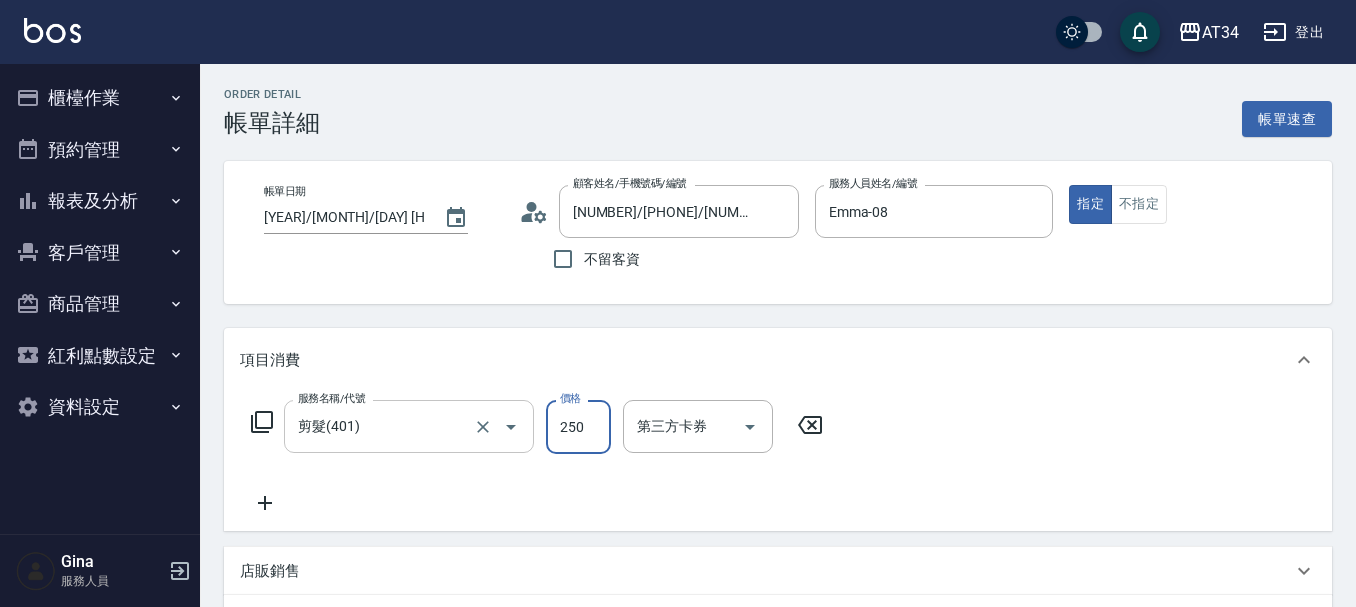 type on "0" 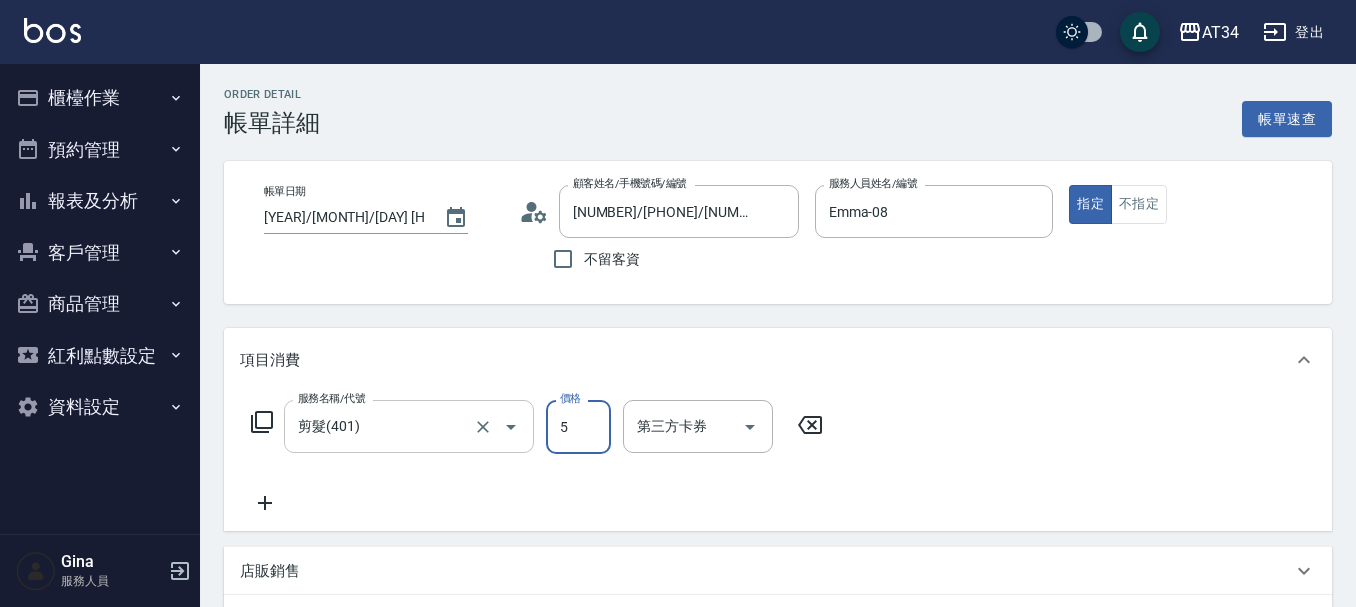 type on "50" 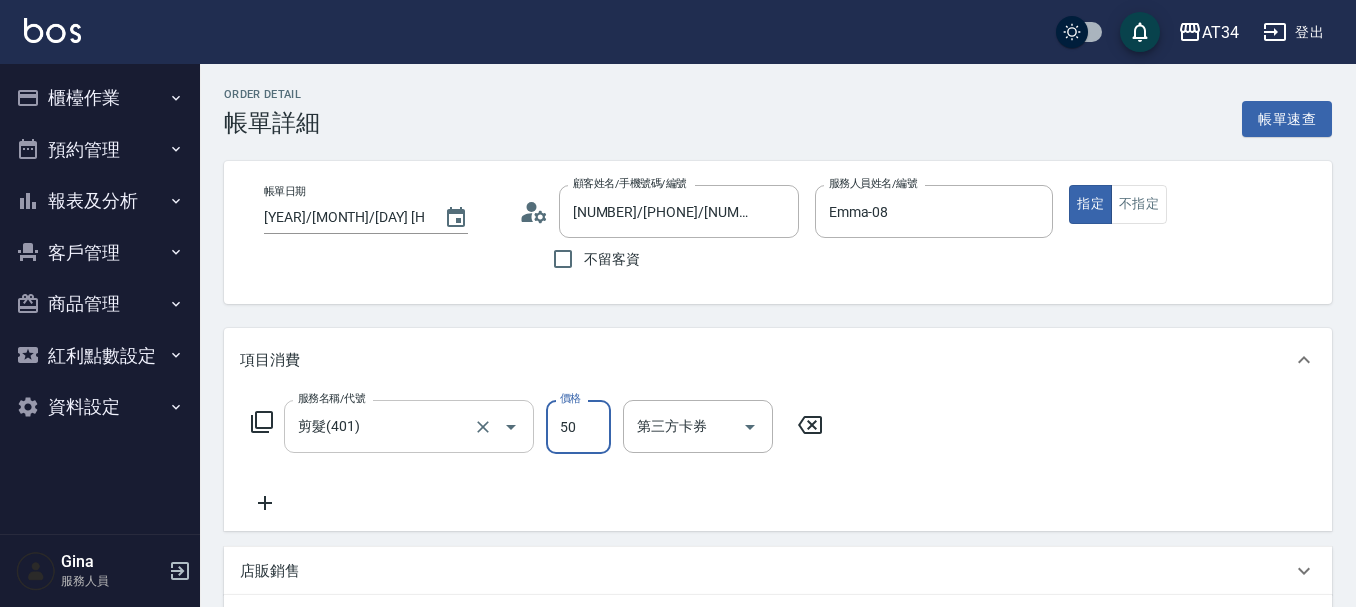 type on "50" 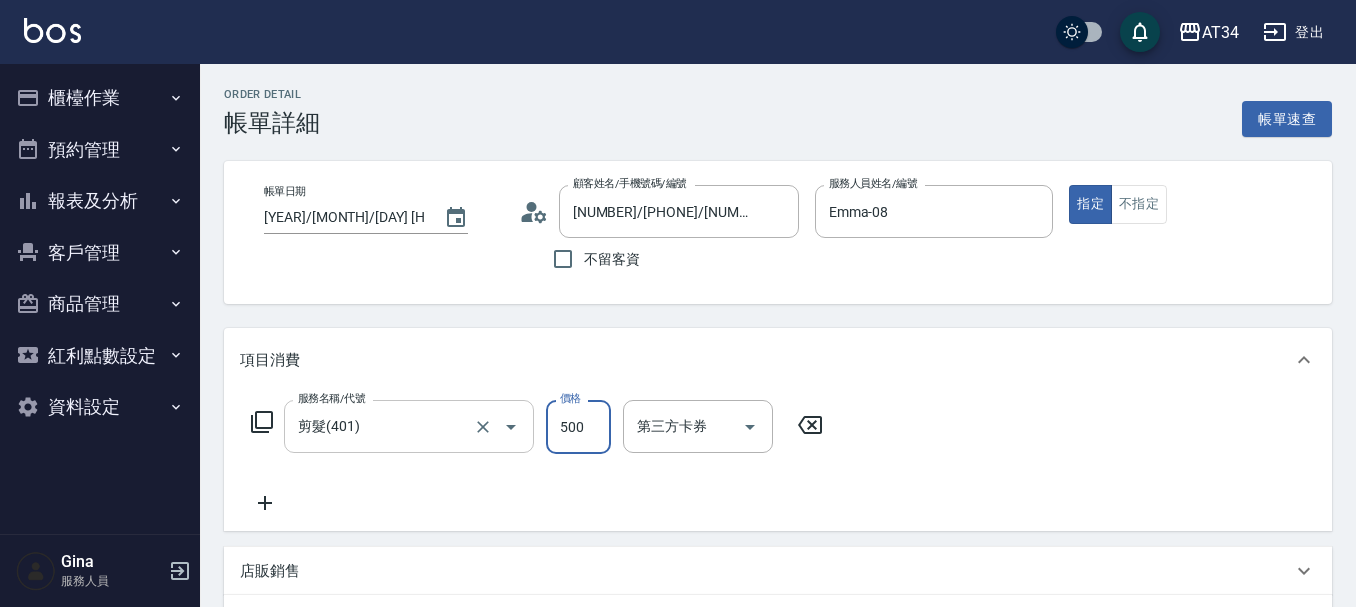 type on "500" 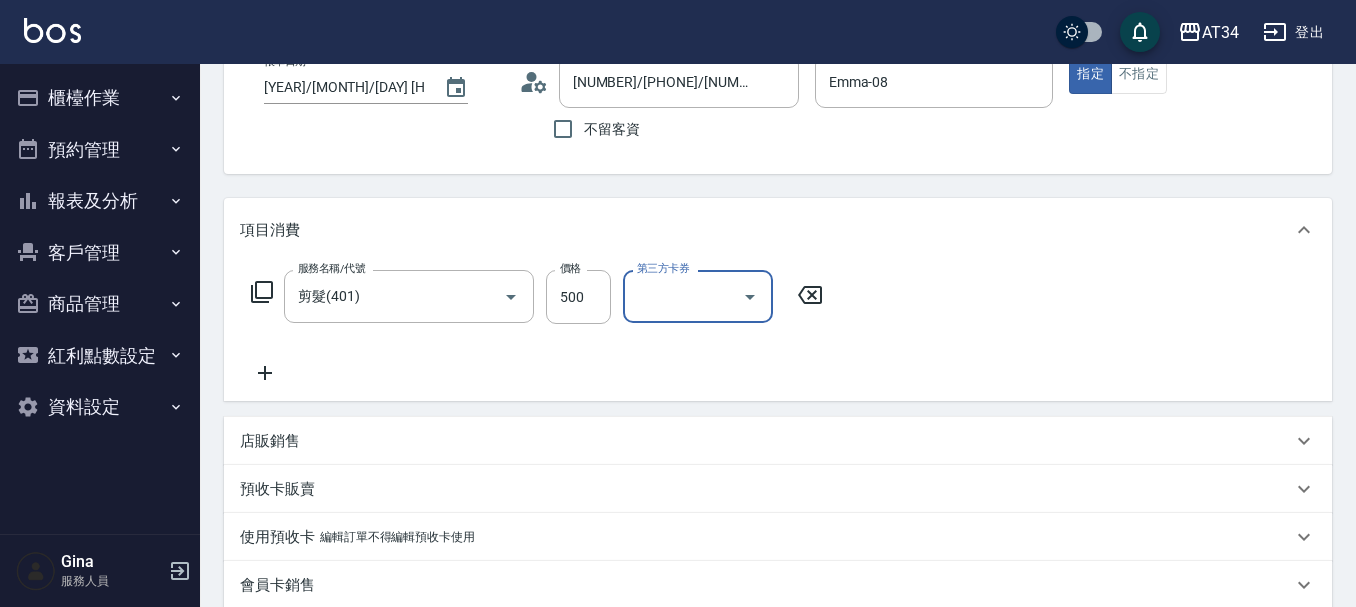 scroll, scrollTop: 600, scrollLeft: 0, axis: vertical 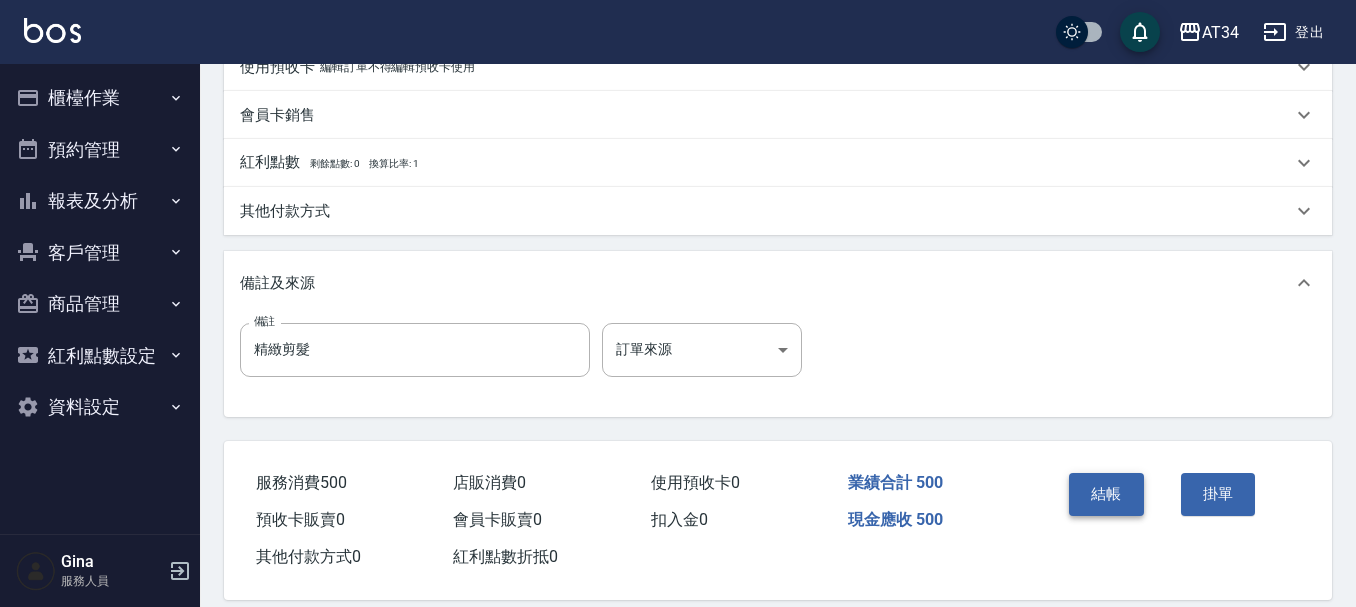 click on "結帳" at bounding box center (1106, 494) 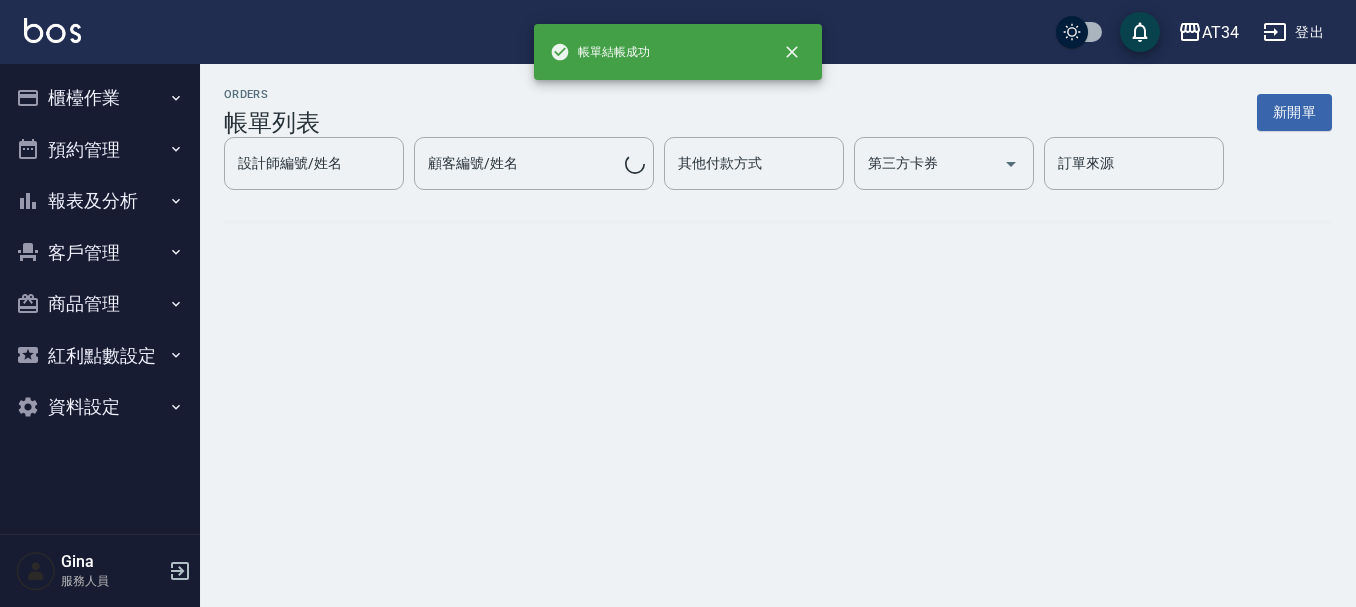 scroll, scrollTop: 0, scrollLeft: 0, axis: both 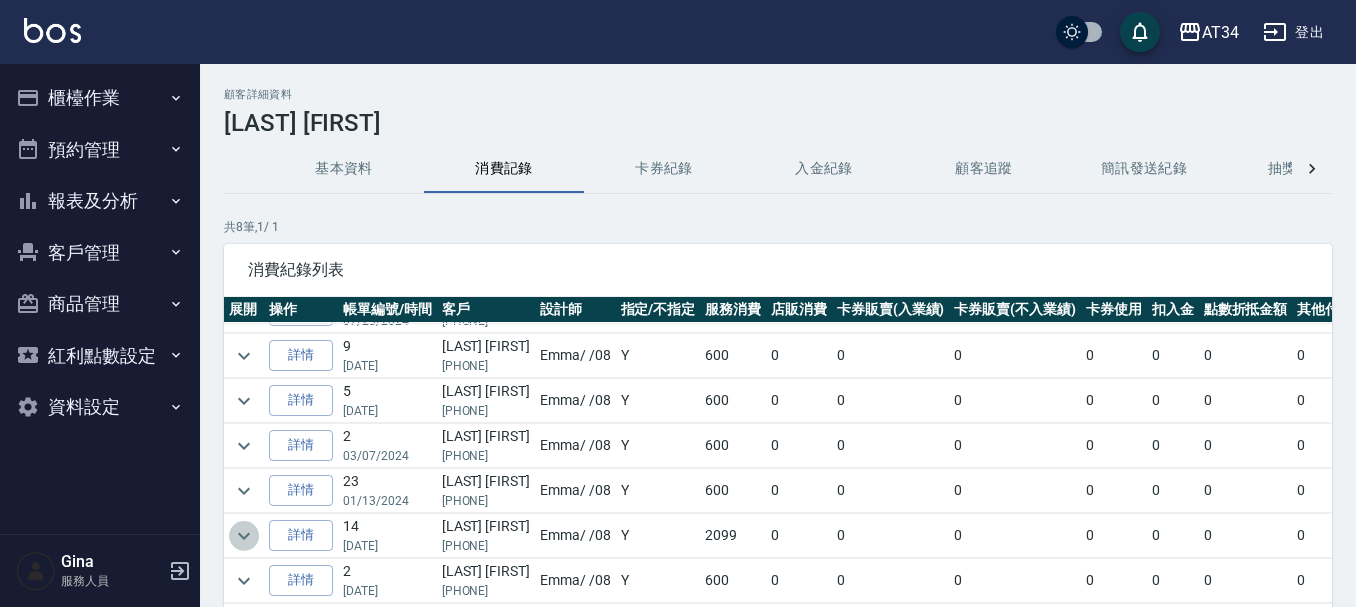 click 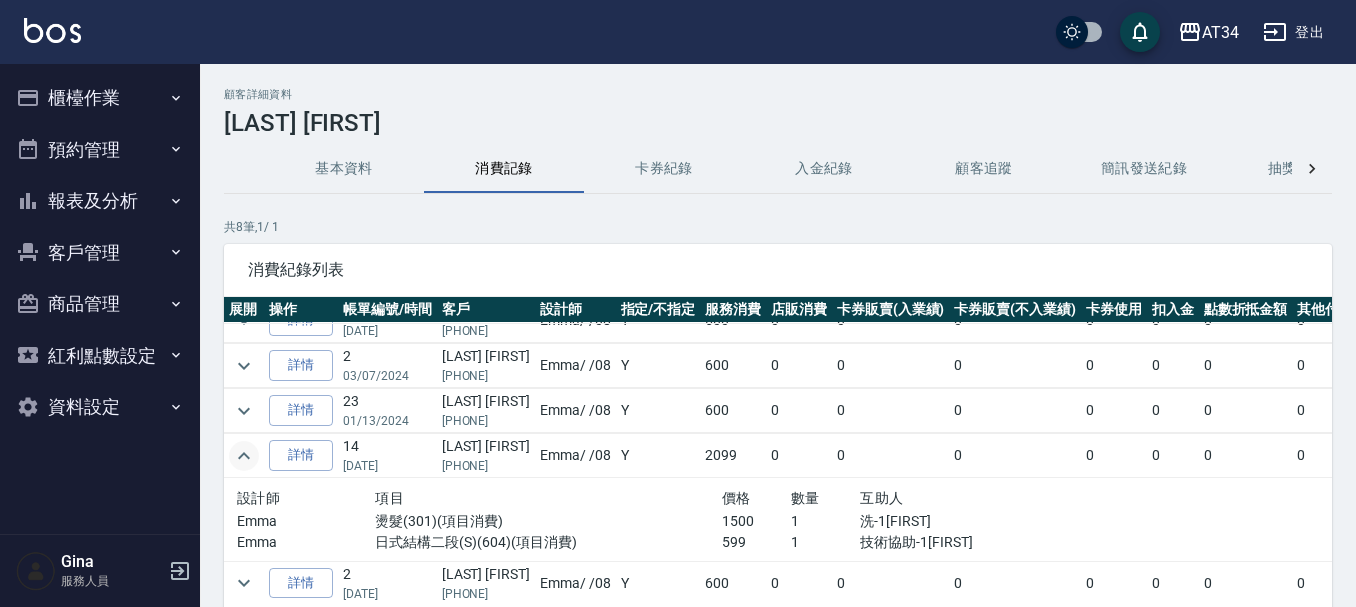 scroll, scrollTop: 177, scrollLeft: 0, axis: vertical 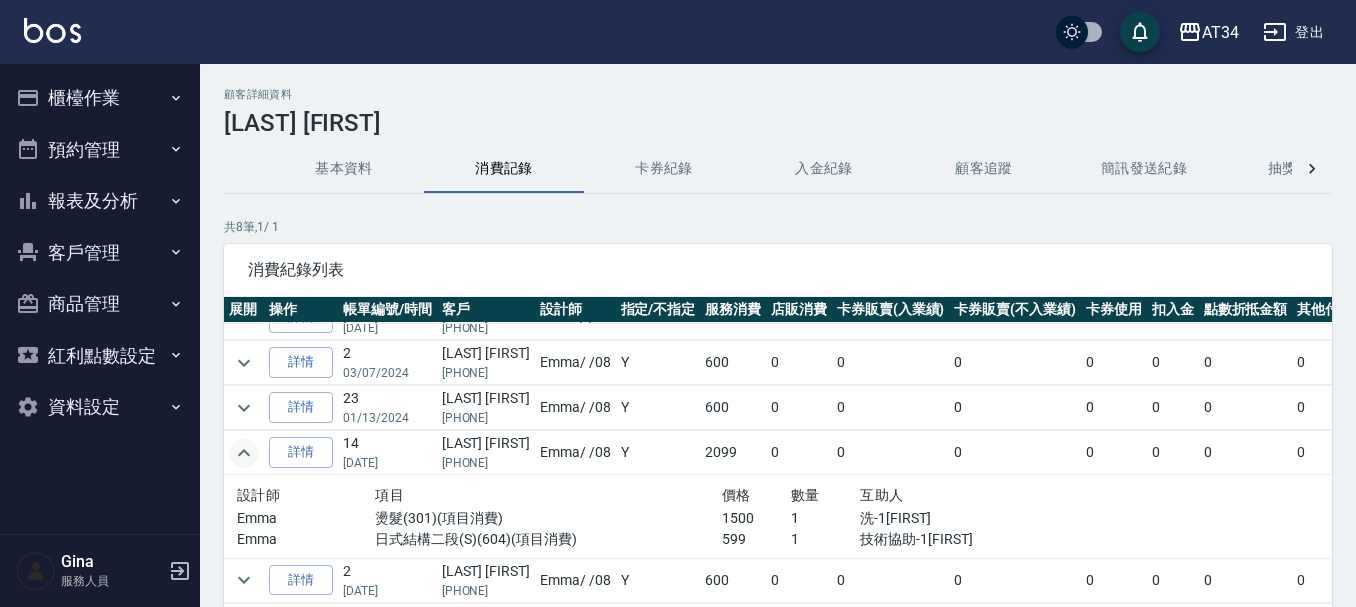 click 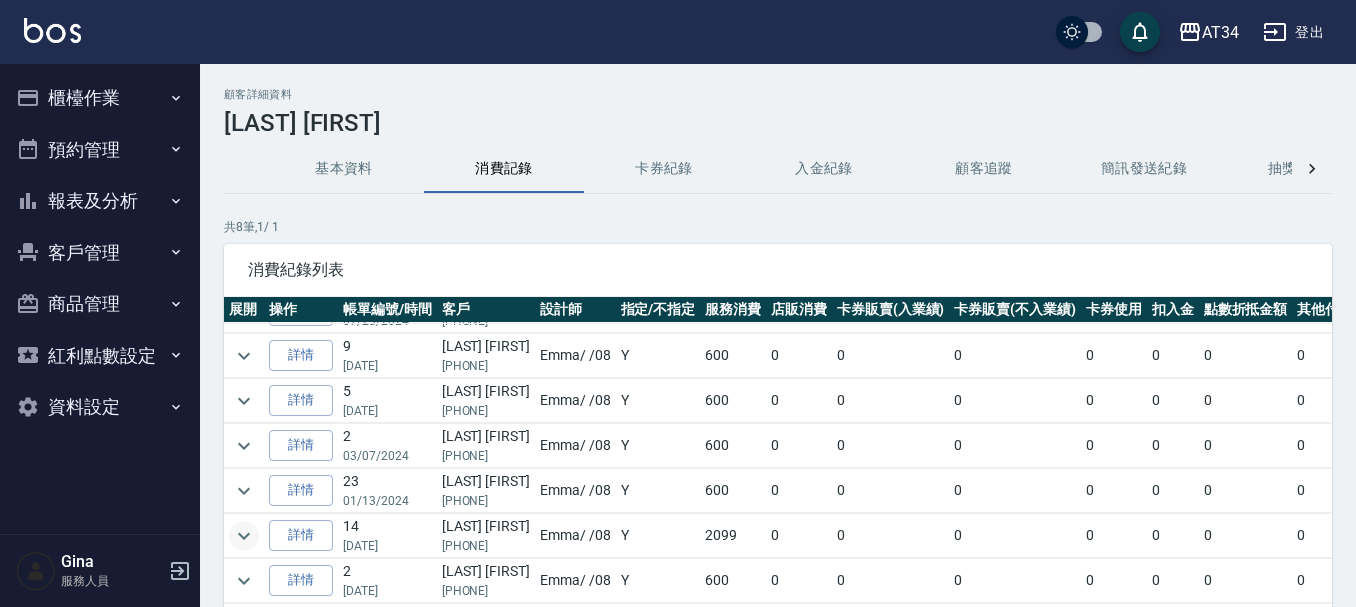 scroll, scrollTop: 94, scrollLeft: 0, axis: vertical 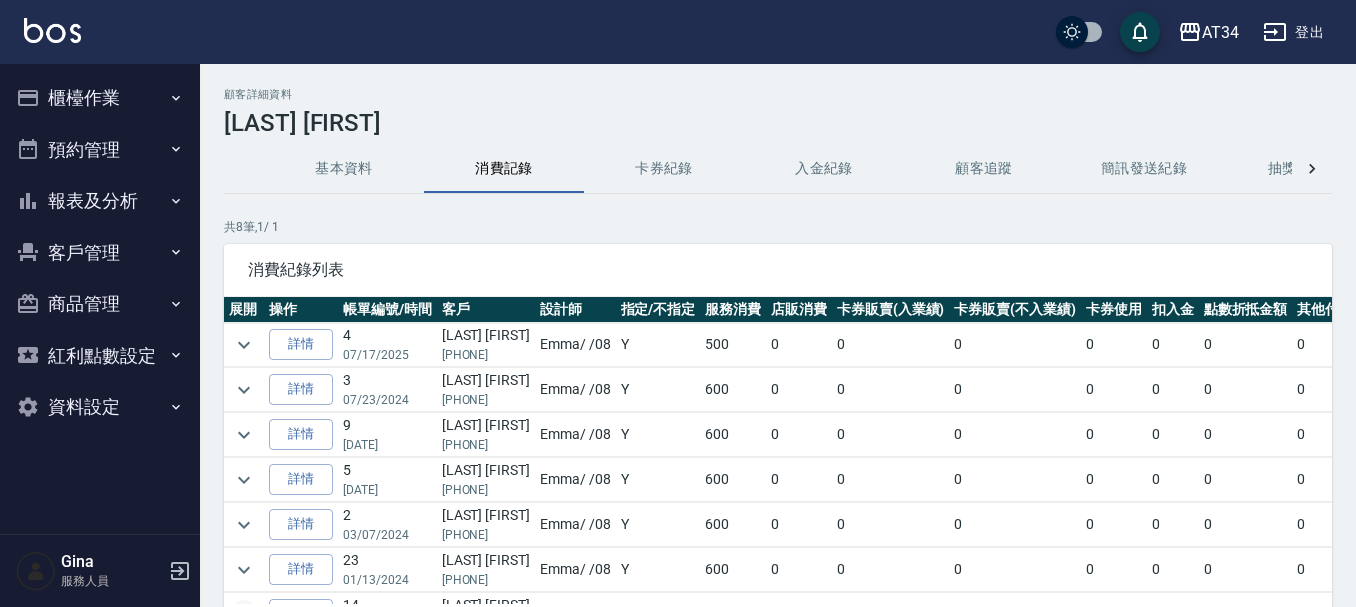 click 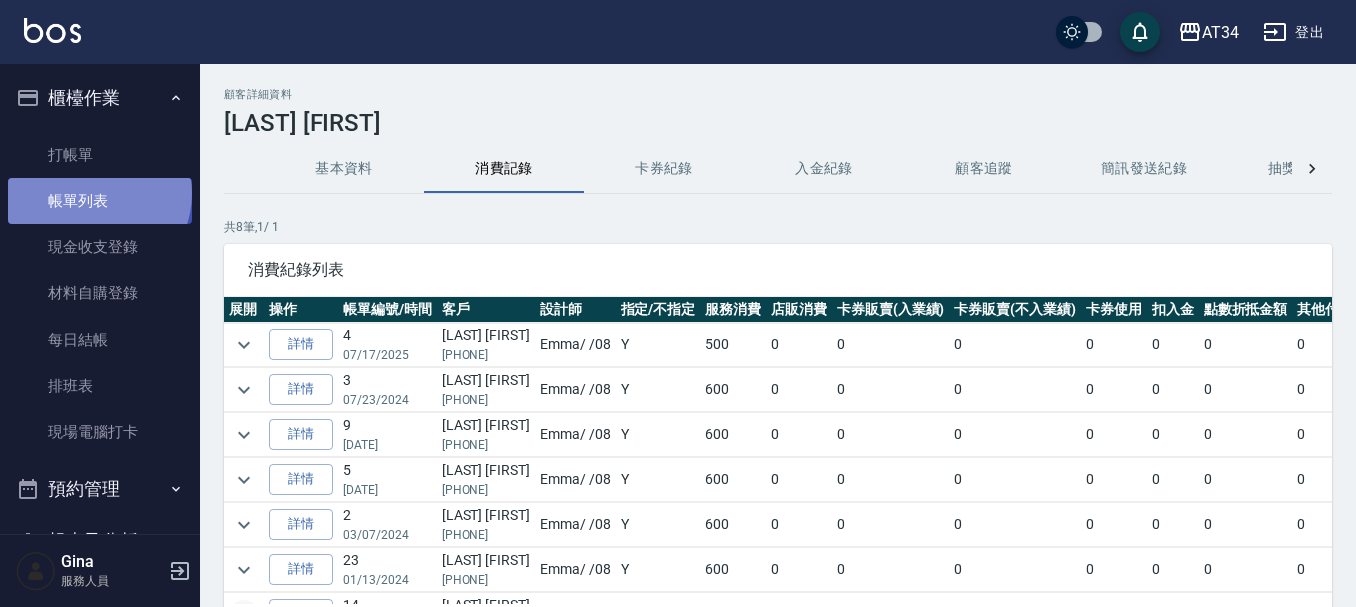 click on "帳單列表" at bounding box center [100, 201] 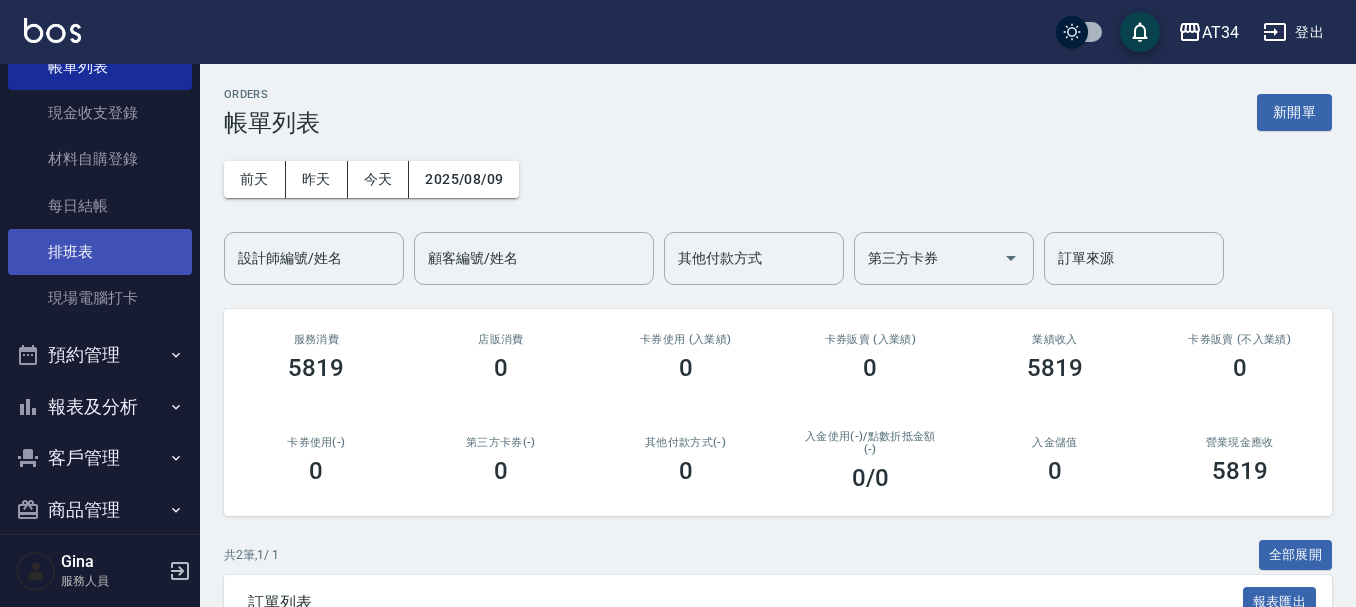 scroll, scrollTop: 262, scrollLeft: 0, axis: vertical 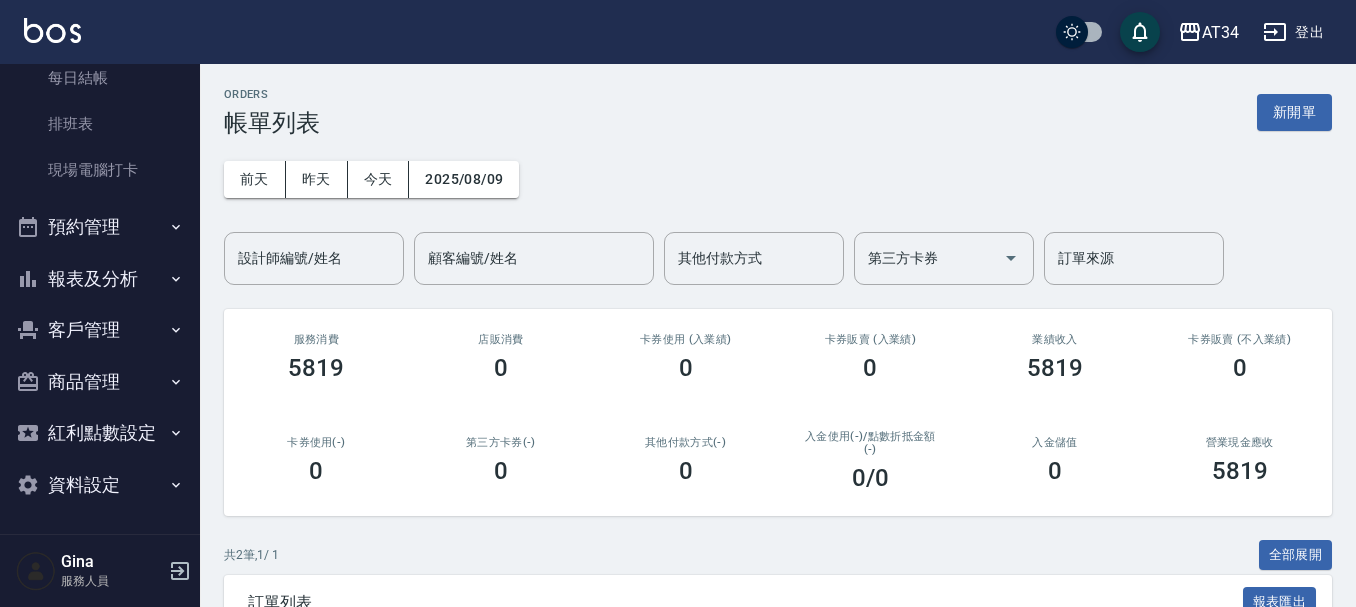 click on "預約管理" at bounding box center [100, 227] 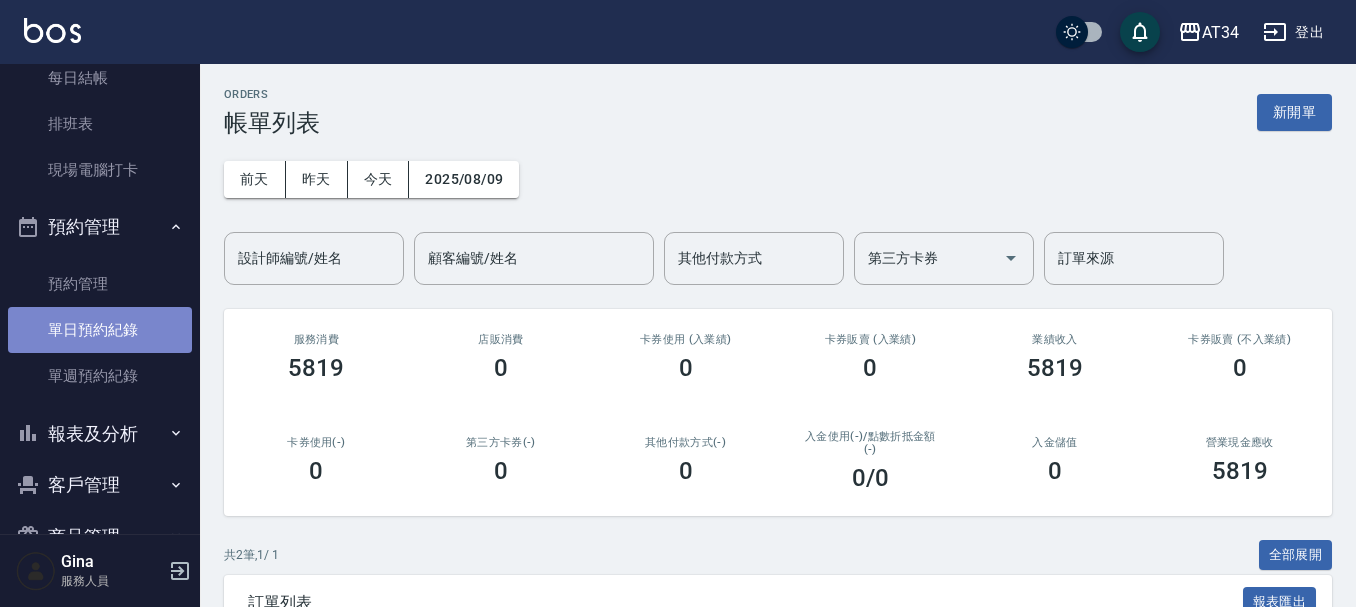 click on "單日預約紀錄" at bounding box center [100, 330] 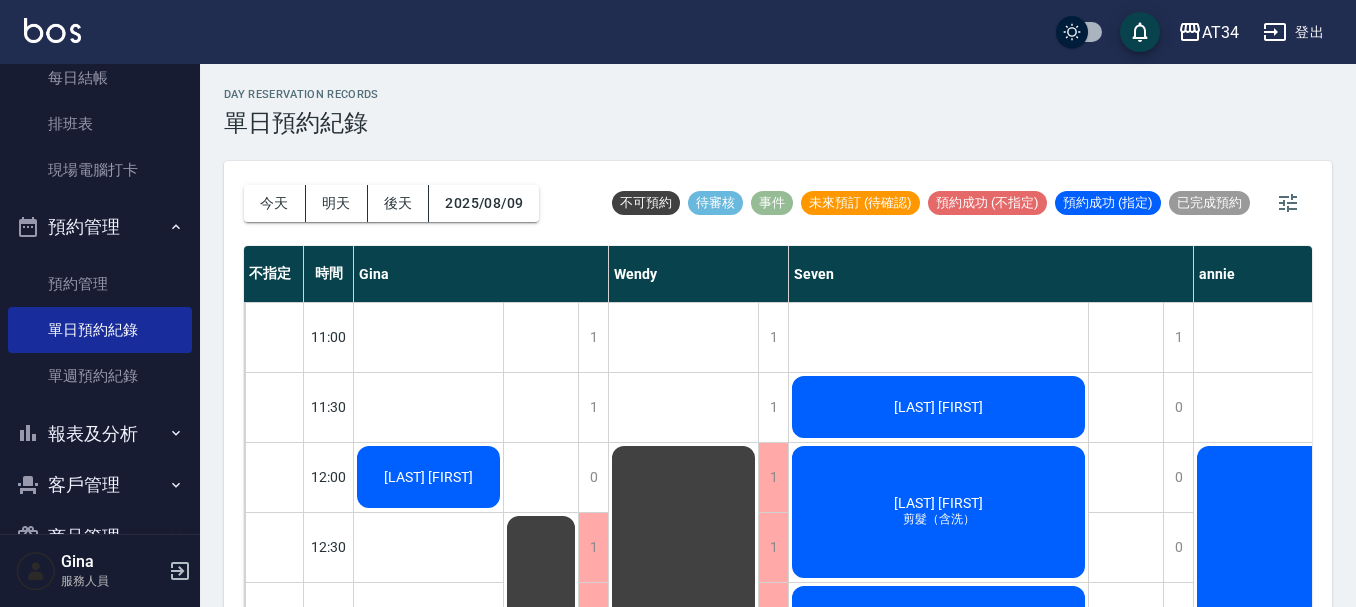 scroll, scrollTop: 0, scrollLeft: 926, axis: horizontal 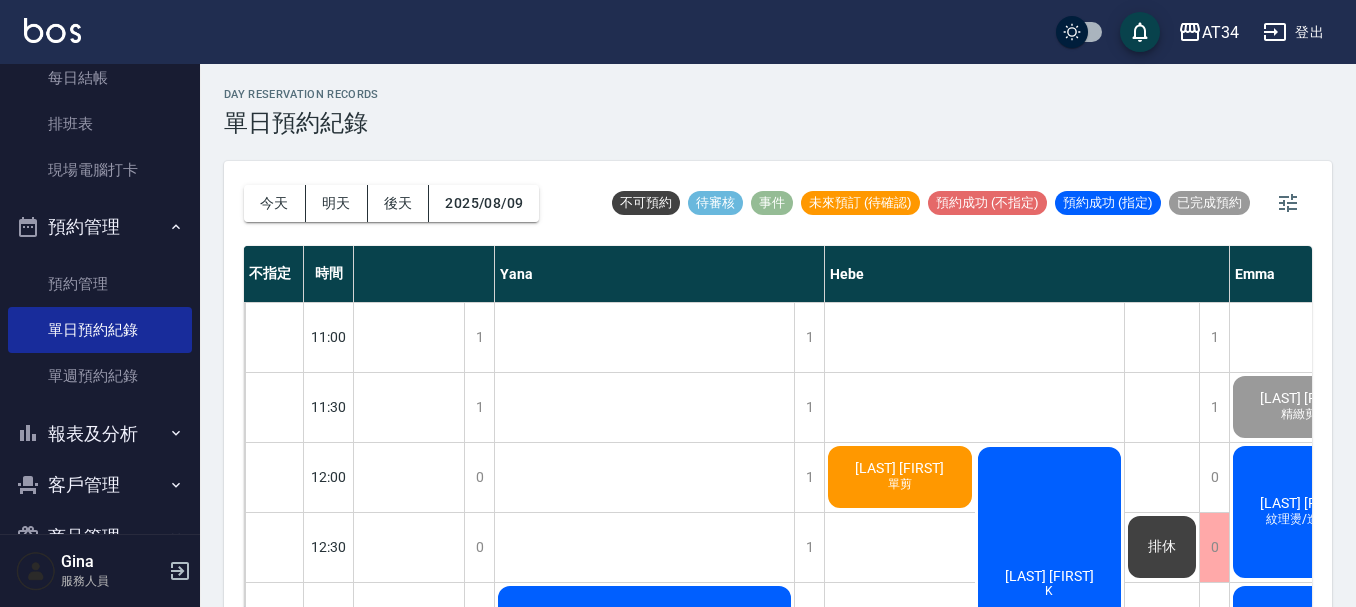 click on "單剪" at bounding box center [-1215, 485] 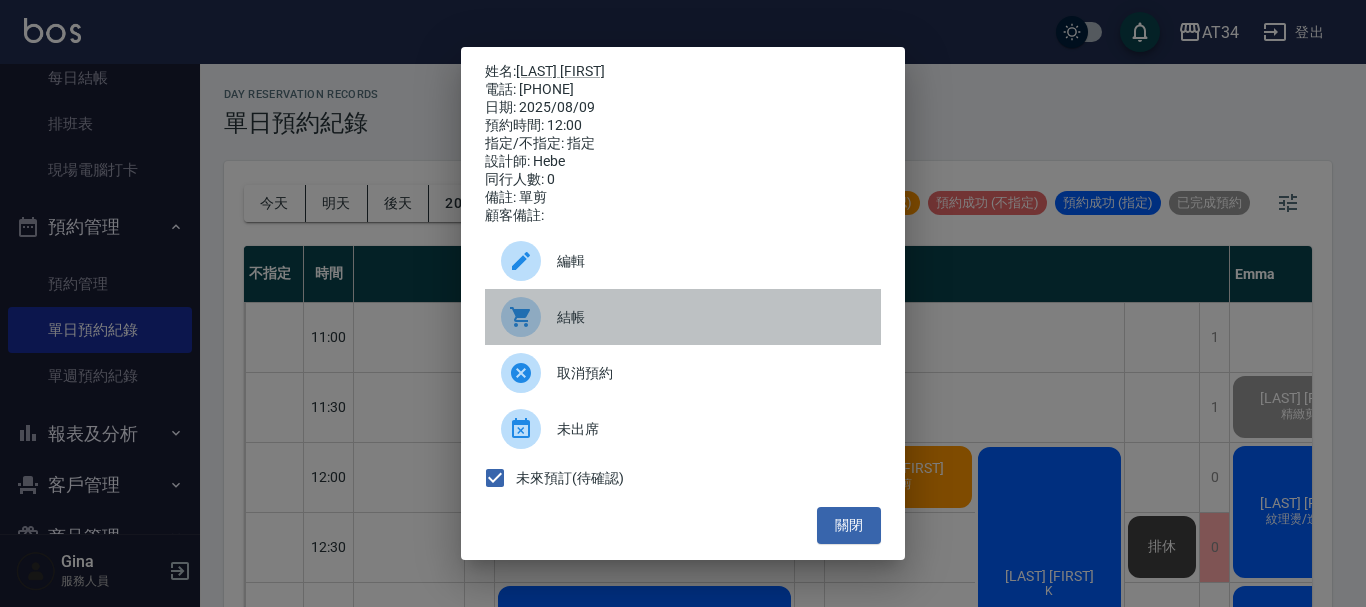 click at bounding box center [529, 317] 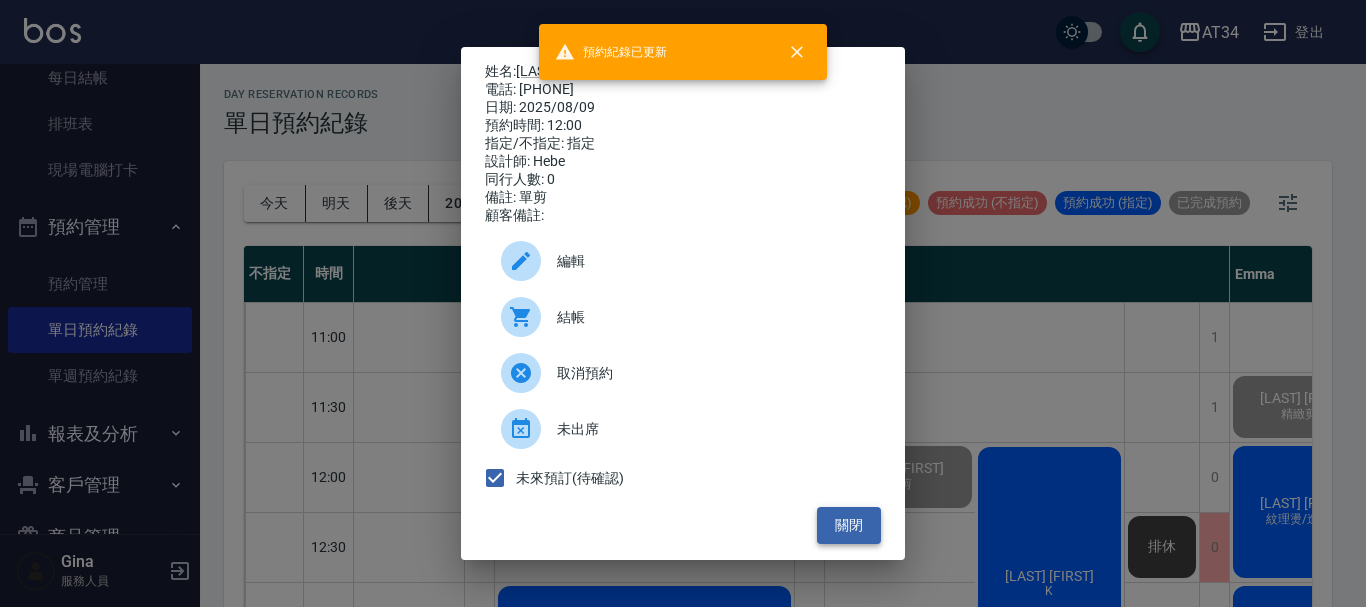 click on "關閉" at bounding box center [849, 525] 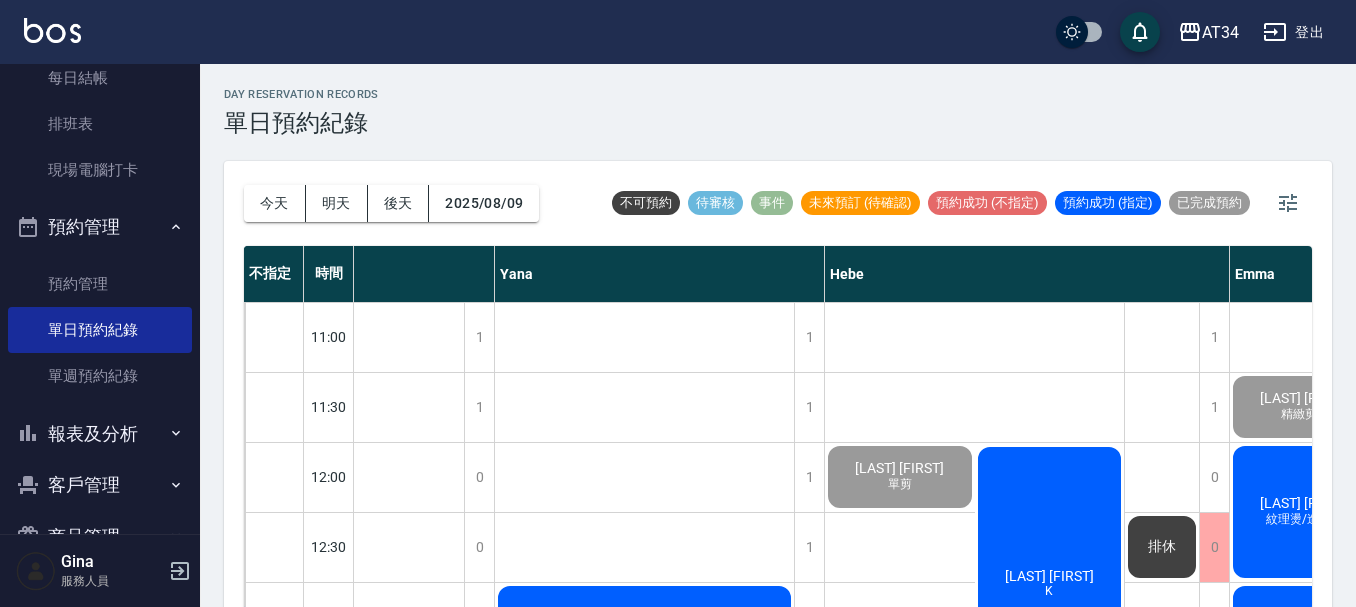 click on "[LAST] [FIRST] K" at bounding box center [-630, 1248] 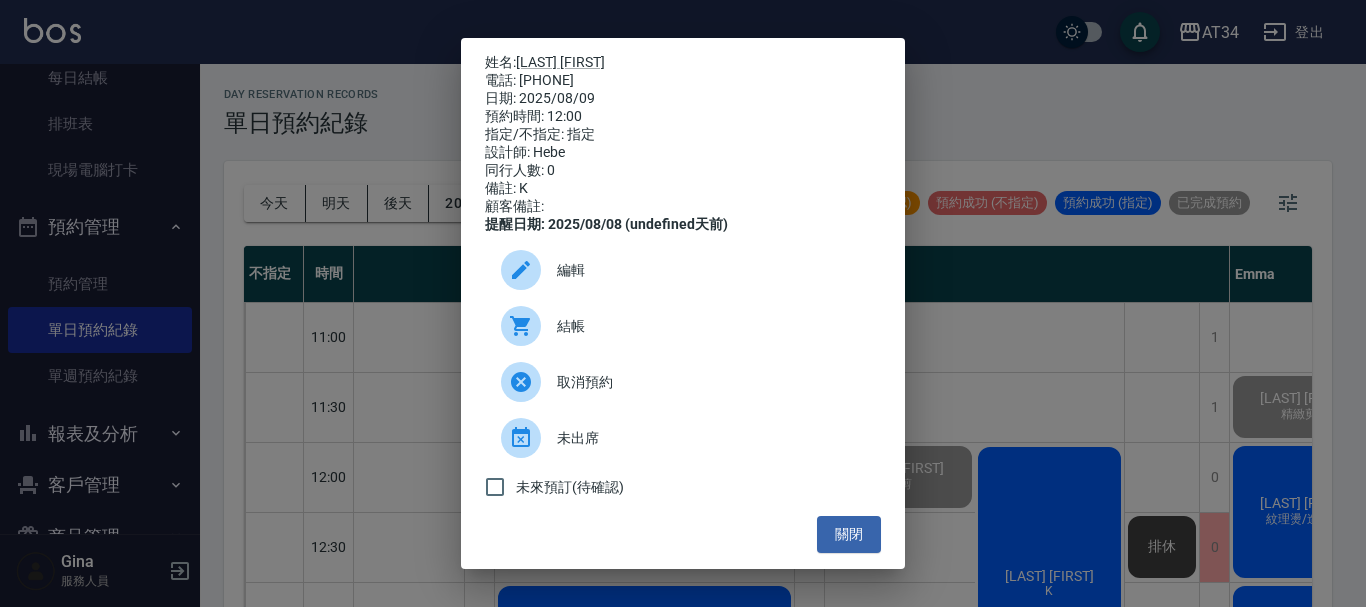 click at bounding box center [529, 326] 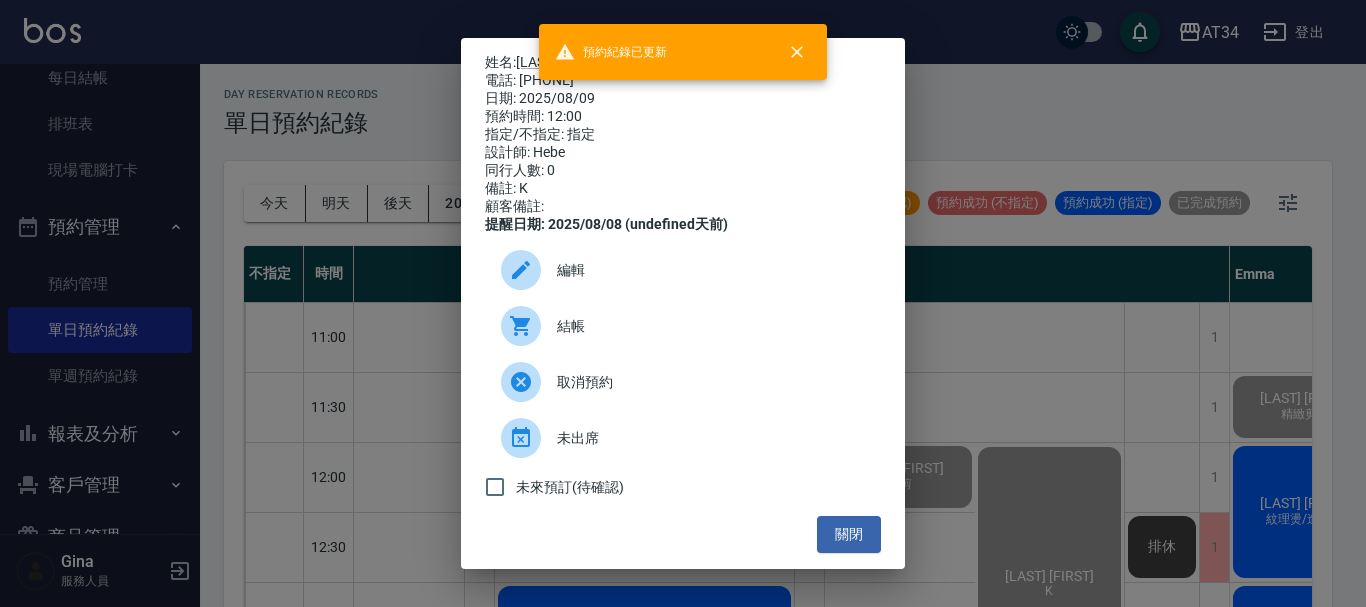 click on "姓名:  謝佩珊 電話: 0968772099 日期: 2025/08/09 預約時間: 12:00 指定/不指定: 指定 設計師: Hebe 同行人數: 0 備註: K 顧客備註:  提醒日期: 2025/08/08 (undefined天前) 編輯 結帳 取消預約 未出席 未來預訂(待確認) 關閉" at bounding box center [683, 303] 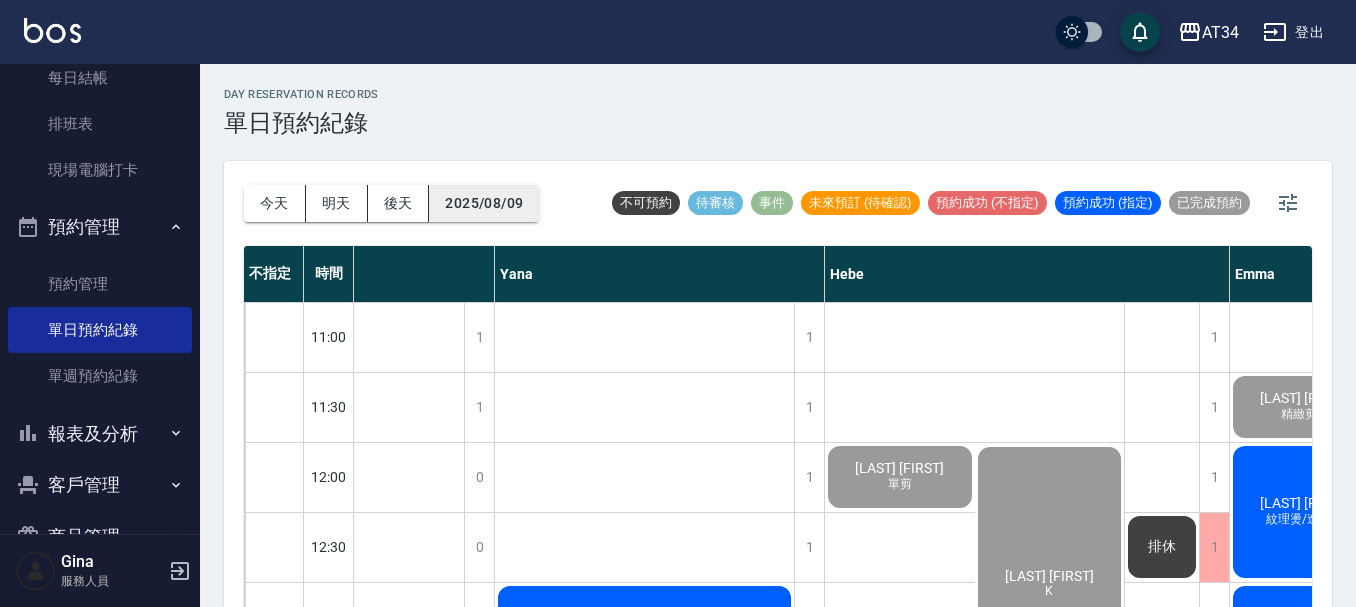 click on "2025/08/09" at bounding box center (484, 203) 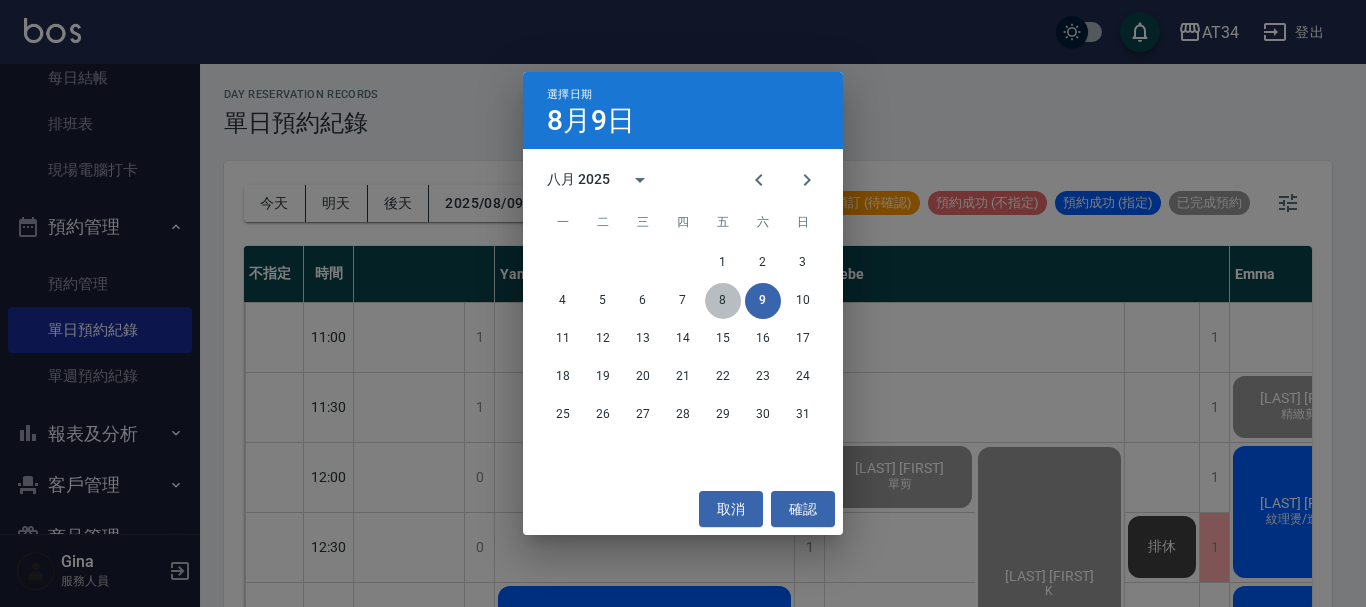 click on "8" at bounding box center [723, 301] 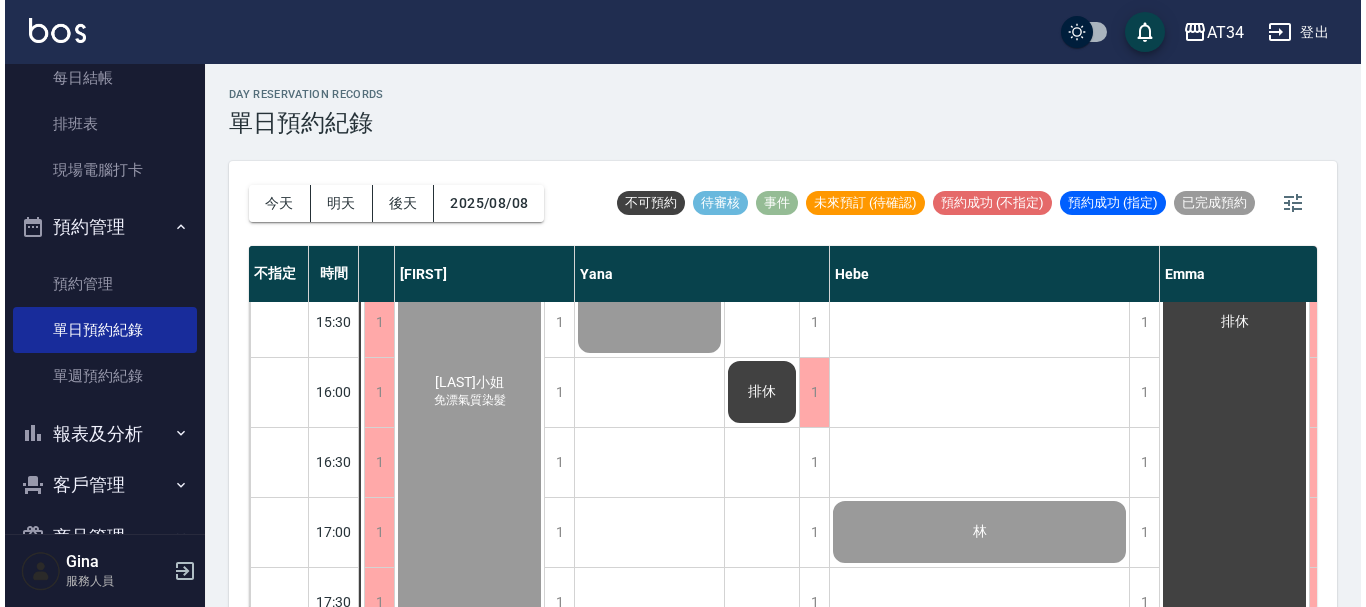 scroll, scrollTop: 968, scrollLeft: 1644, axis: both 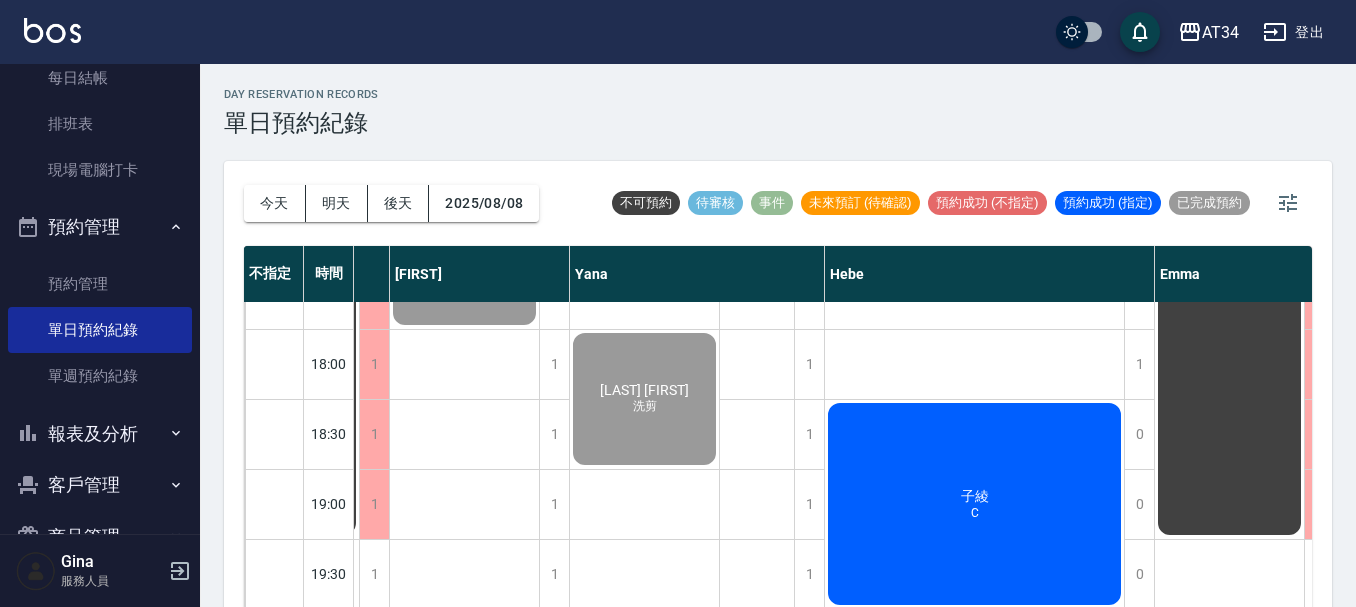 click on "C" at bounding box center [-1215, -258] 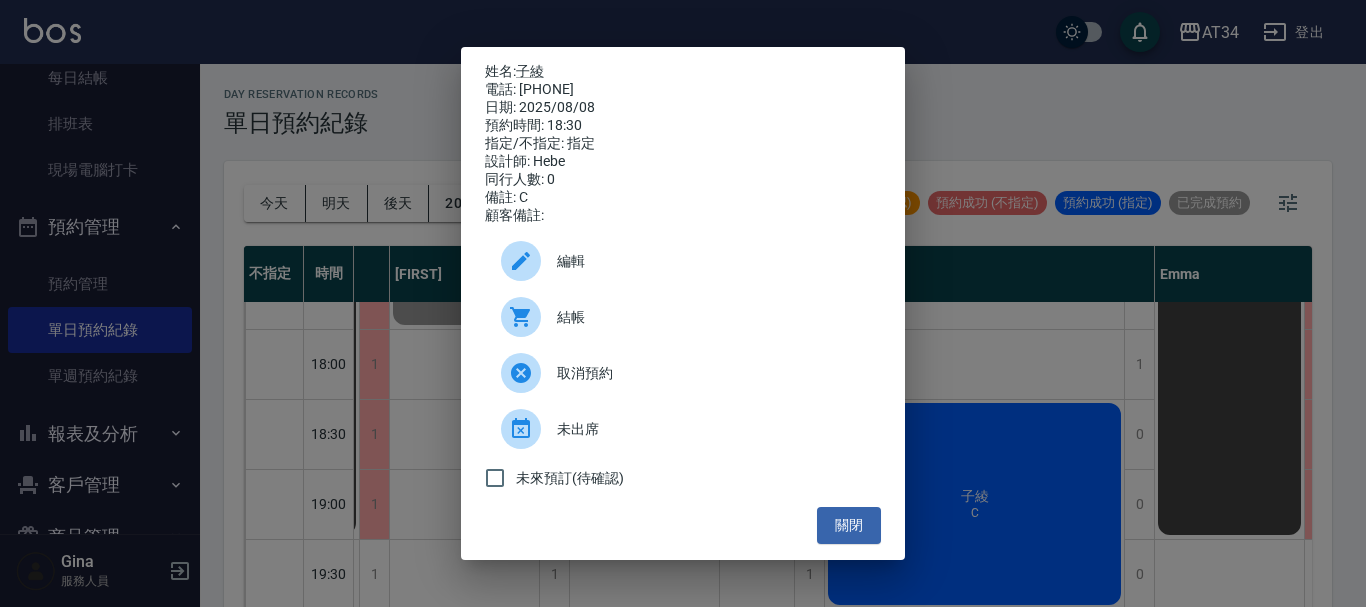 click on "結帳" at bounding box center [711, 317] 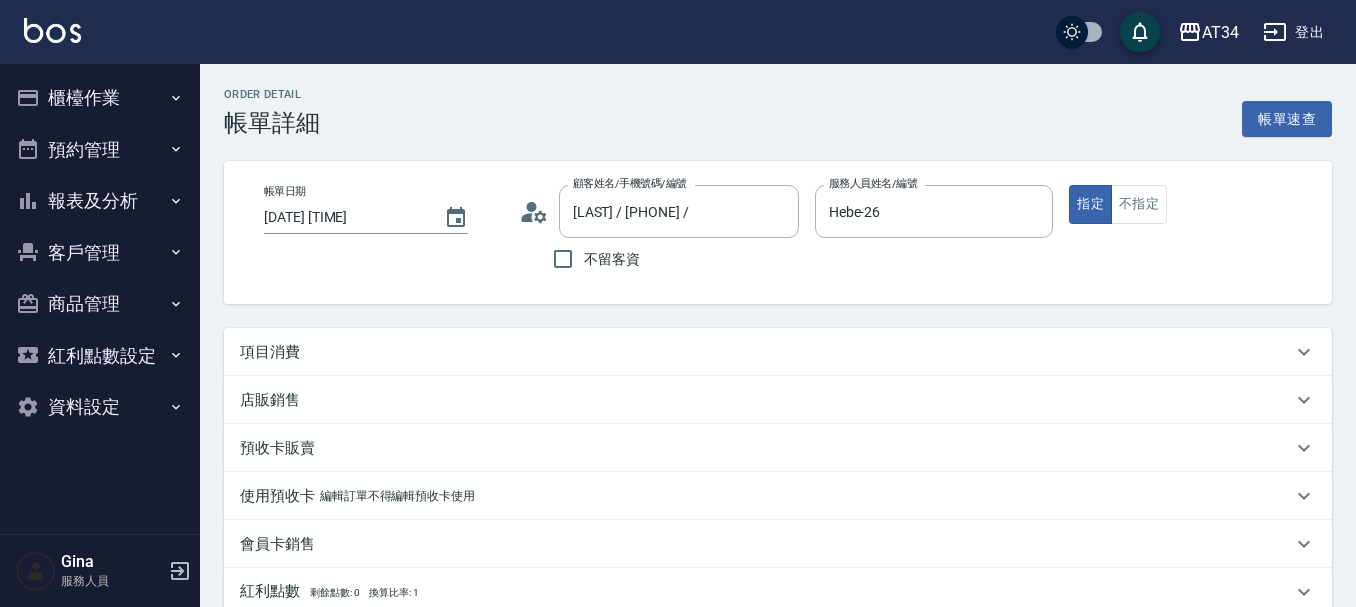scroll, scrollTop: 0, scrollLeft: 0, axis: both 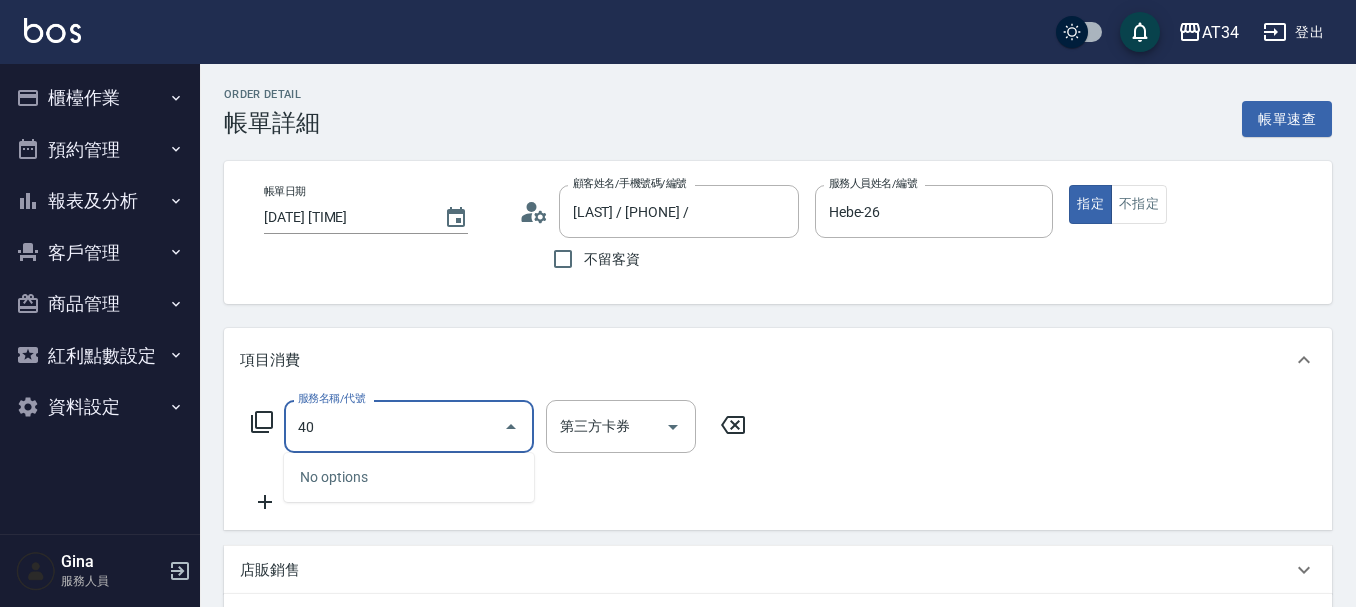 type on "401" 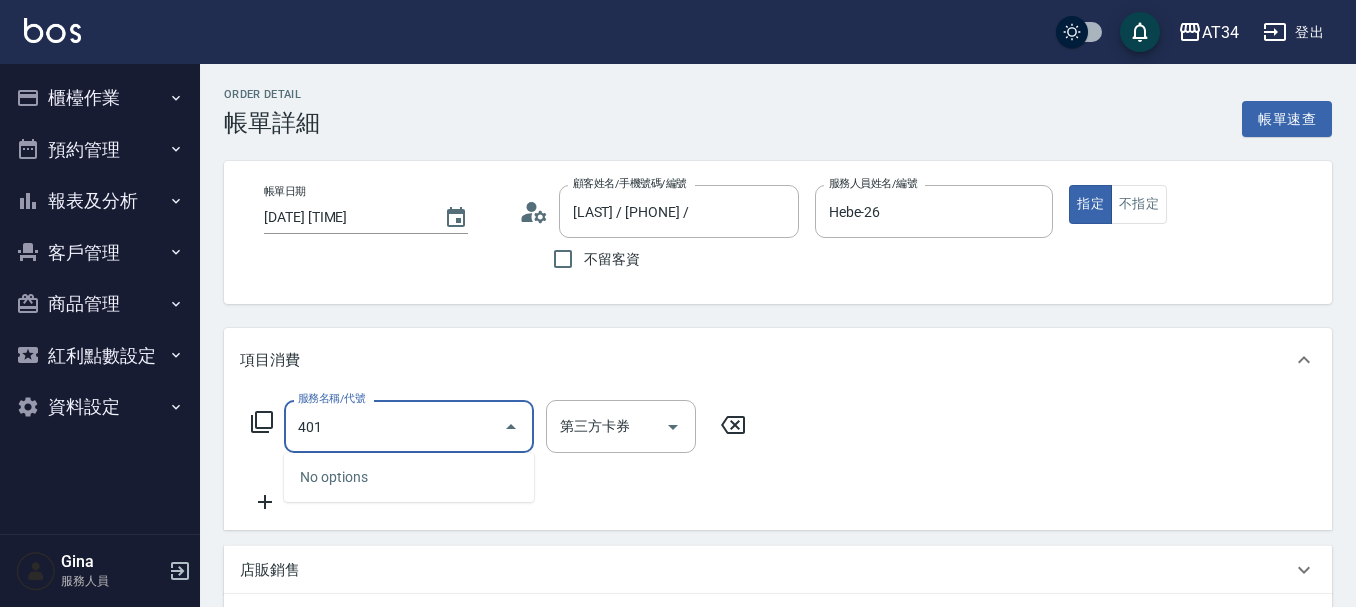 type on "20" 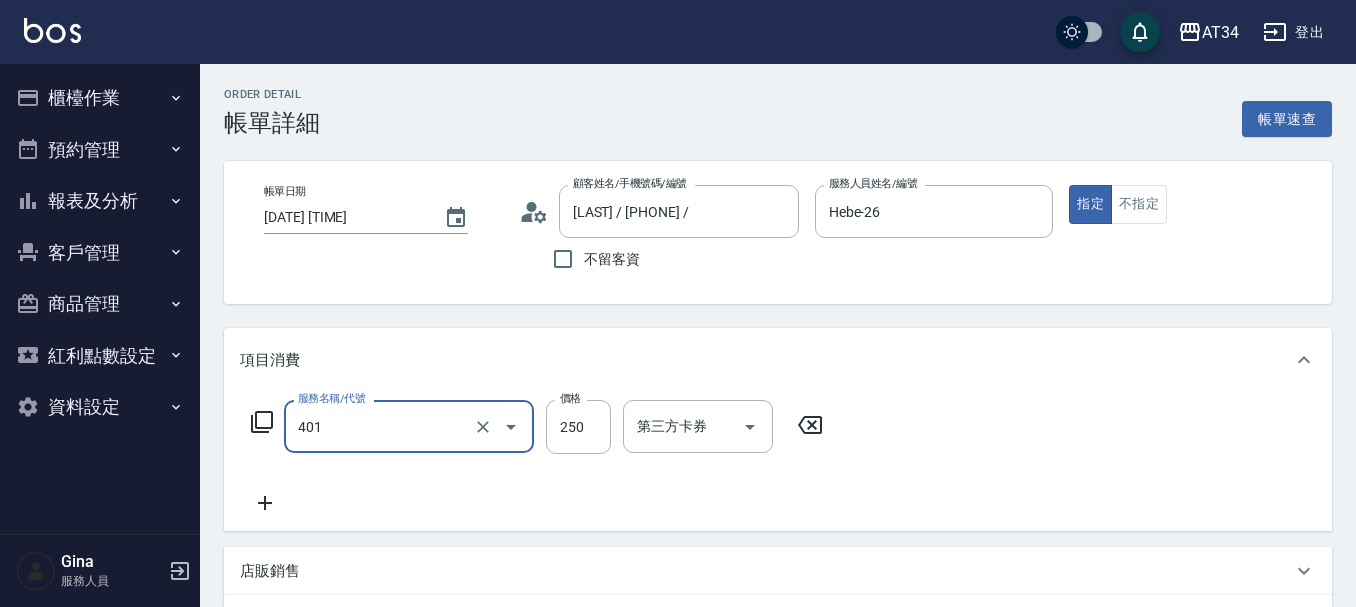 type on "剪髮(401)" 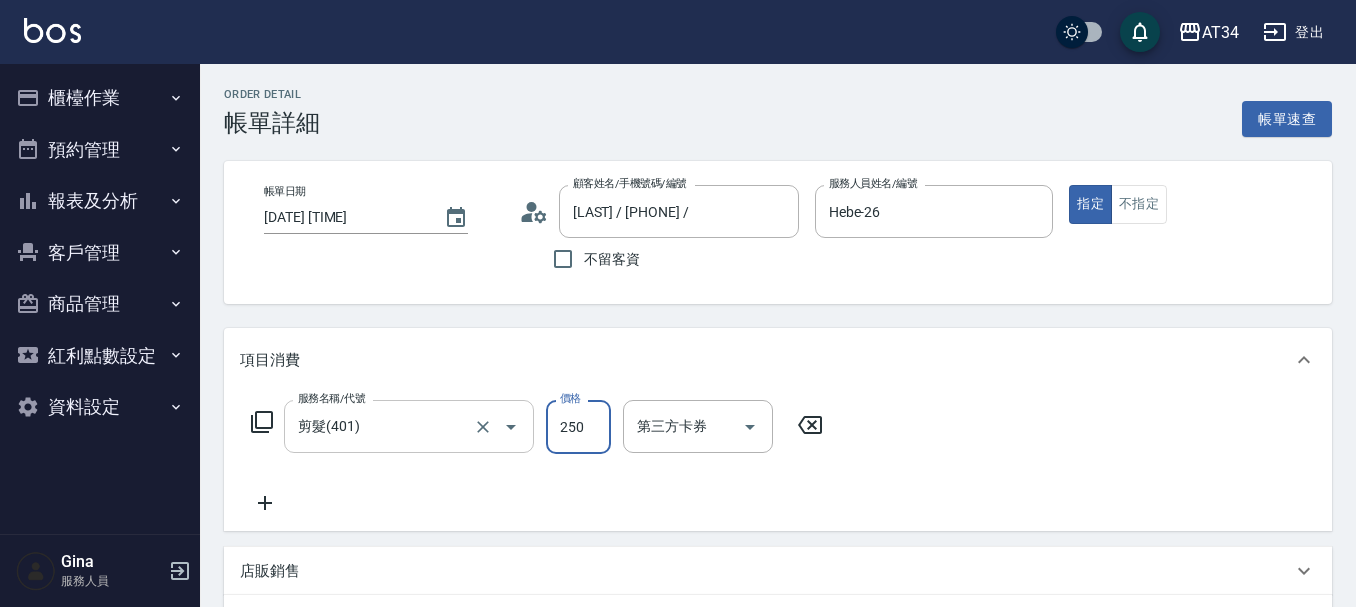 type on "0" 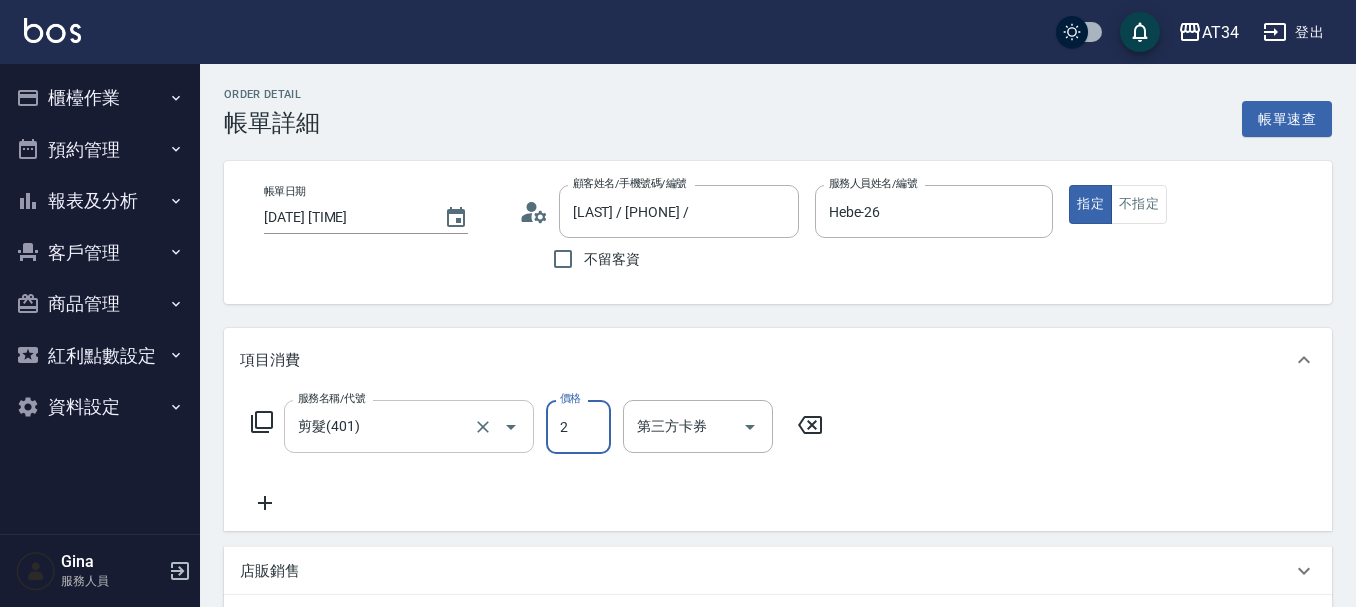 type on "29" 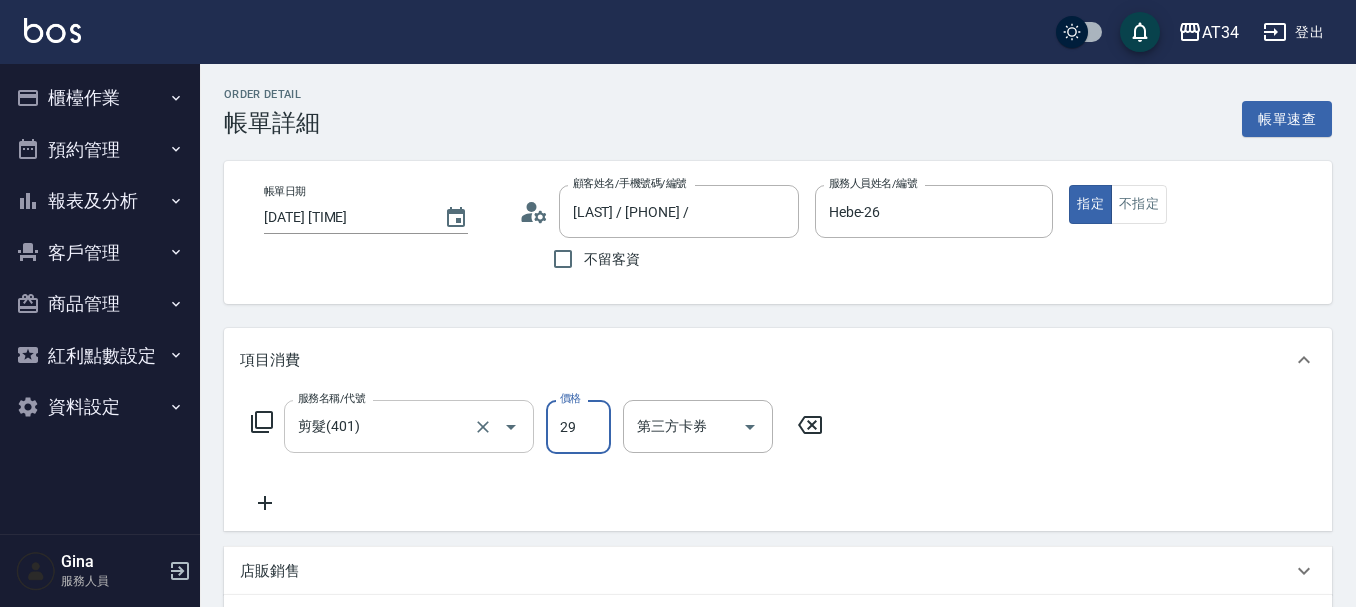 type on "20" 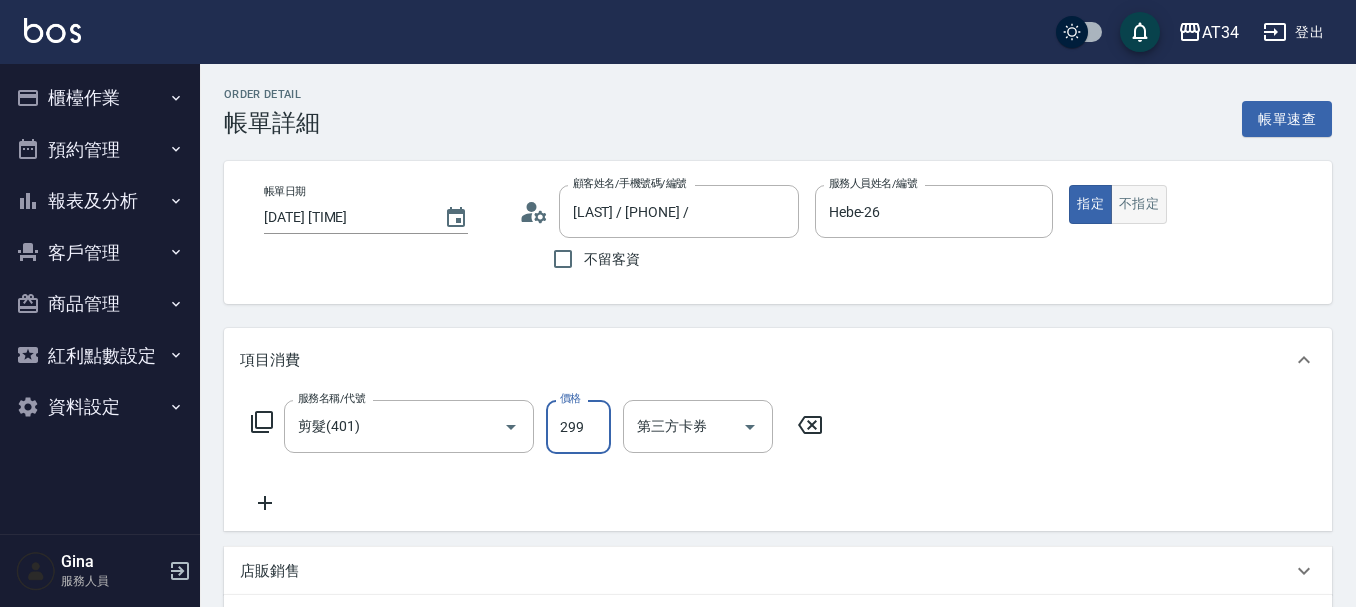 type on "299" 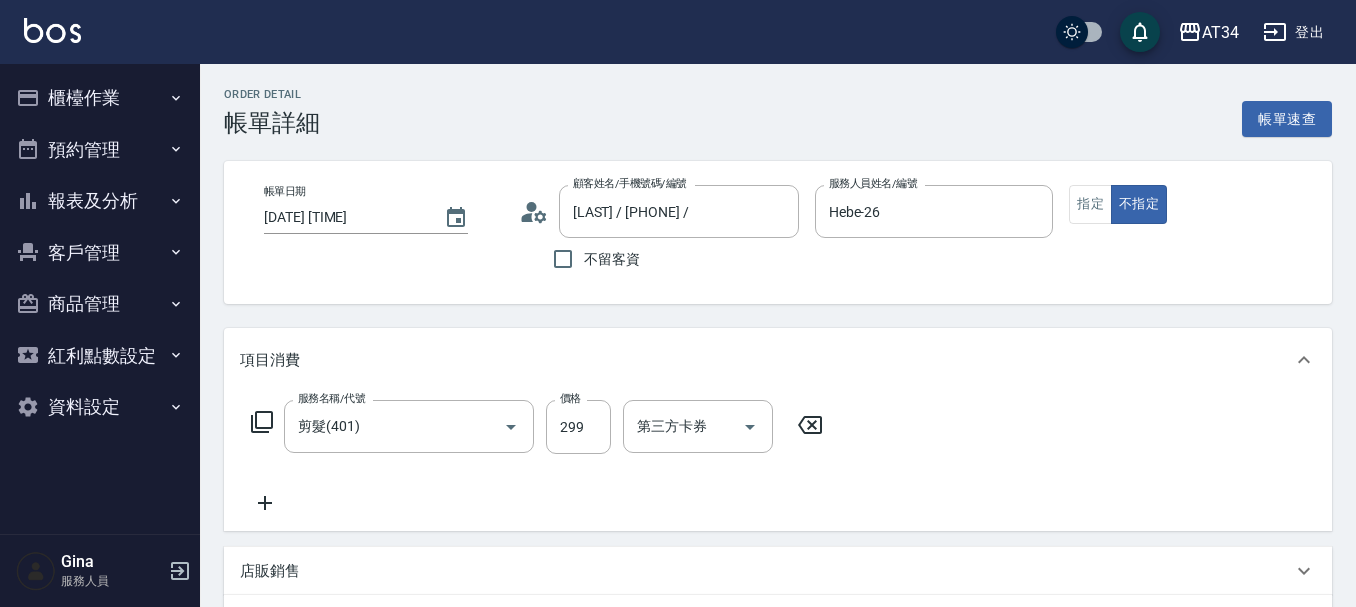 type on "false" 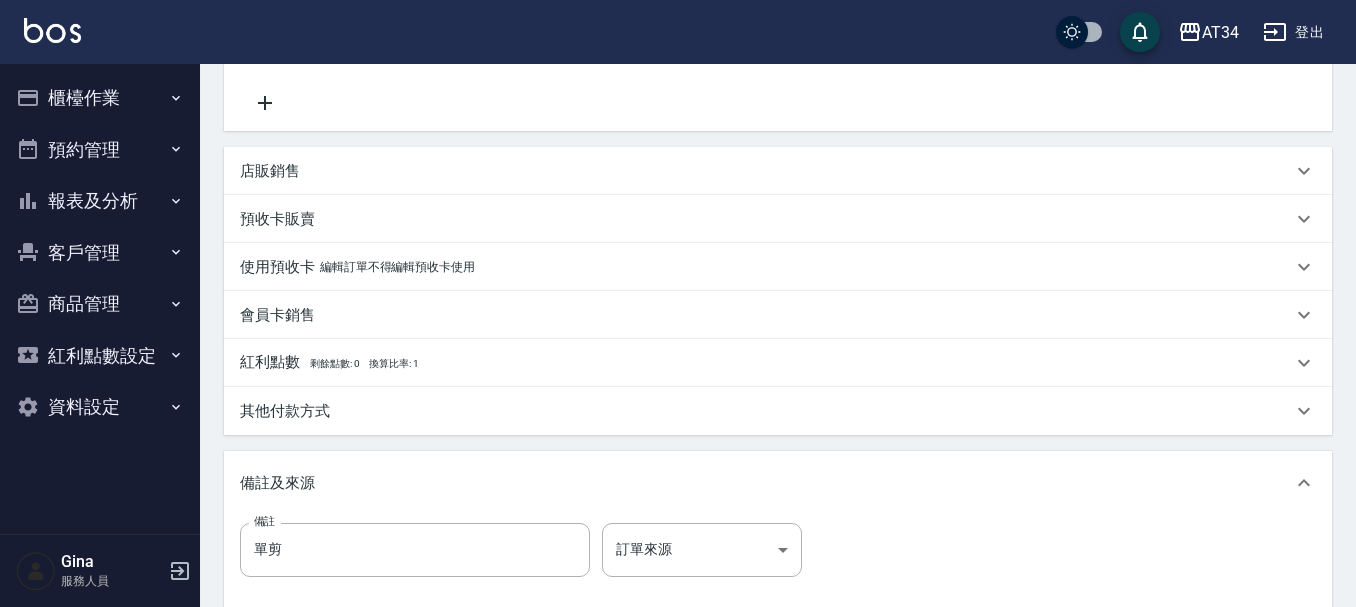 scroll, scrollTop: 626, scrollLeft: 0, axis: vertical 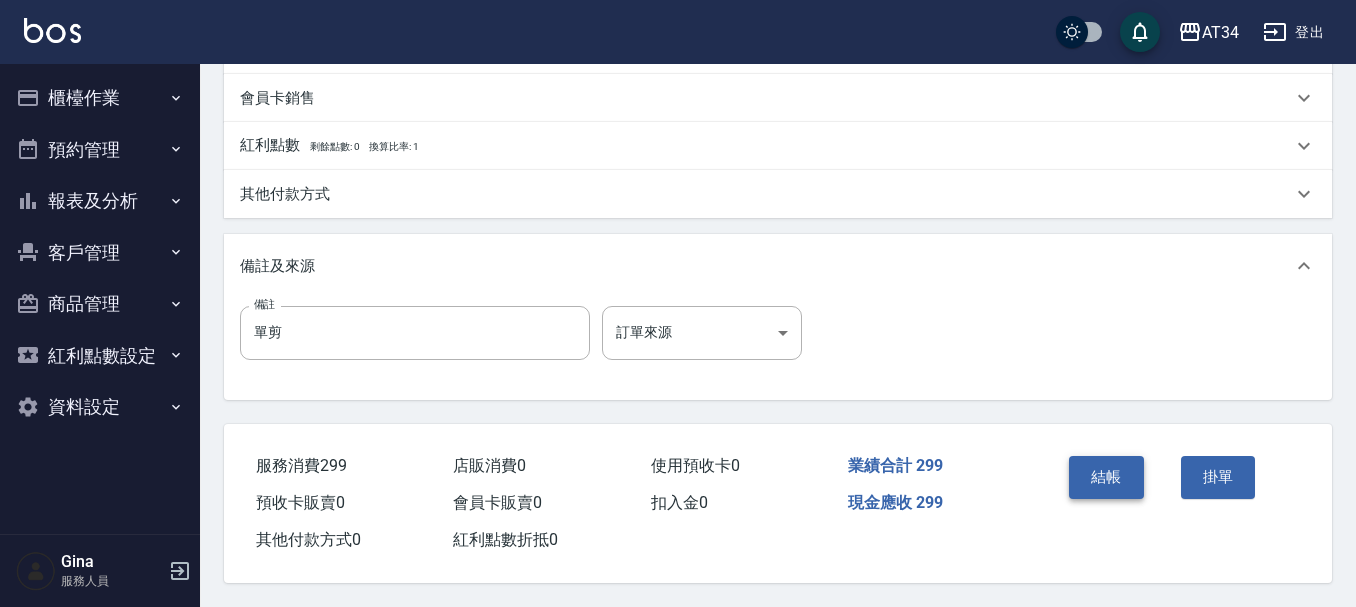 click on "結帳" at bounding box center (1106, 477) 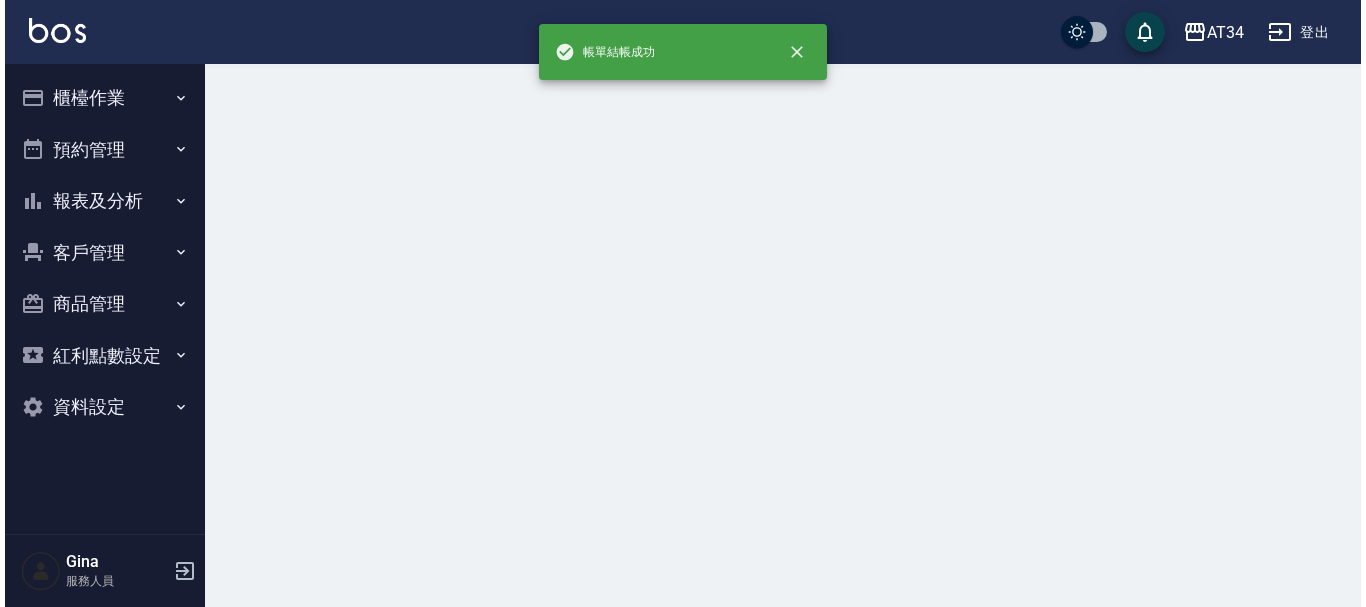 scroll, scrollTop: 0, scrollLeft: 0, axis: both 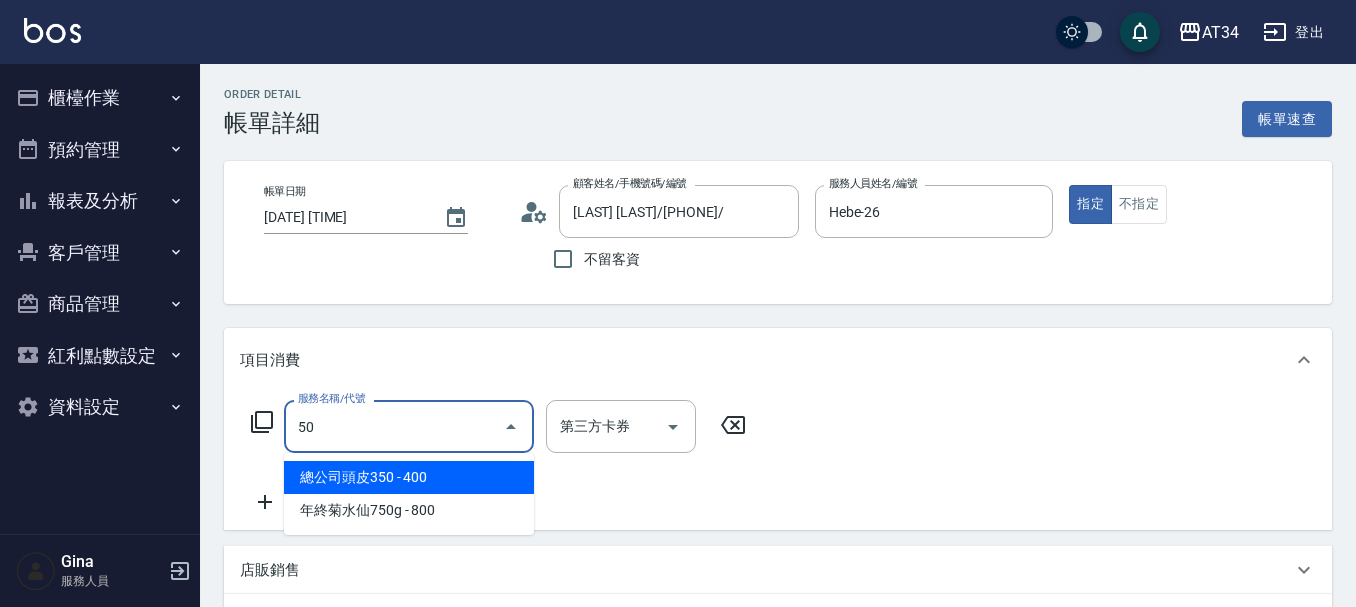 type on "501" 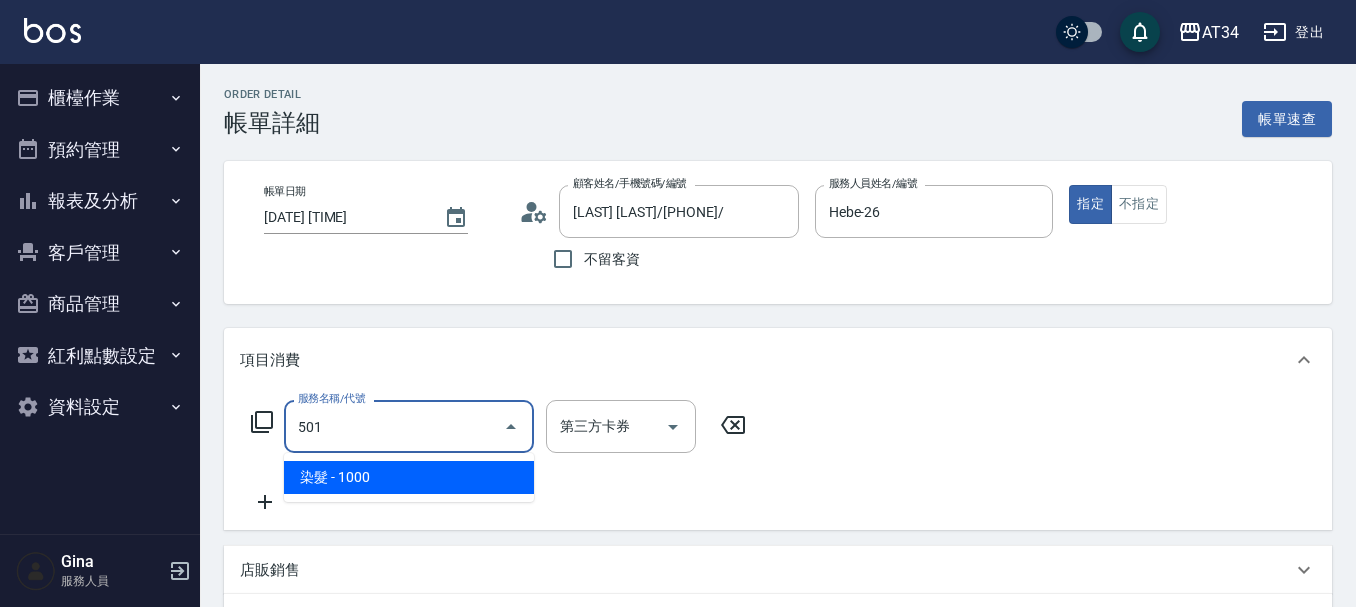 type on "100" 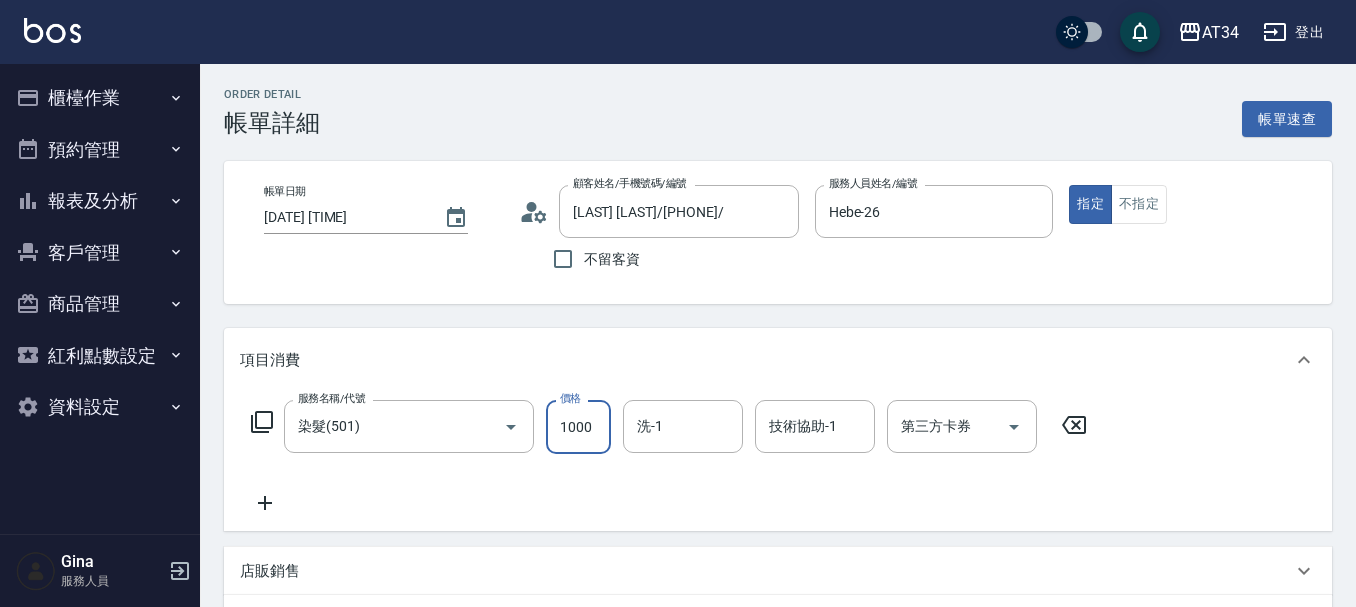 type on "1" 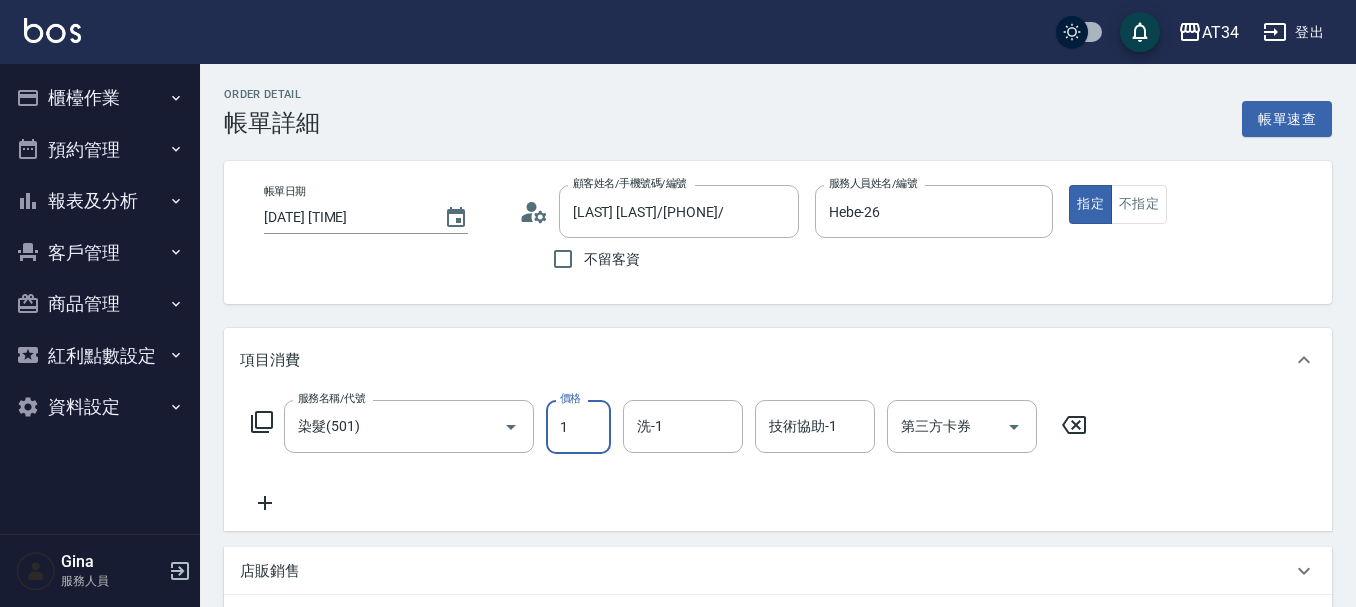 type on "0" 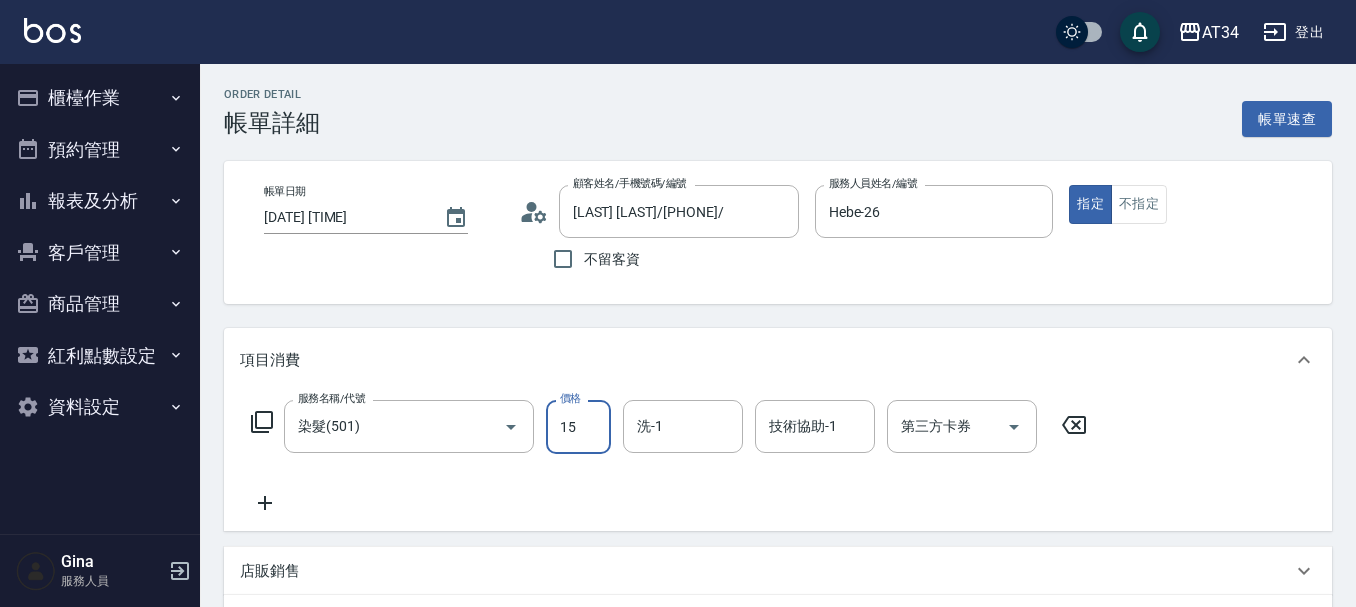 type on "10" 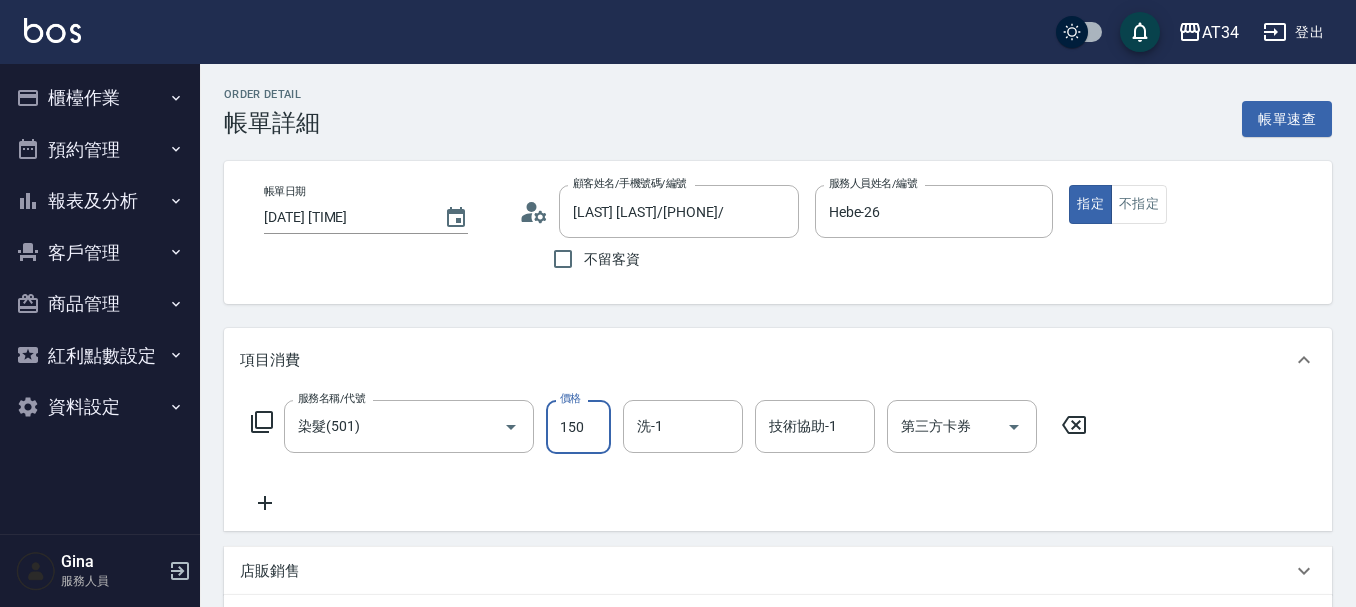type on "150" 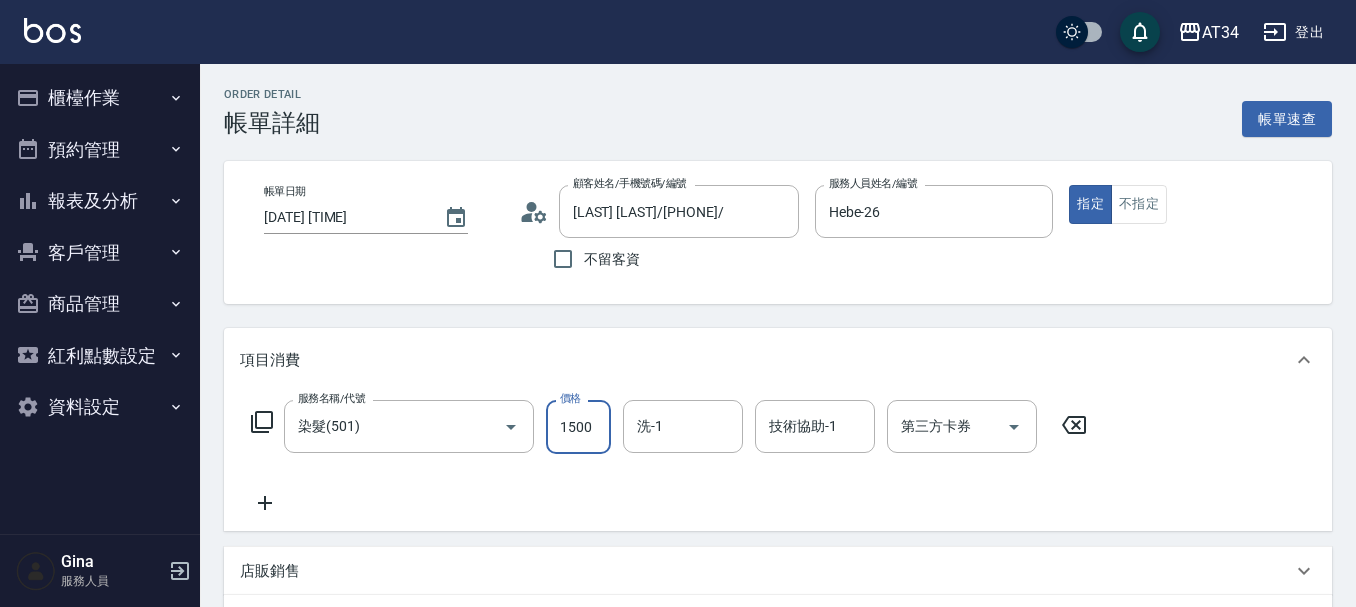 scroll, scrollTop: 626, scrollLeft: 0, axis: vertical 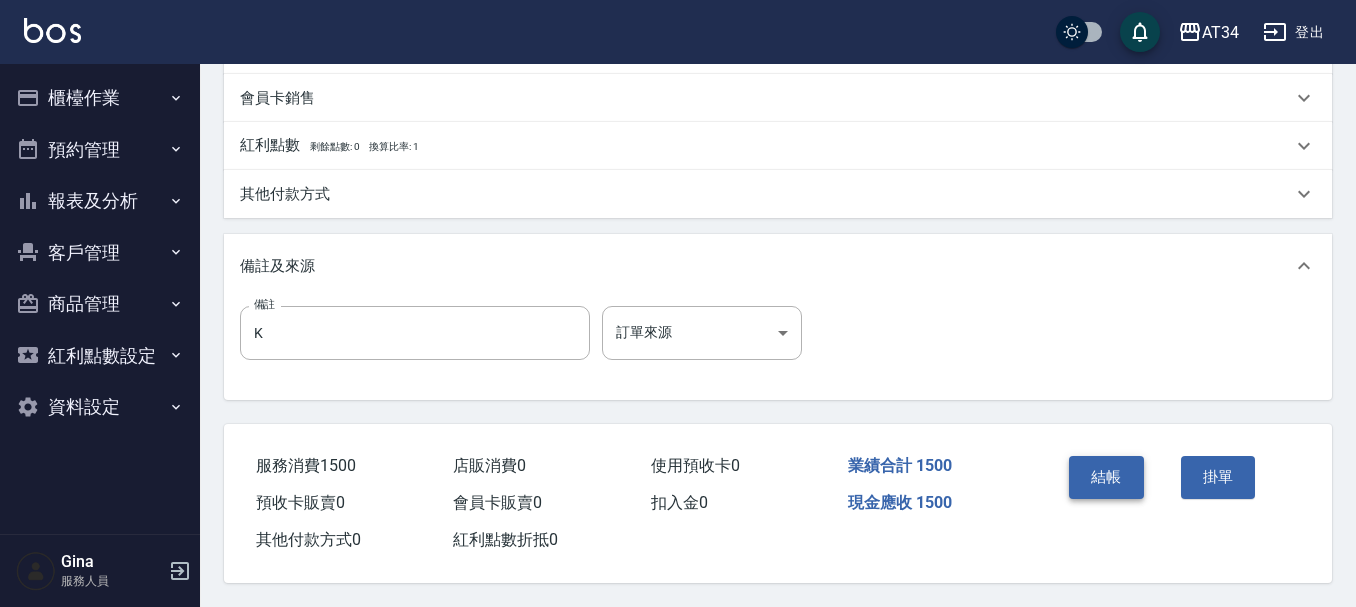 type on "1500" 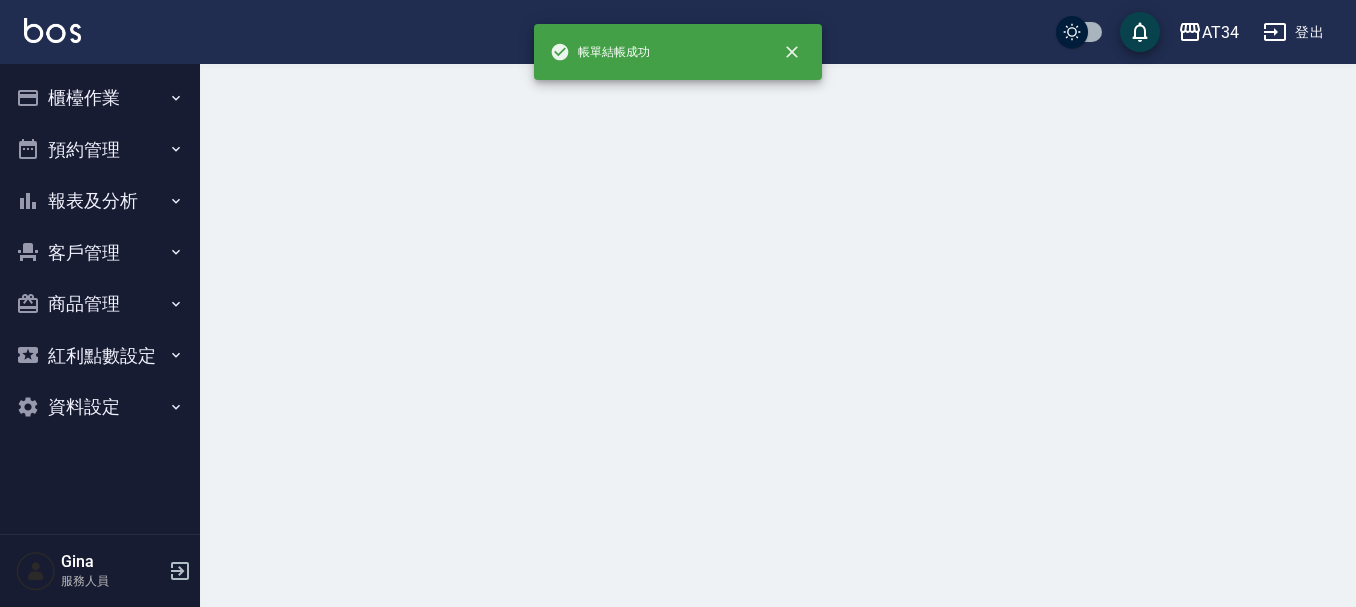 scroll, scrollTop: 0, scrollLeft: 0, axis: both 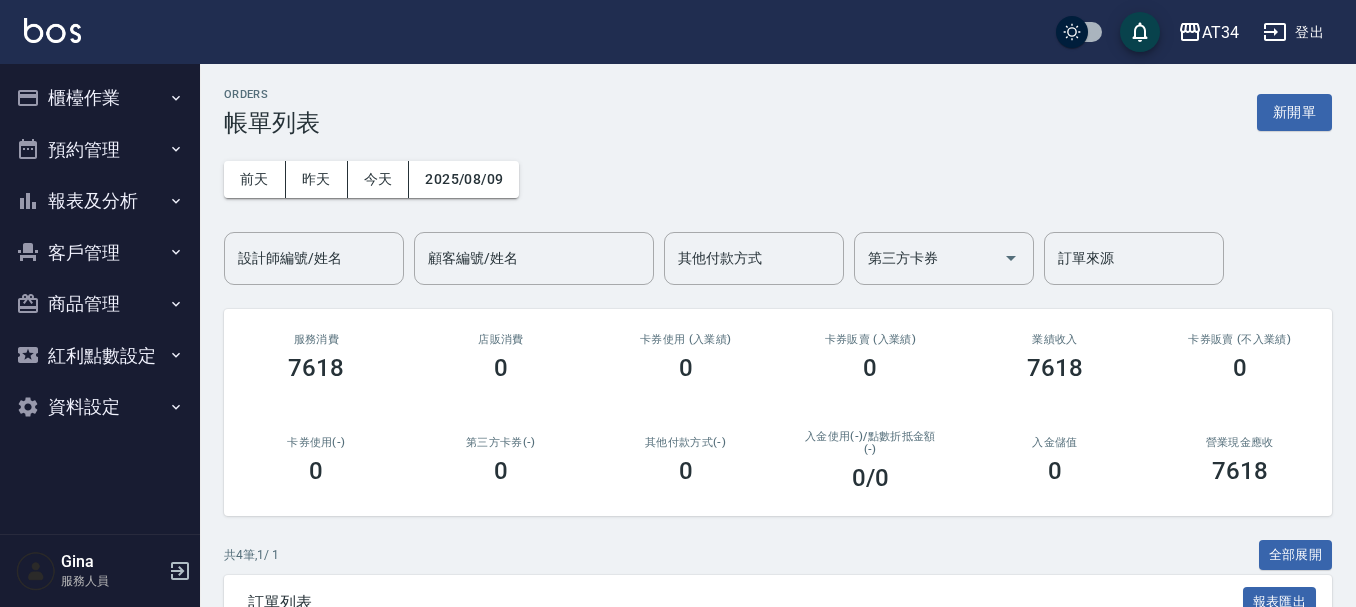 click on "櫃檯作業" at bounding box center [100, 98] 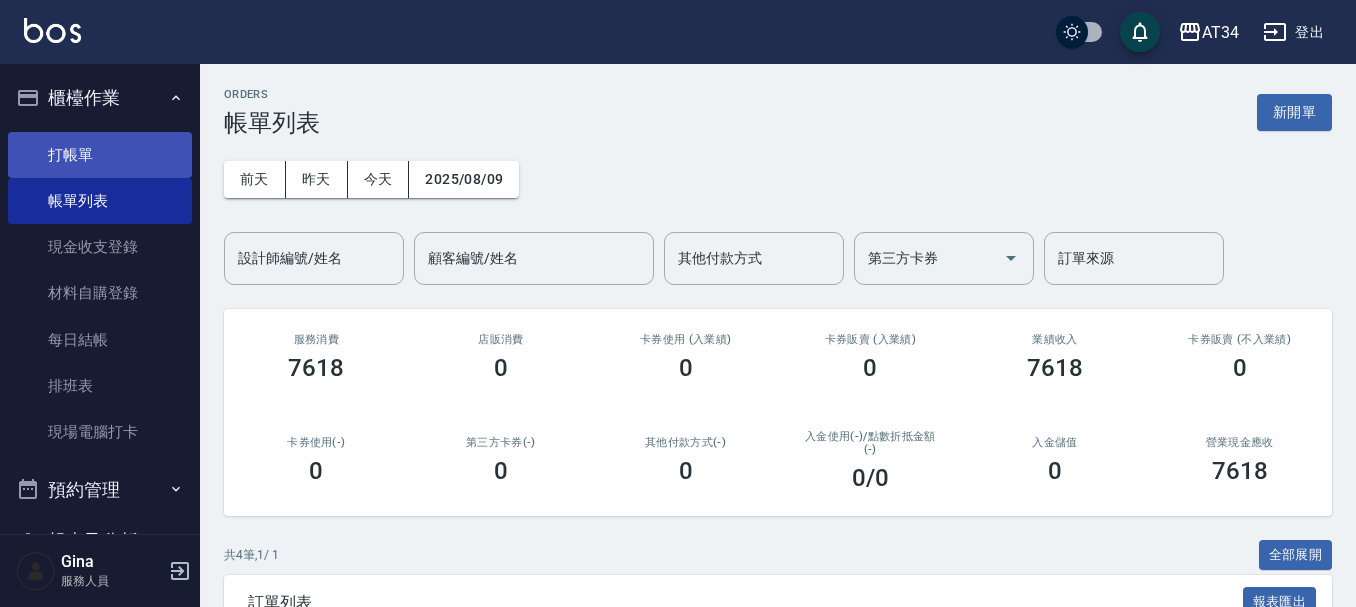 click on "打帳單" at bounding box center (100, 155) 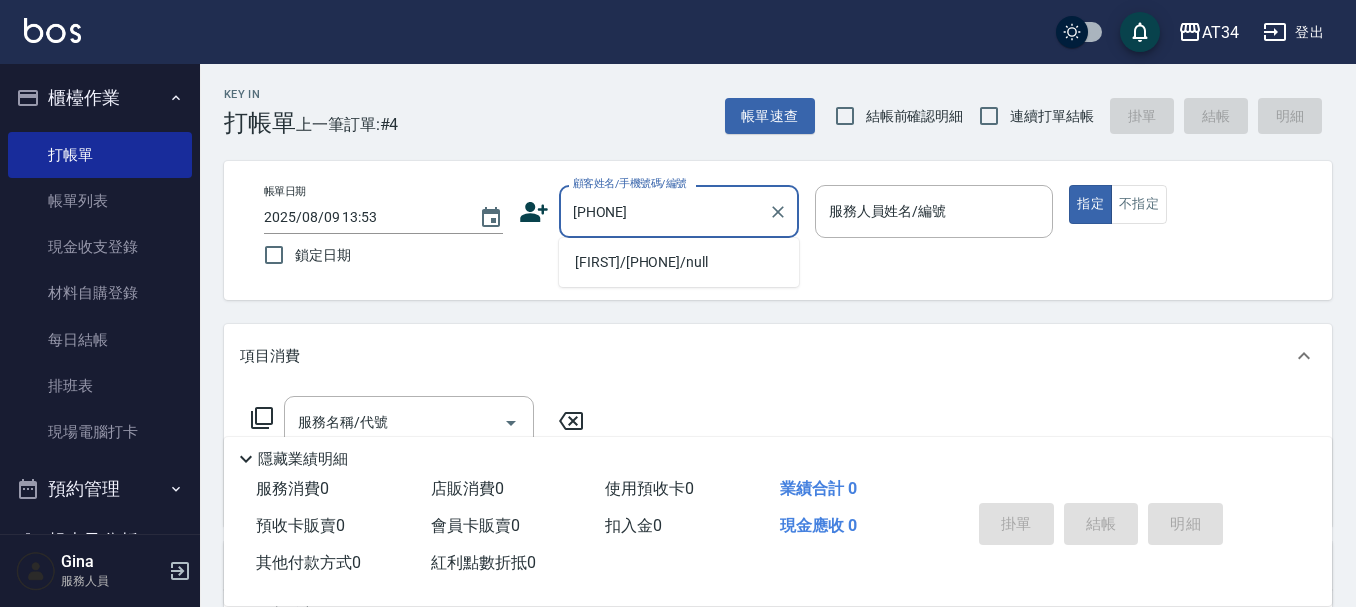click on "[FIRST]/[PHONE]/null" at bounding box center (679, 262) 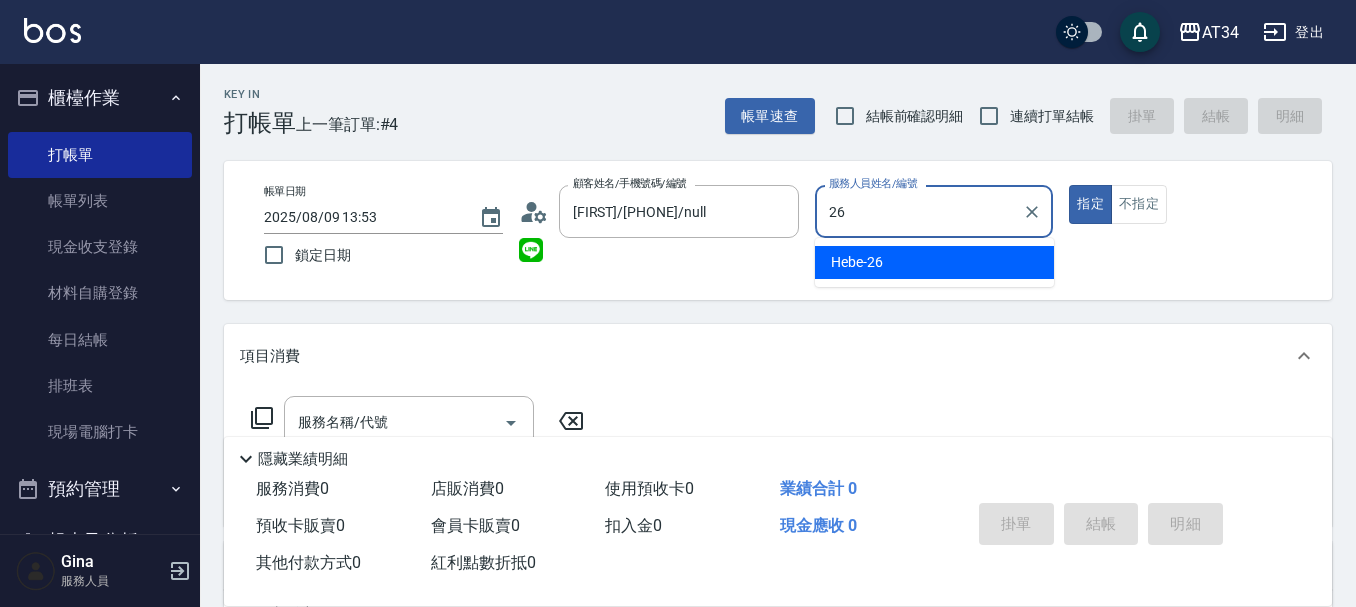 type on "Hebe-26" 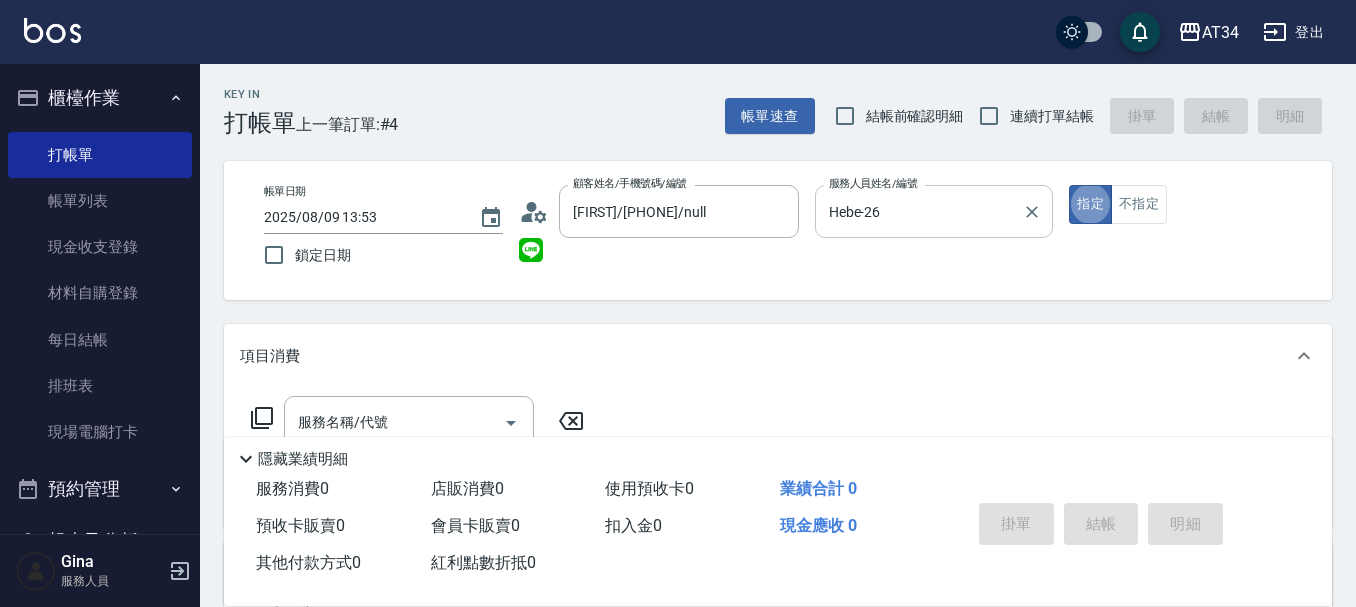 type on "true" 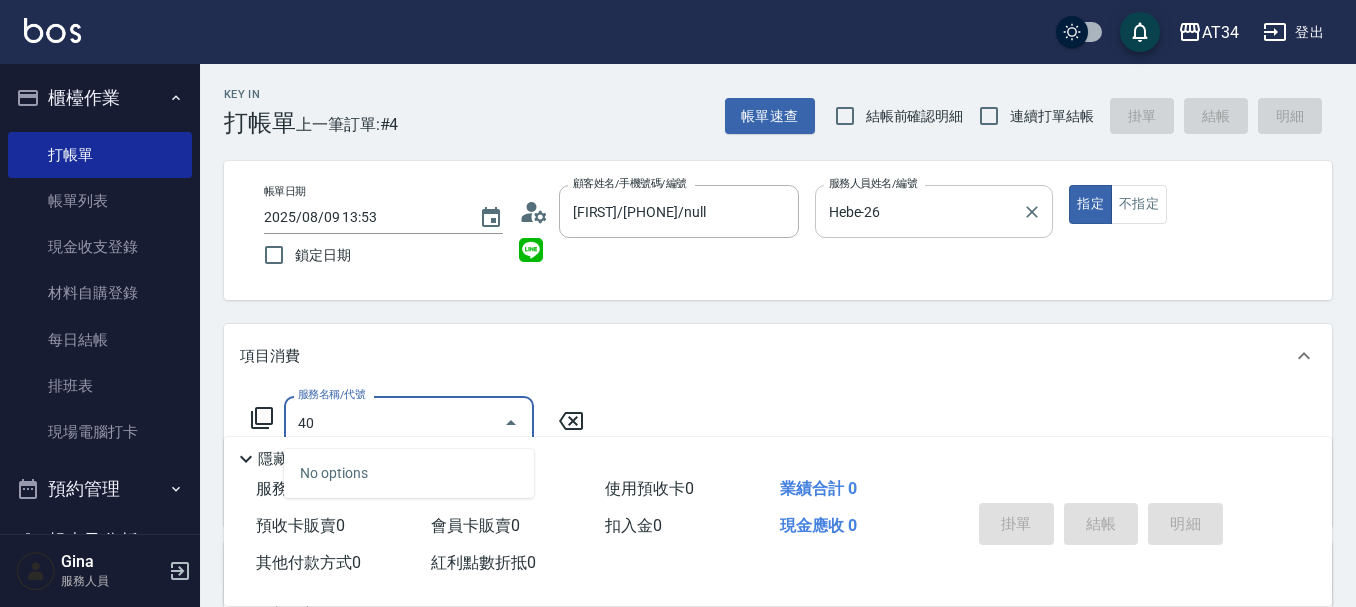 type on "401" 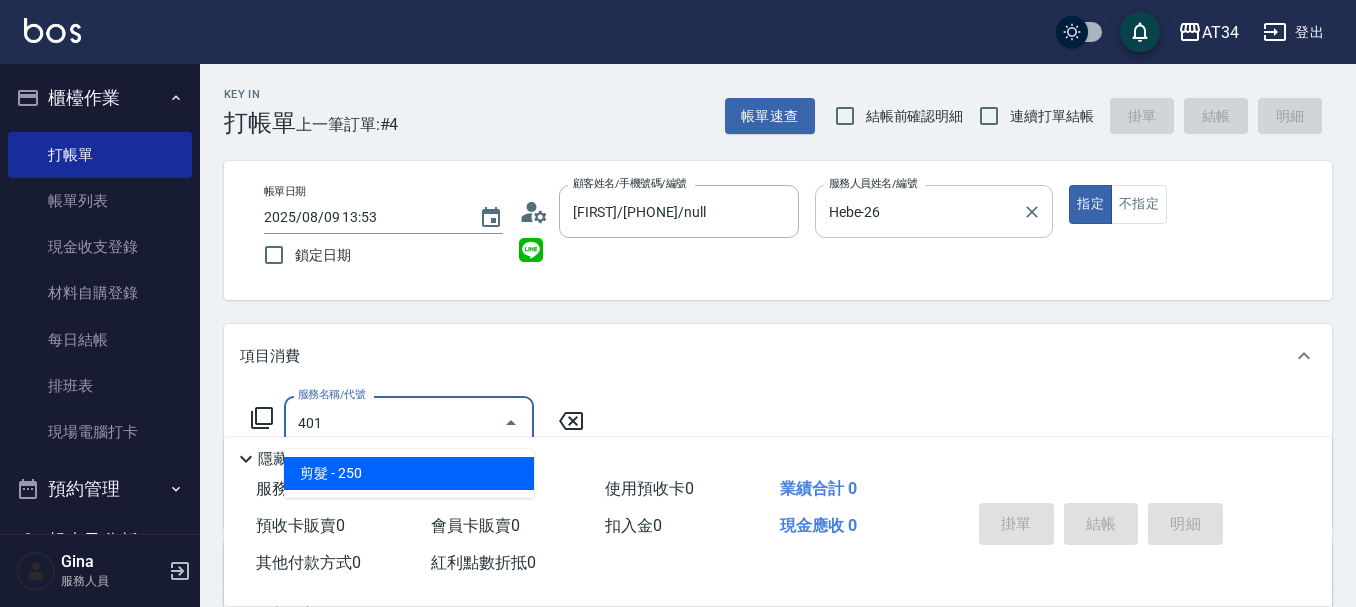 type on "20" 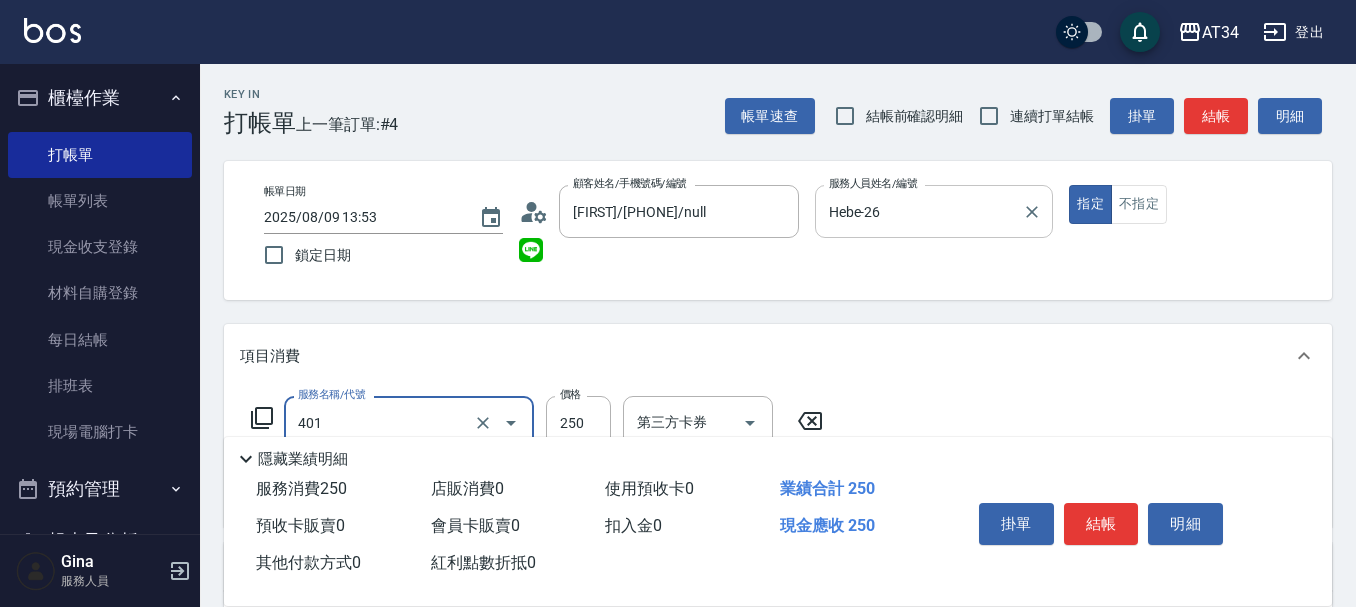 type on "剪髮(401)" 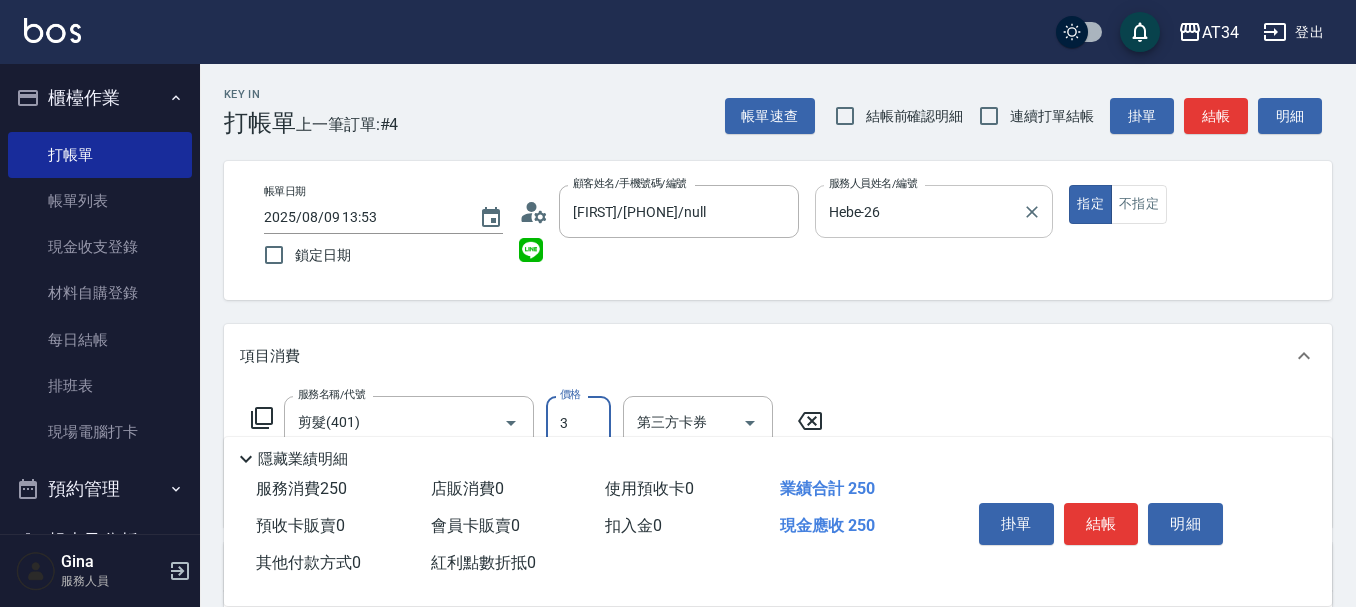 type on "30" 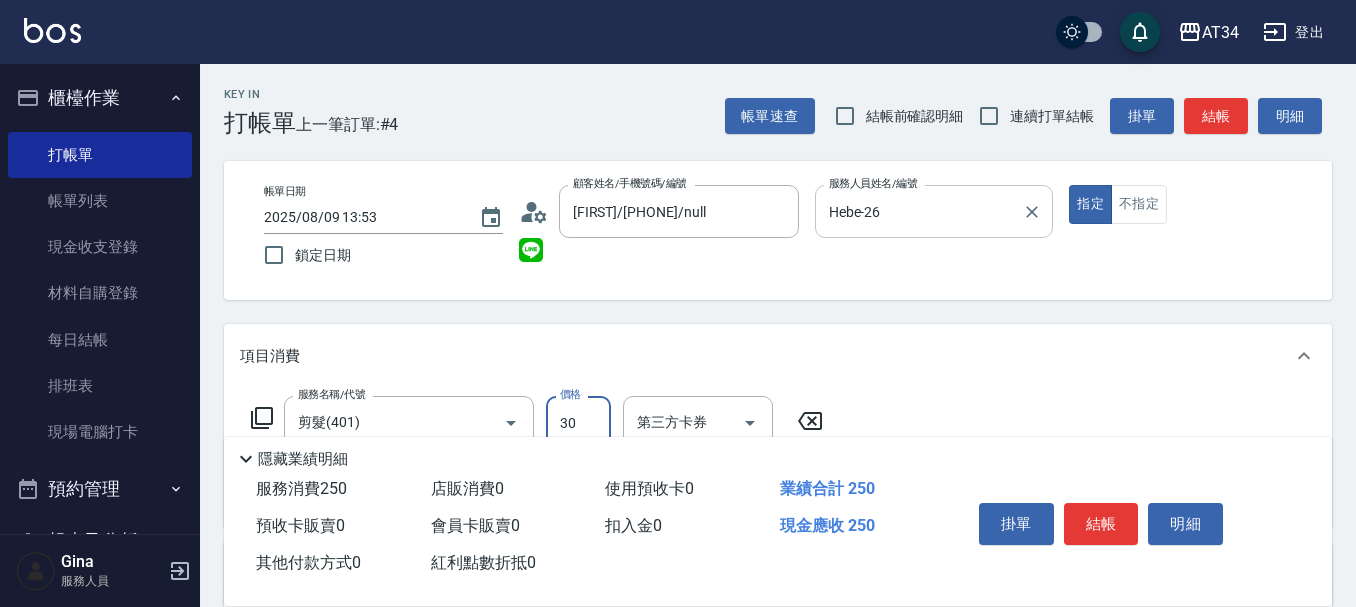 type on "0" 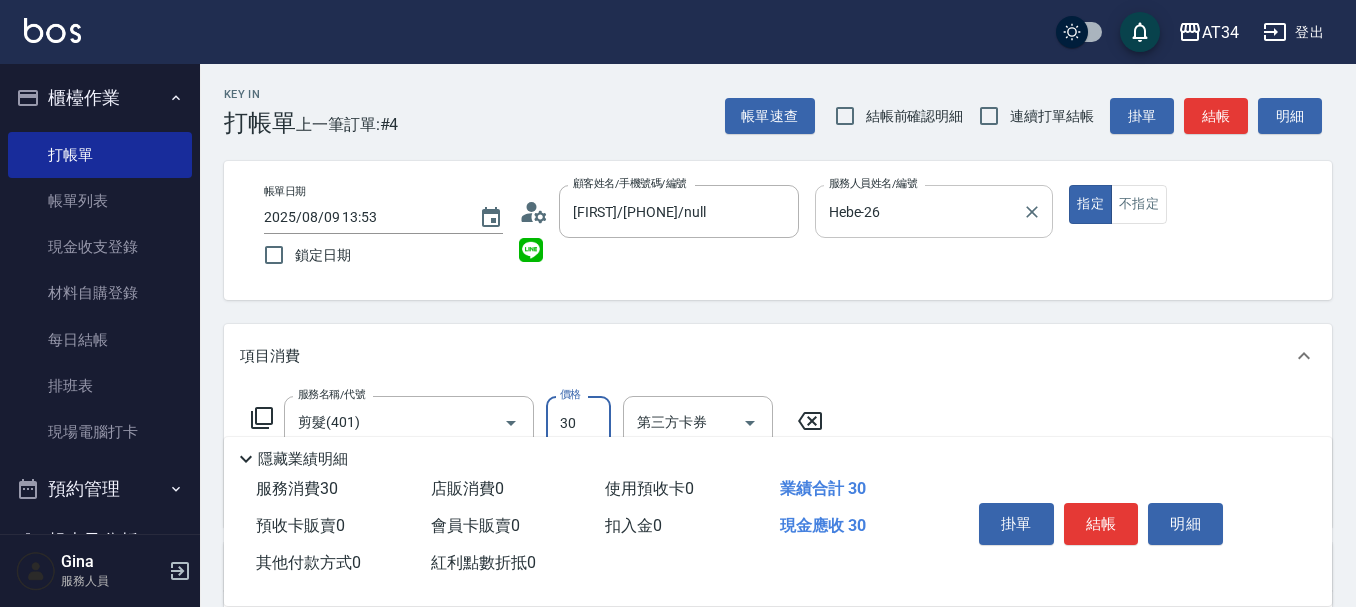 type on "300" 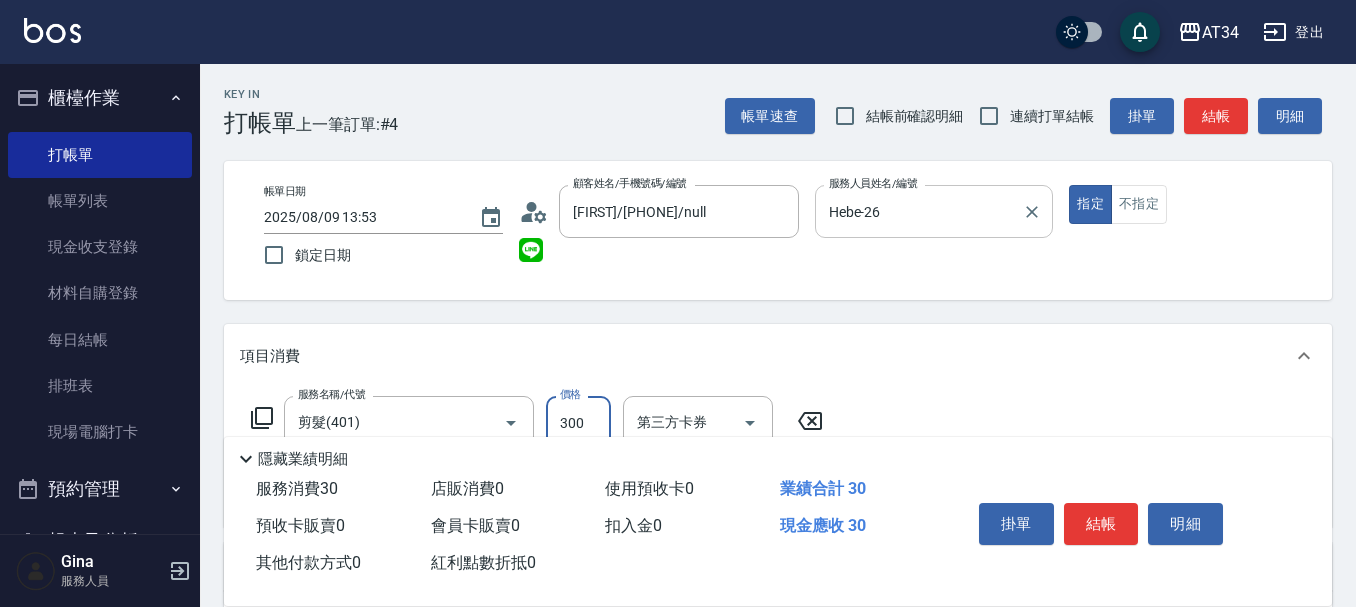 type on "30" 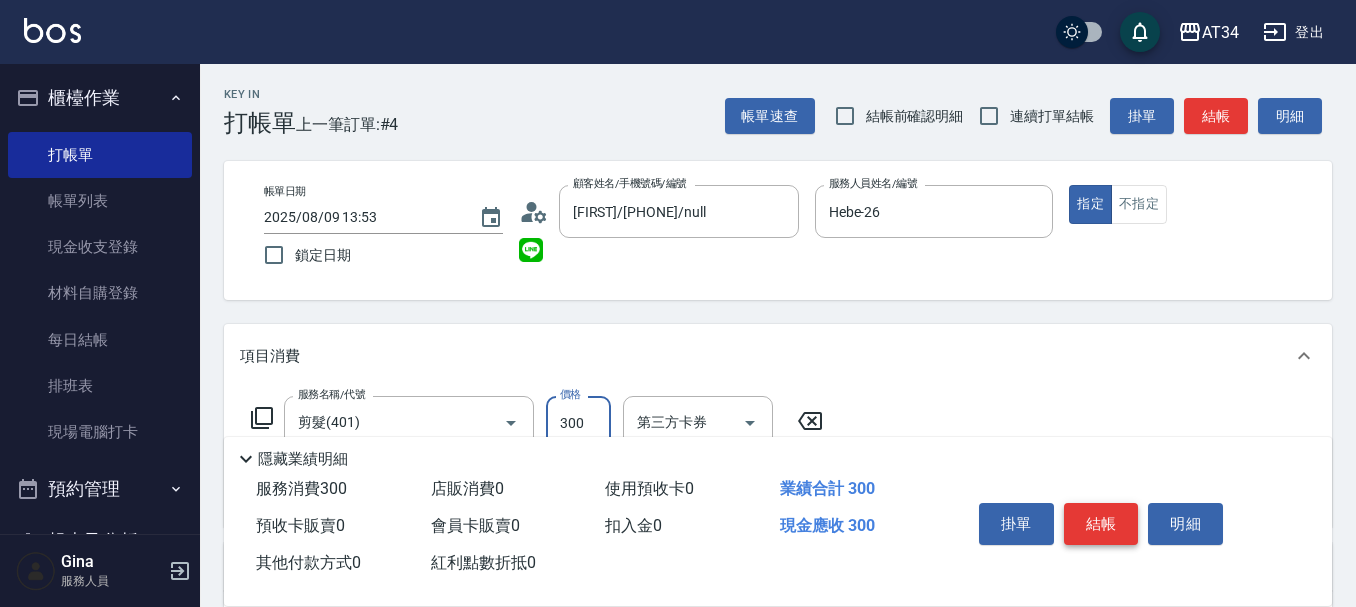 type on "300" 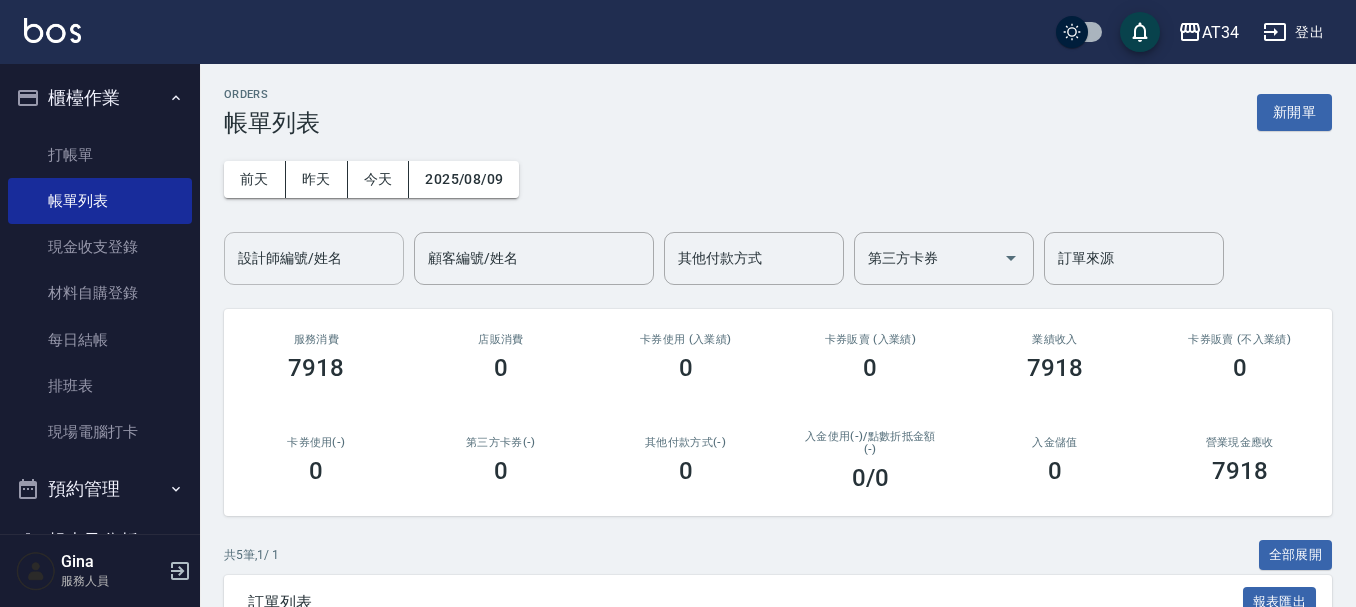 click on "設計師編號/姓名" at bounding box center (314, 258) 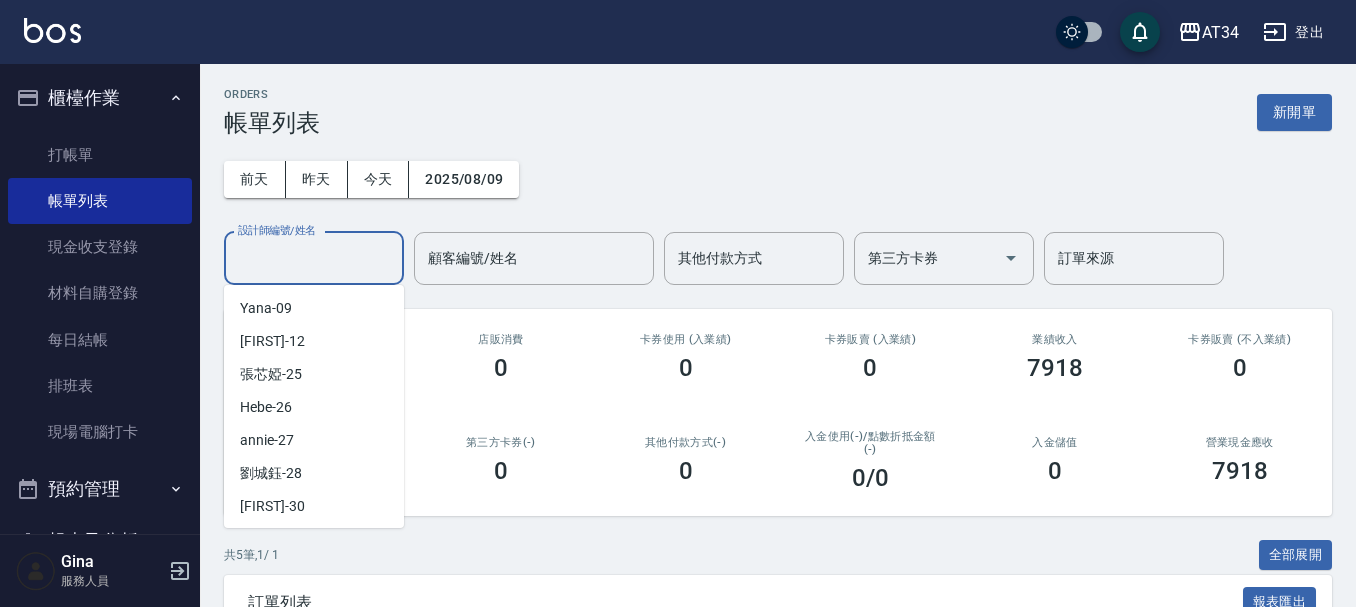 scroll, scrollTop: 300, scrollLeft: 0, axis: vertical 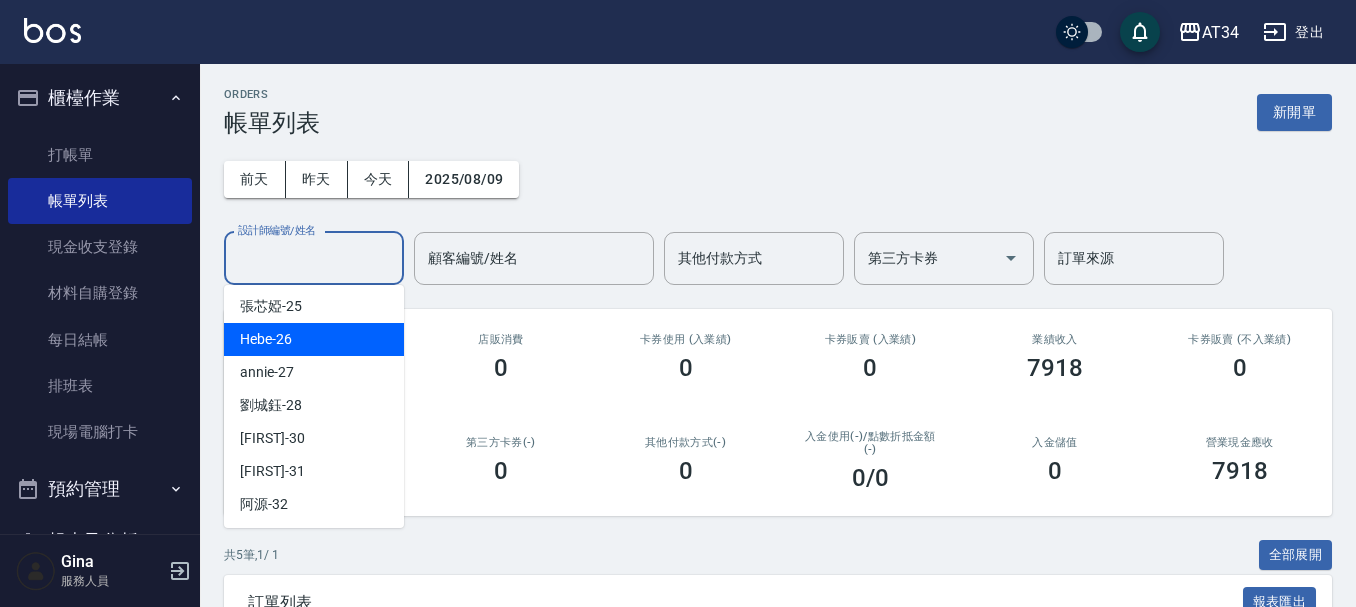 click on "Hebe -26" at bounding box center [314, 339] 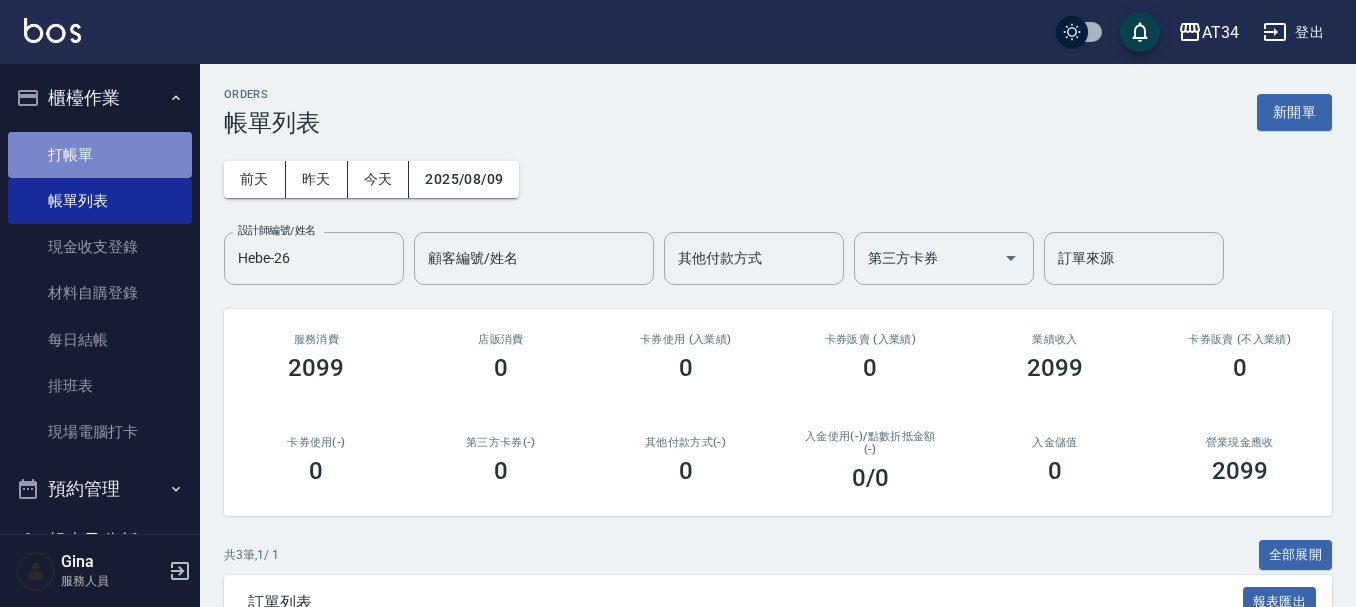 click on "打帳單" at bounding box center (100, 155) 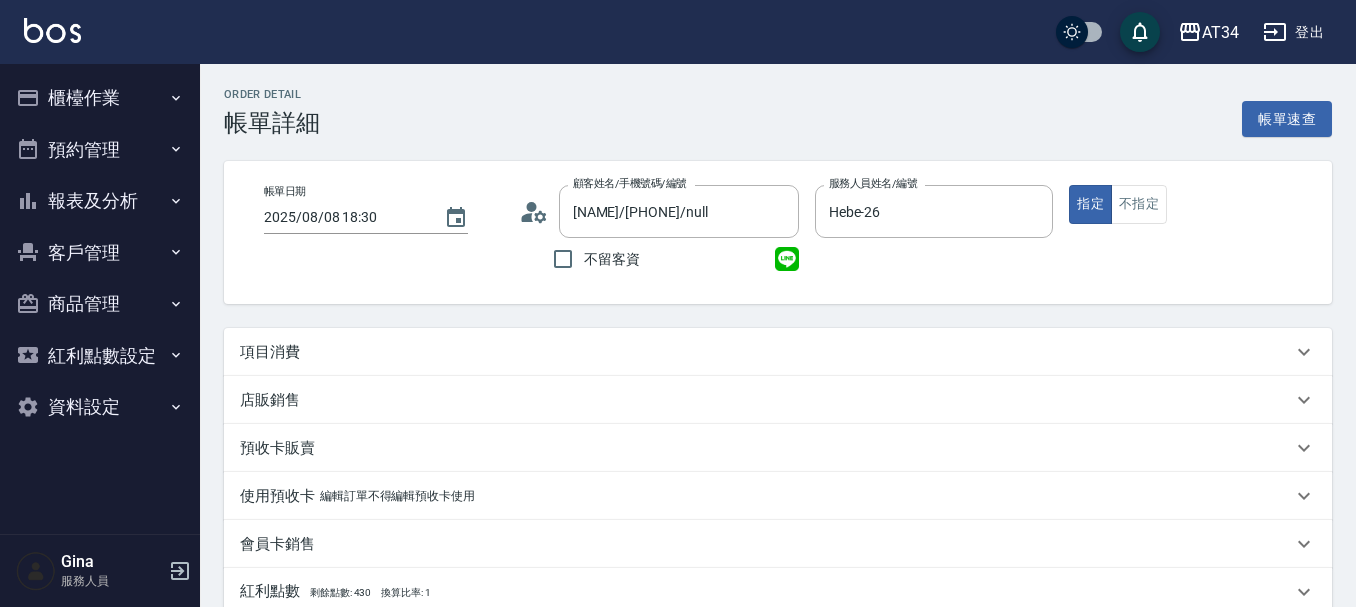 scroll, scrollTop: 0, scrollLeft: 0, axis: both 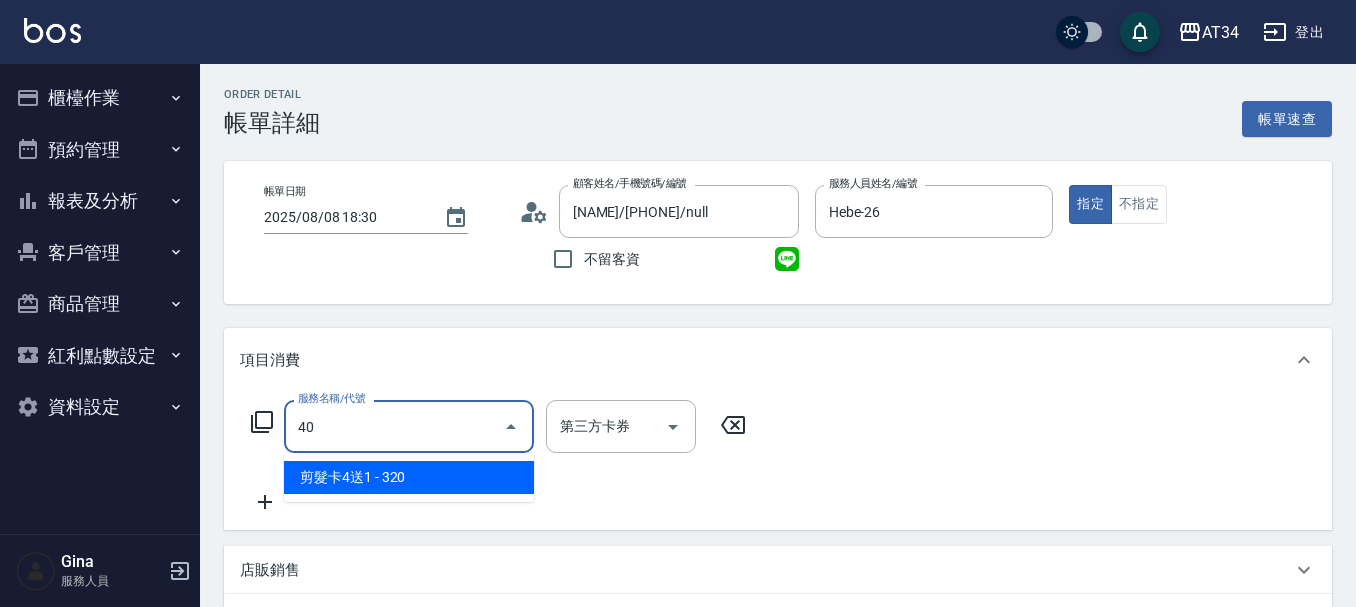 type on "401" 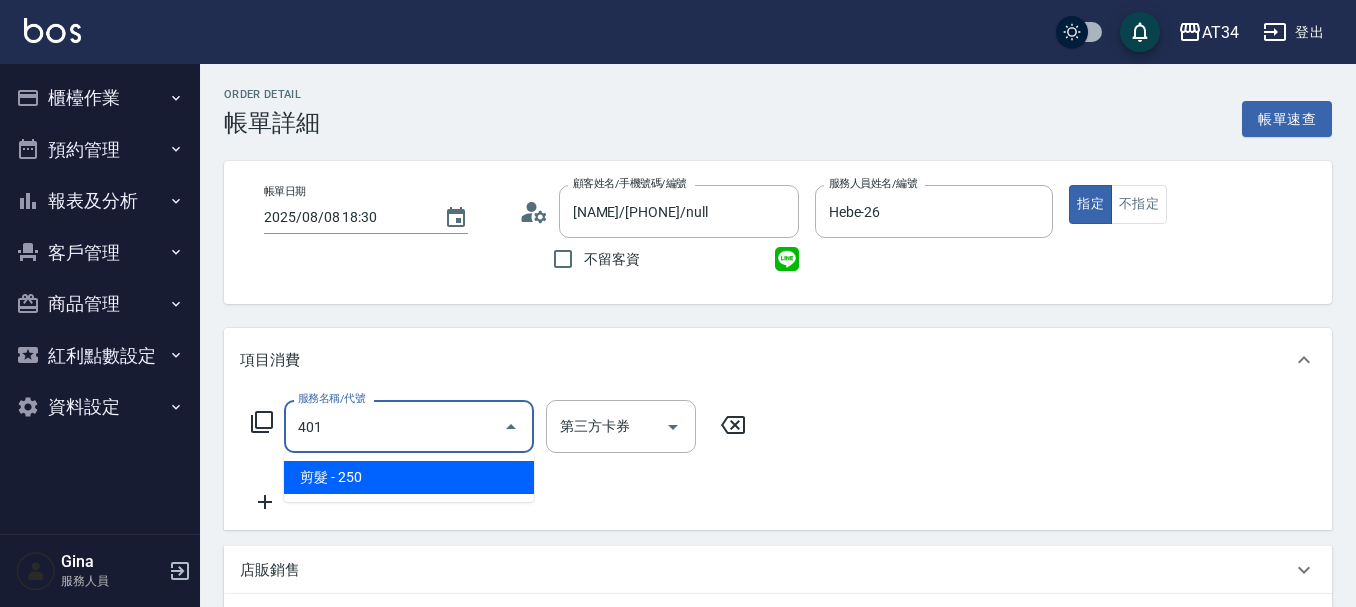 type on "20" 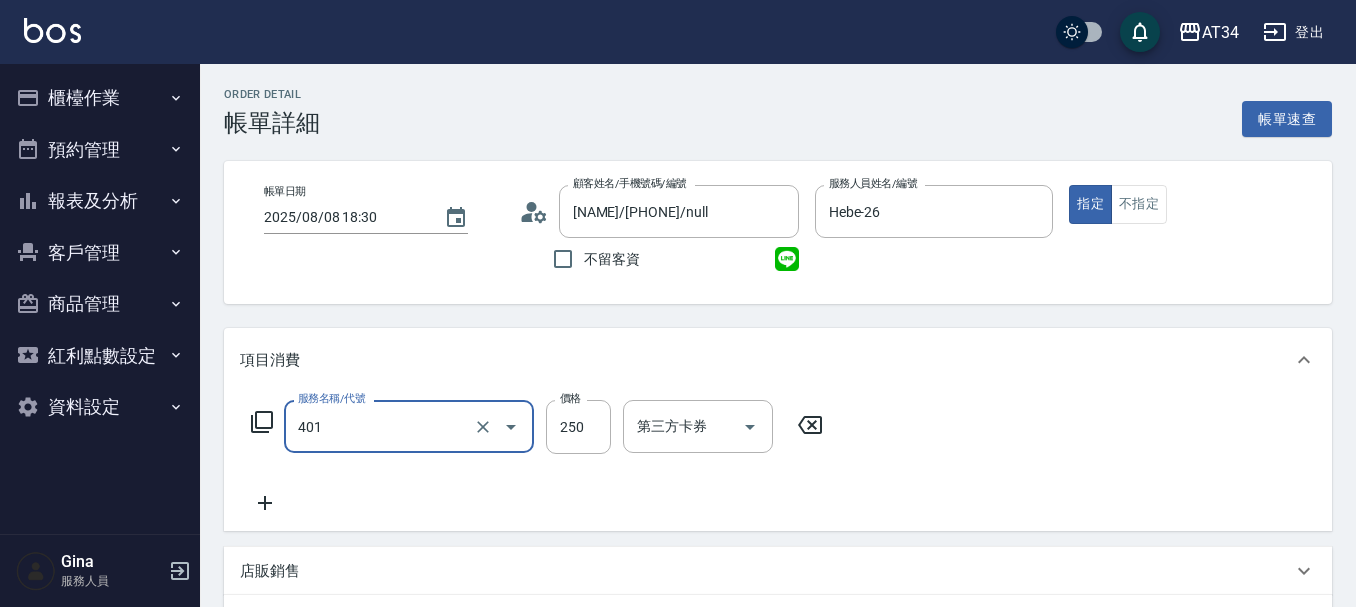 type on "剪髮(401)" 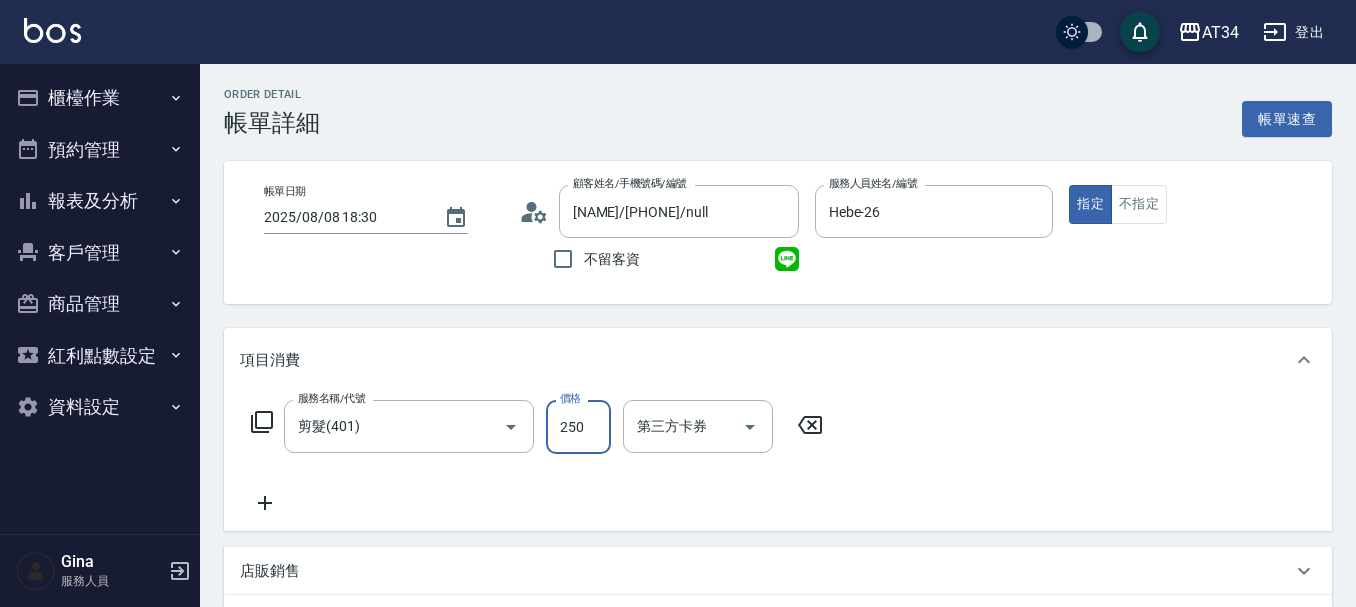 type on "0" 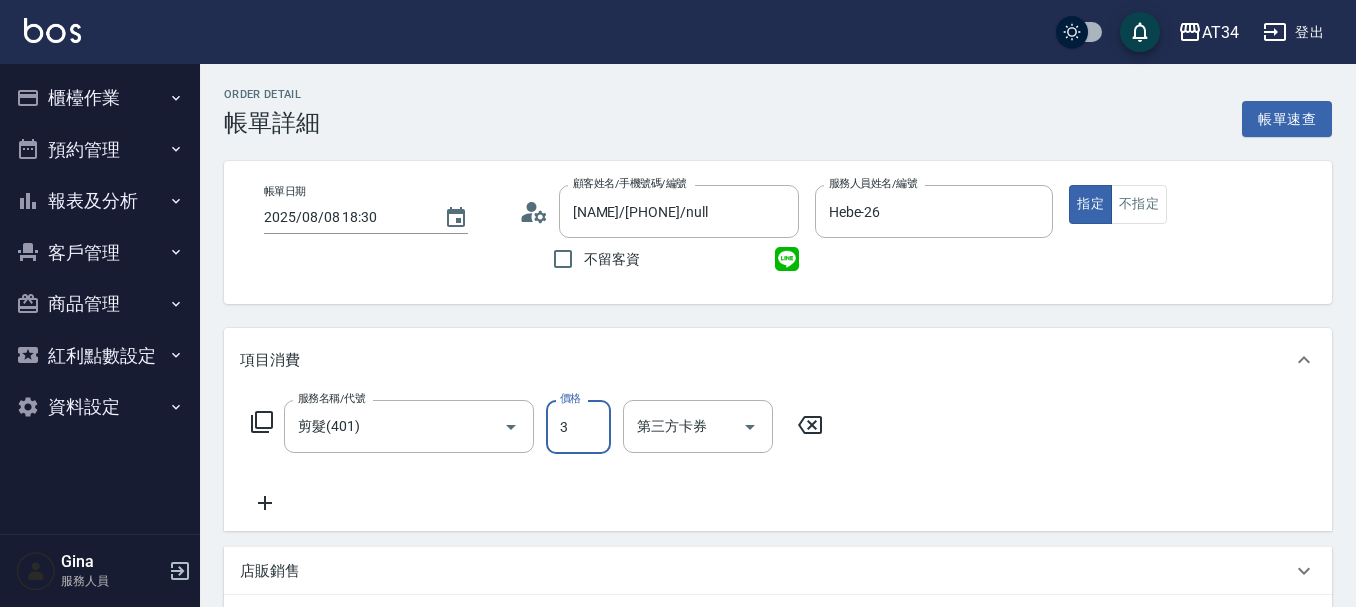 type on "30" 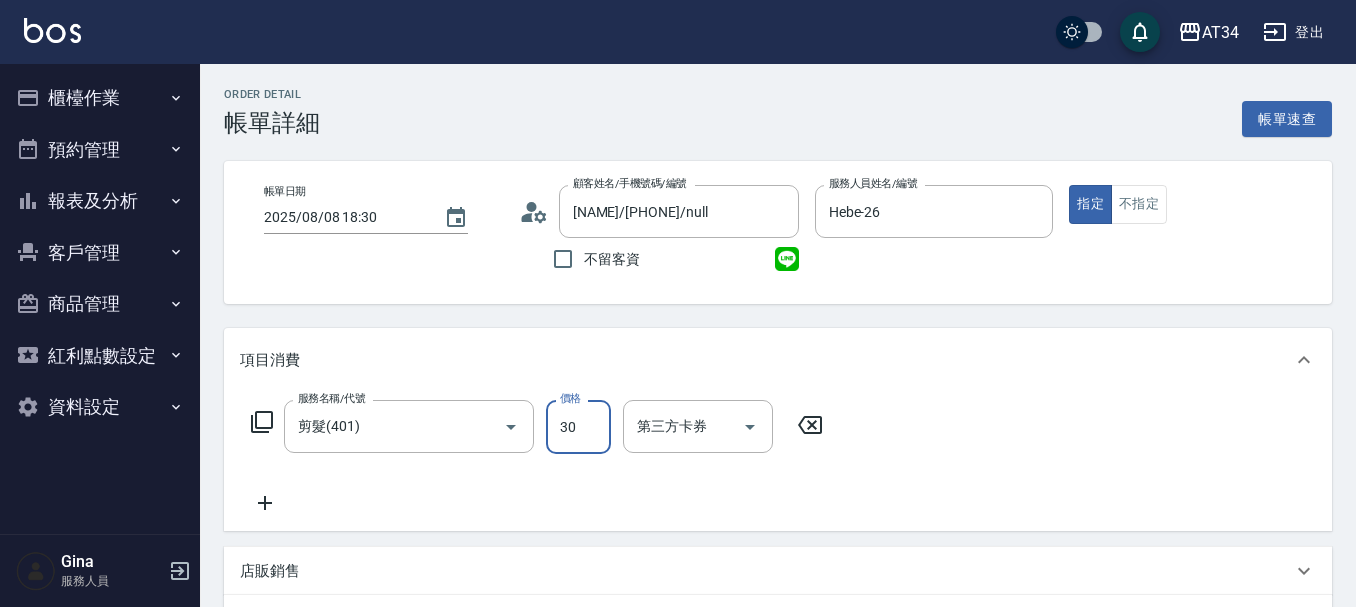 type on "30" 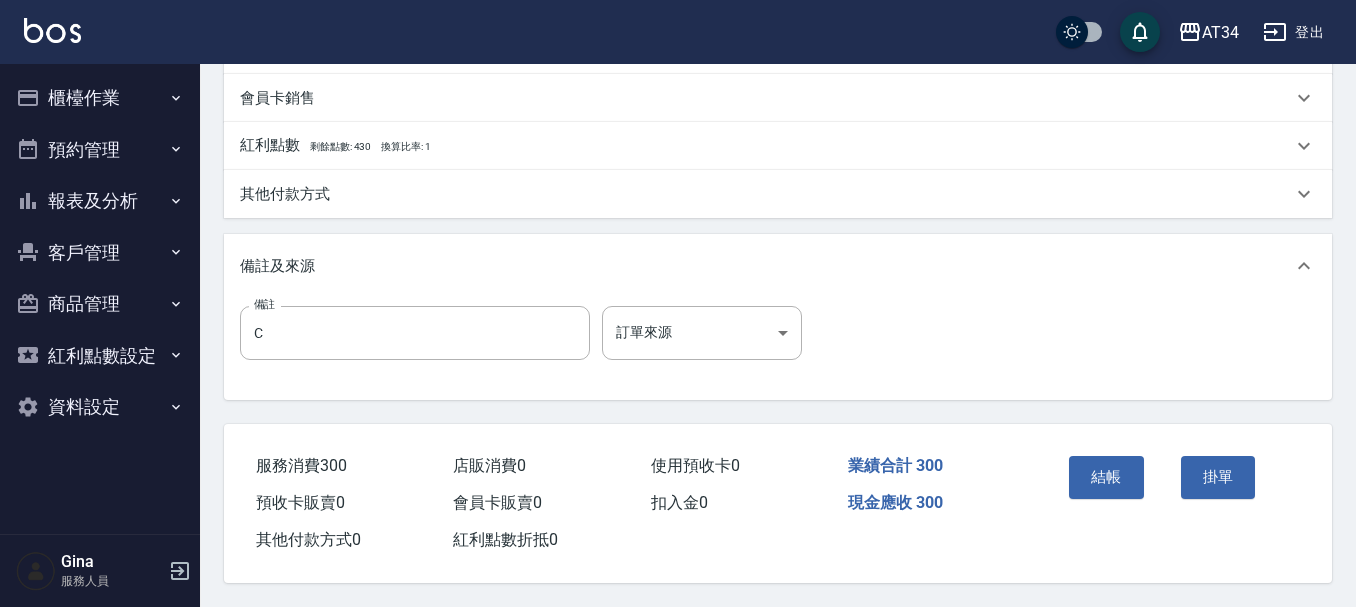 scroll, scrollTop: 626, scrollLeft: 0, axis: vertical 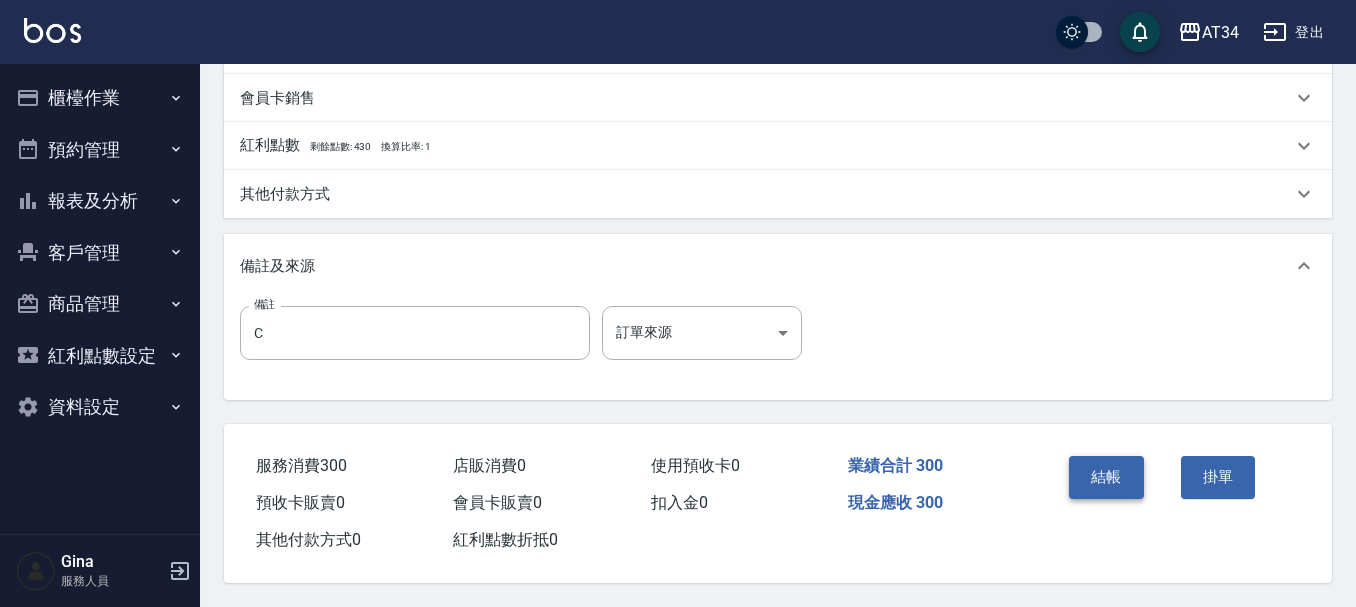 type on "300" 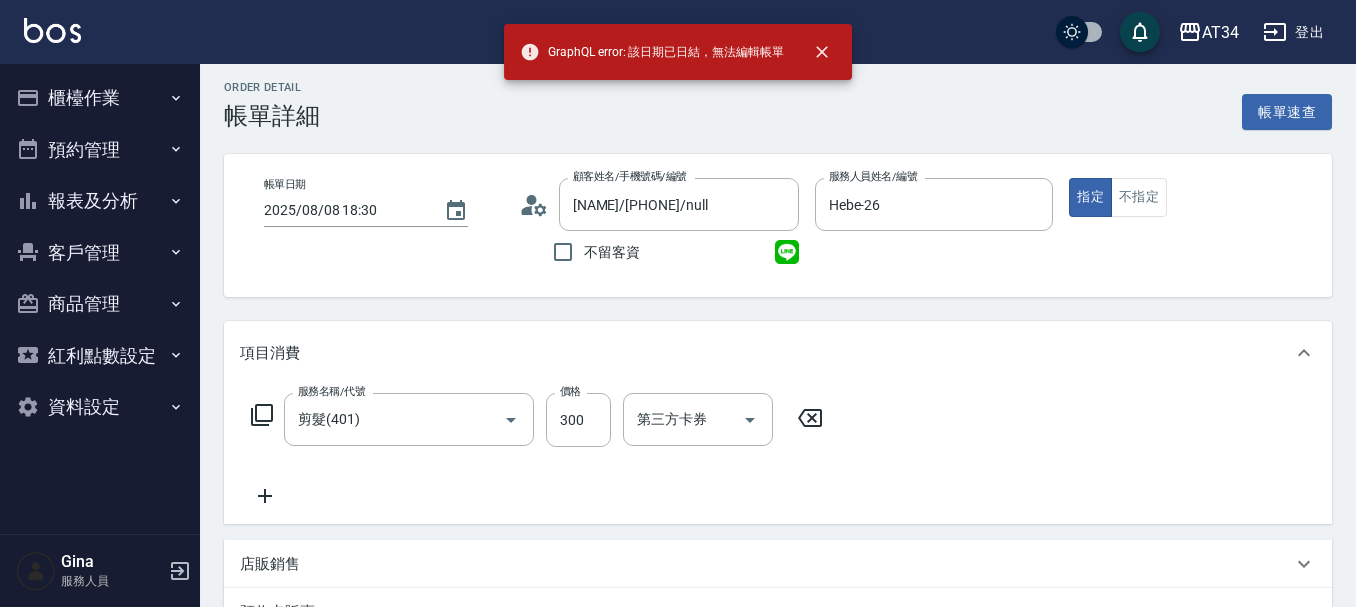 scroll, scrollTop: 0, scrollLeft: 0, axis: both 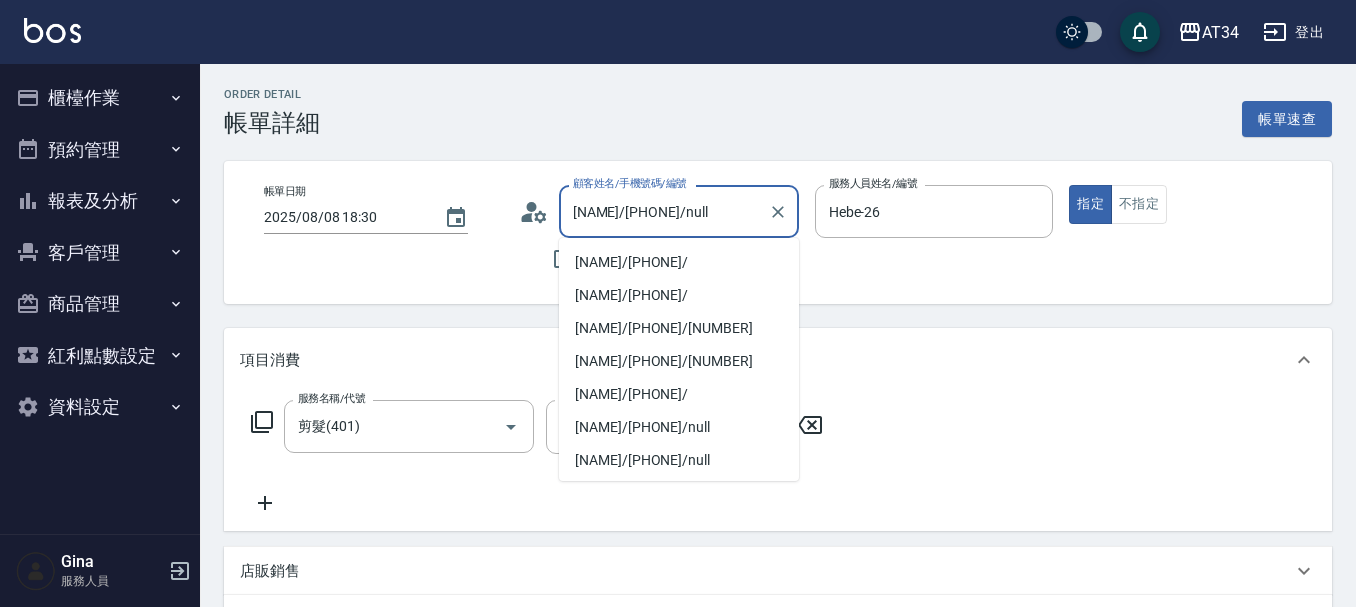 click on "[NAME]/[PHONE]/null" at bounding box center (664, 211) 